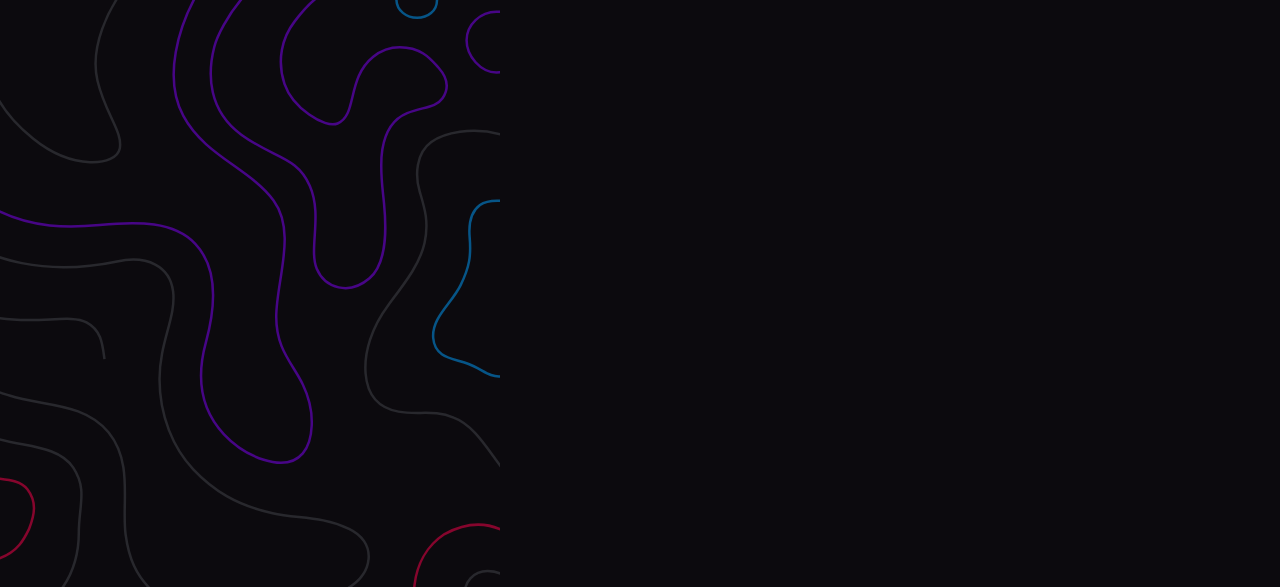 scroll, scrollTop: 0, scrollLeft: 0, axis: both 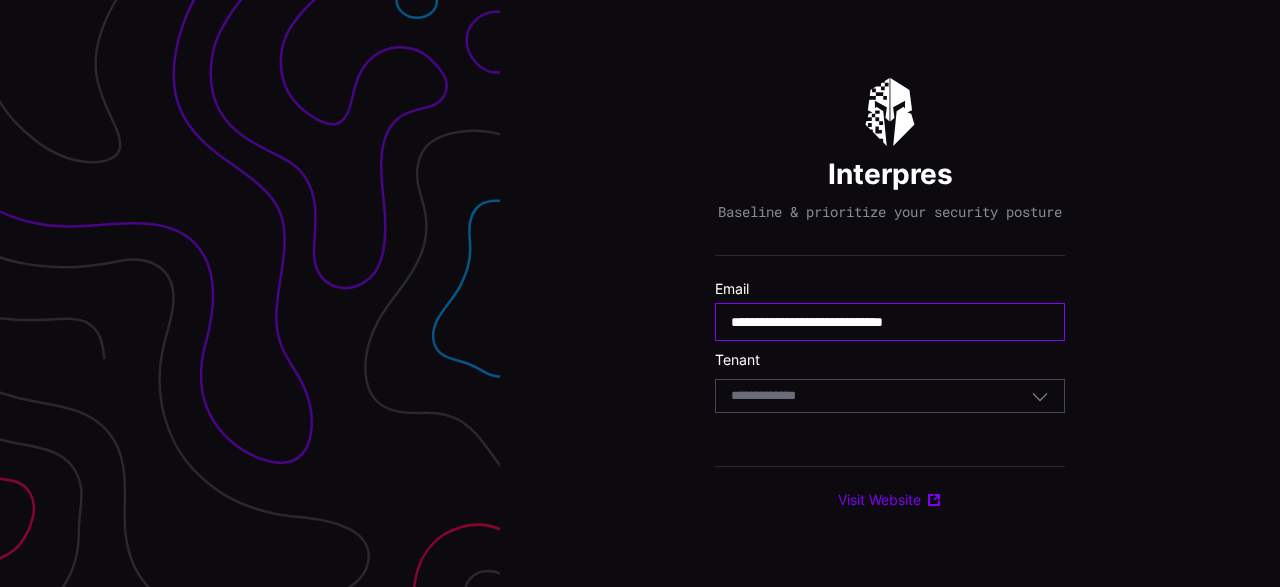 type on "**********" 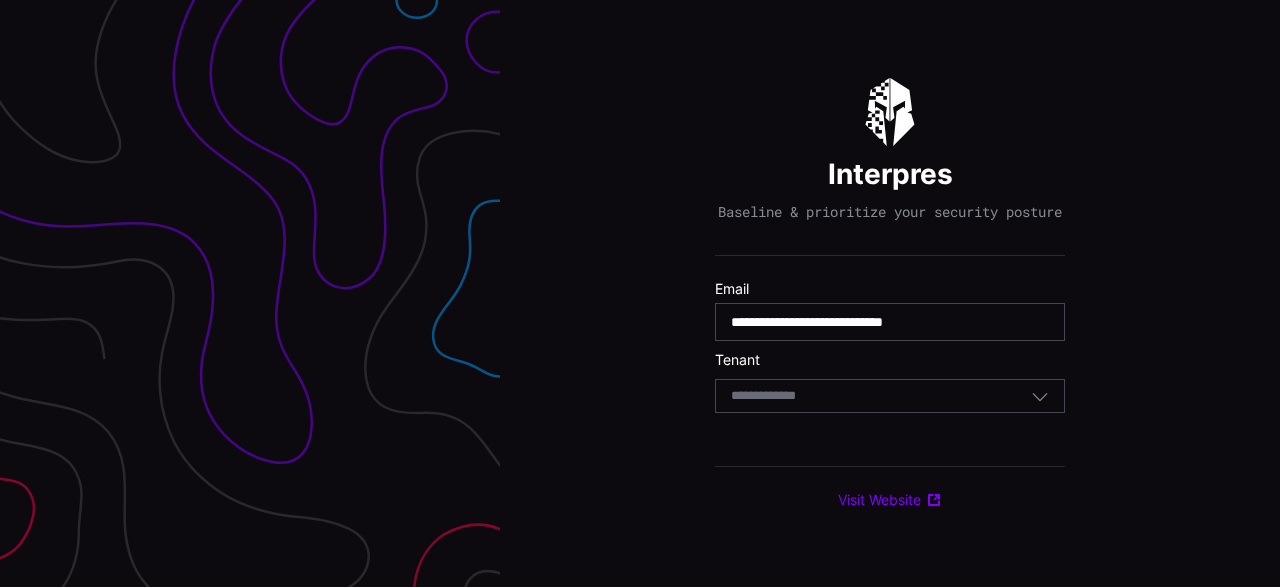 click on "Select Tenant" at bounding box center (881, 396) 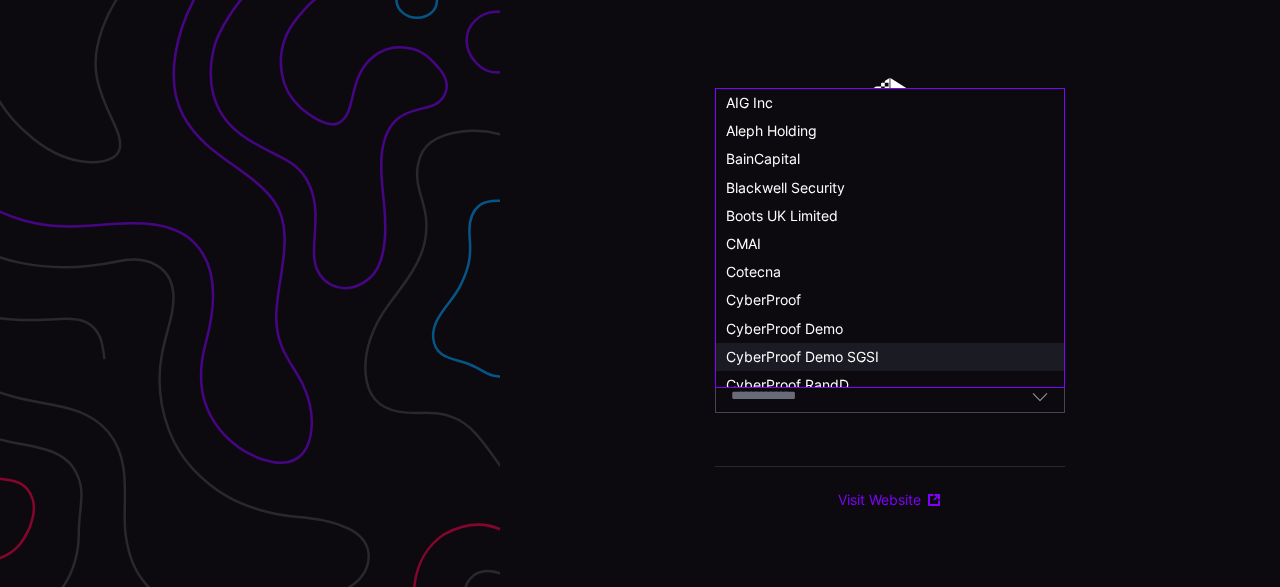 click on "CyberProof Demo SGSI" at bounding box center (890, 357) 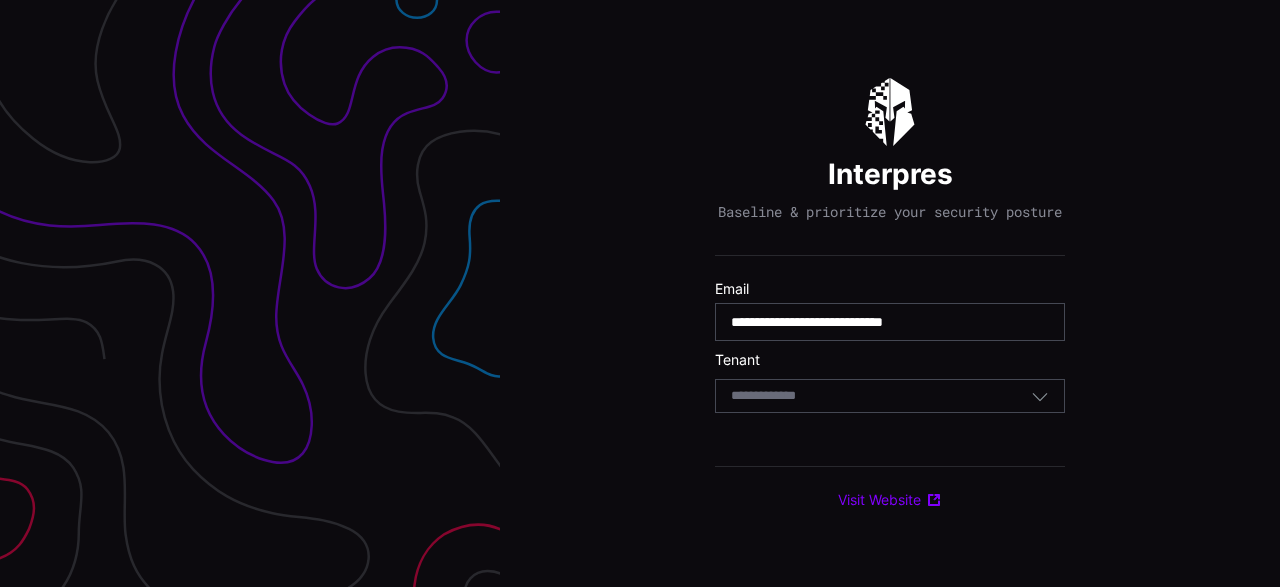 type 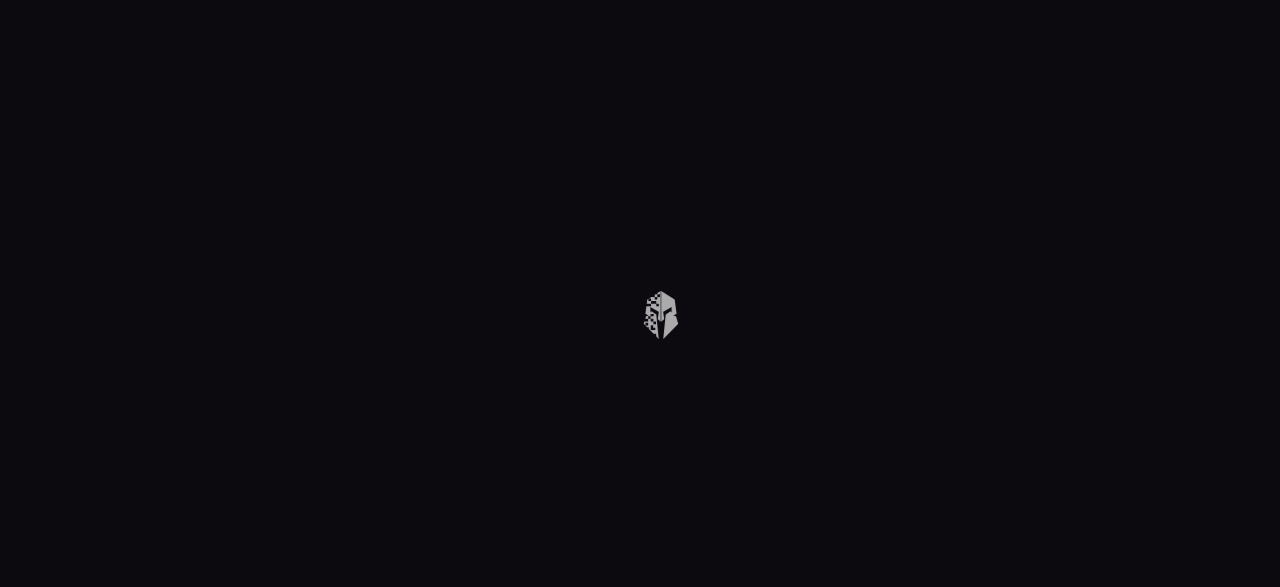 scroll, scrollTop: 0, scrollLeft: 0, axis: both 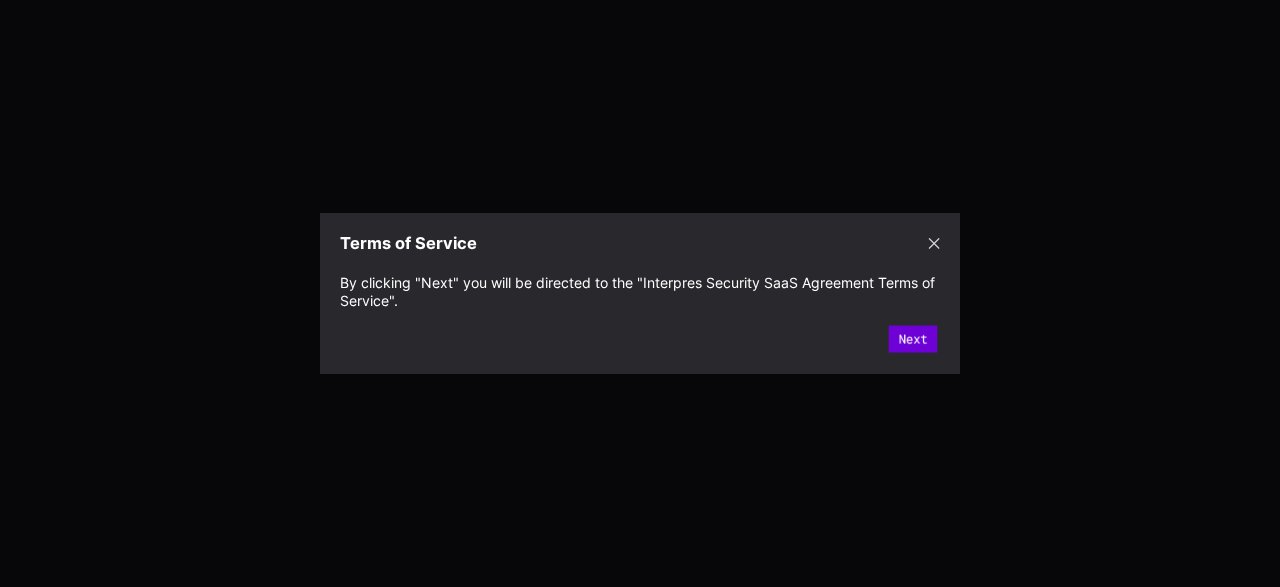 click on "Next" at bounding box center (913, 339) 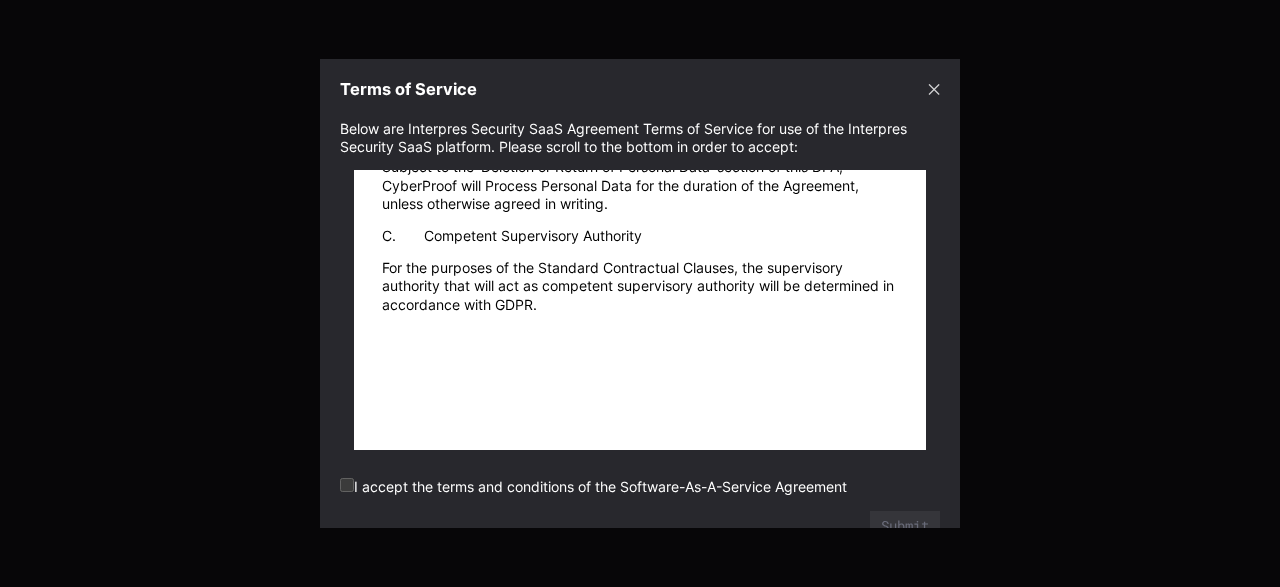 scroll, scrollTop: 39030, scrollLeft: 0, axis: vertical 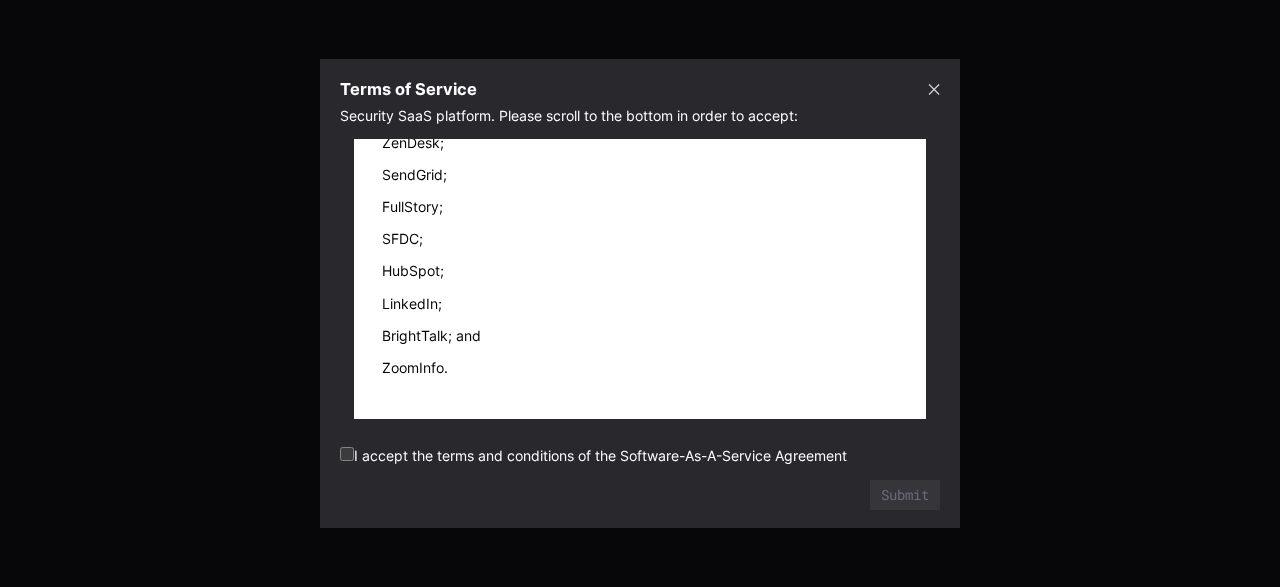 click on "Intercom; ZenDesk; SendGrid; FullStory; SFDC; HubSpot; LinkedIn; BrightTalk; and ZoomInfo." at bounding box center [640, 239] 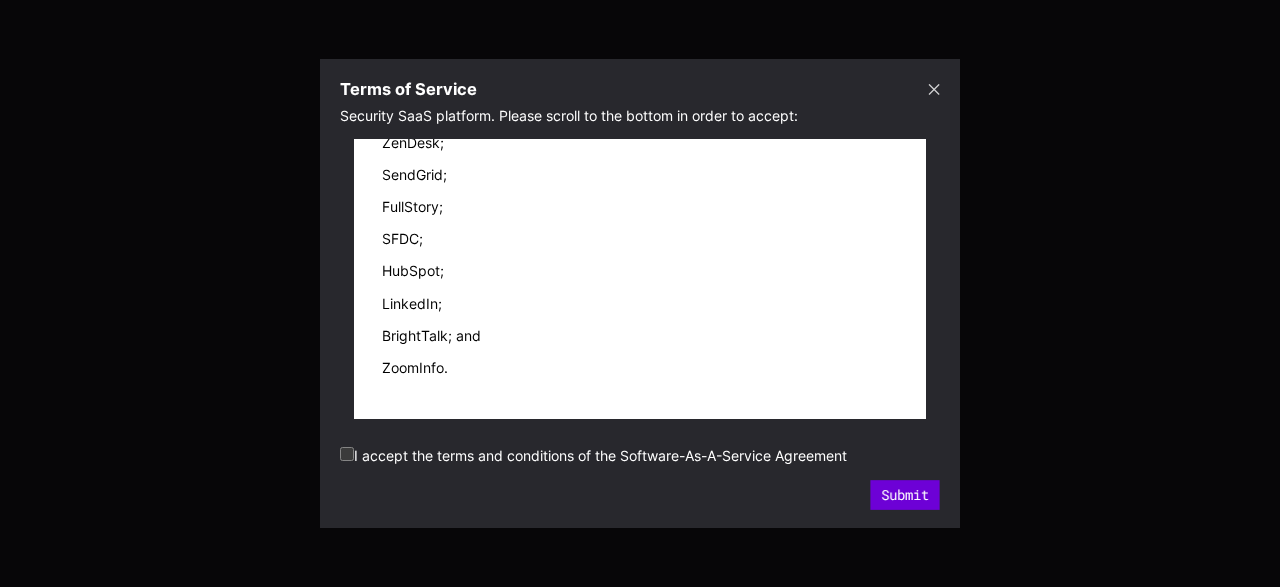 click on "Submit" at bounding box center [904, 495] 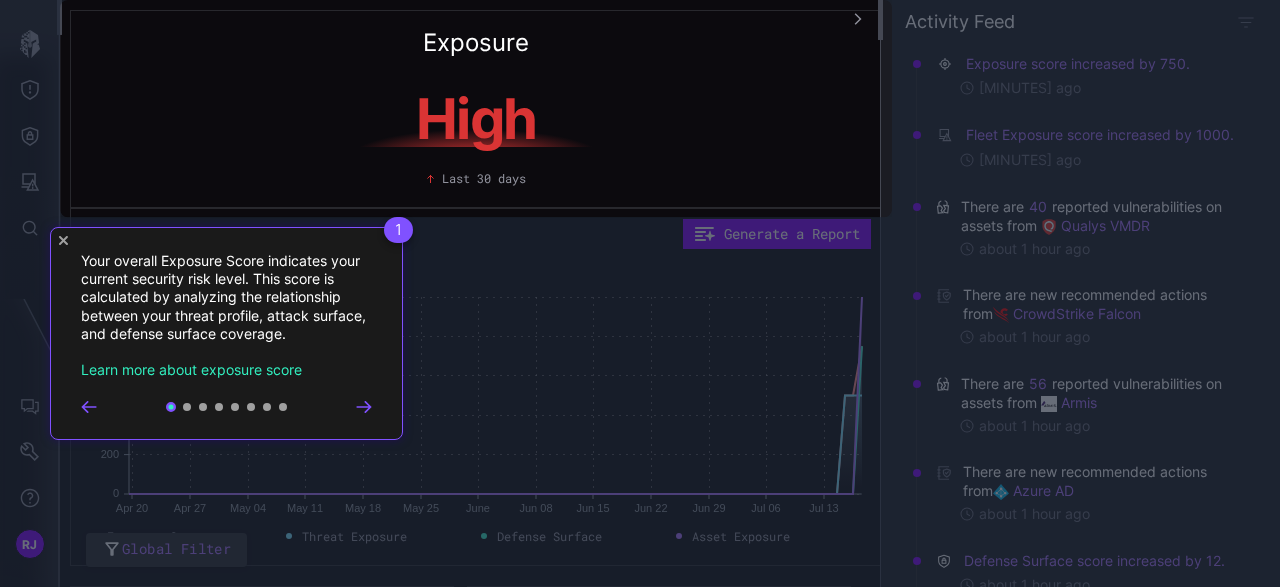click 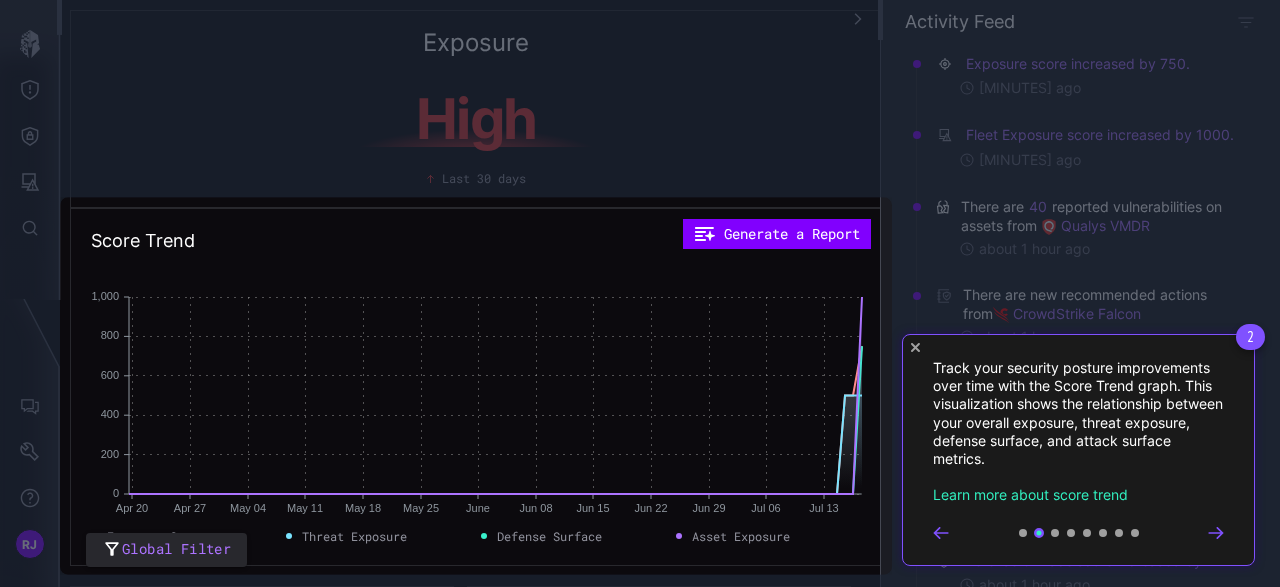 click 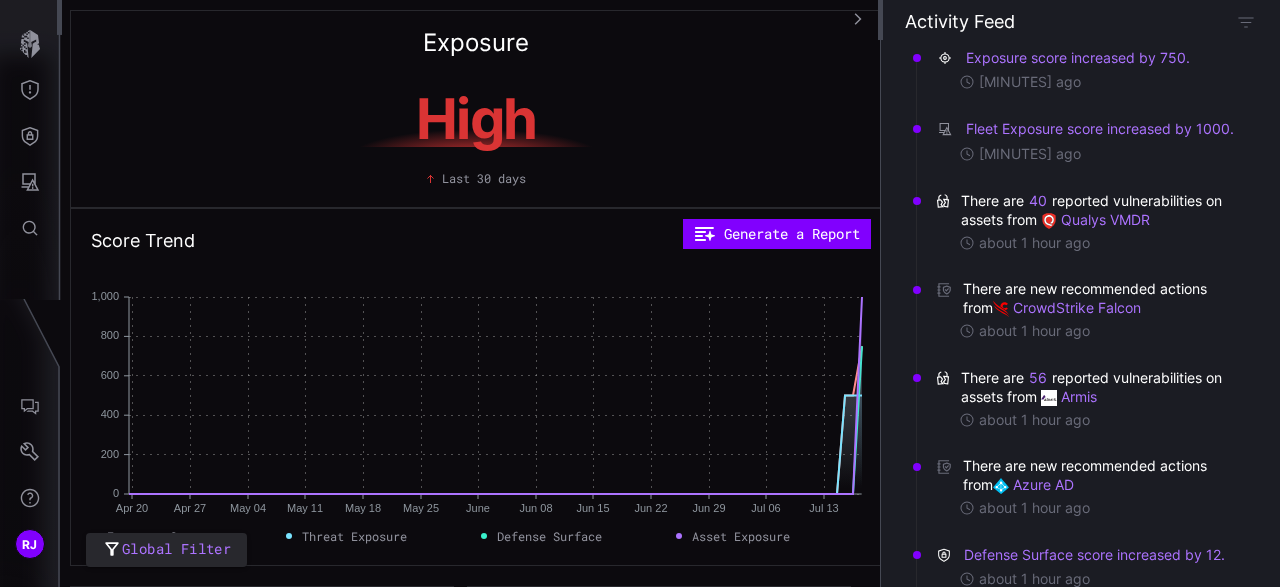 scroll, scrollTop: 7, scrollLeft: 0, axis: vertical 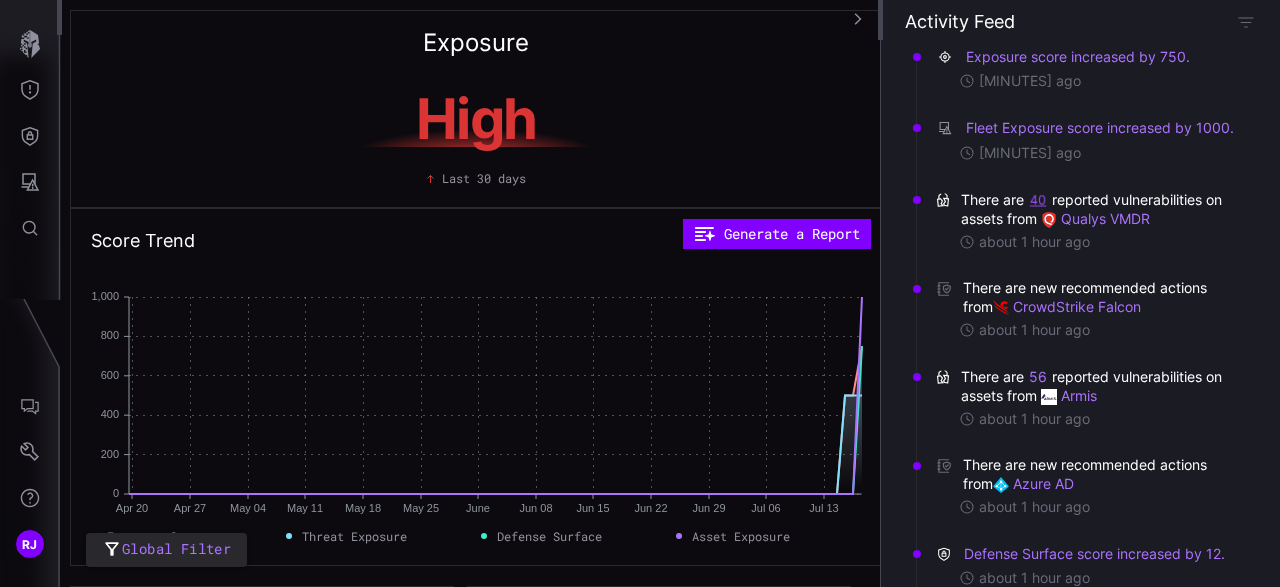 click on "40" at bounding box center (1038, 200) 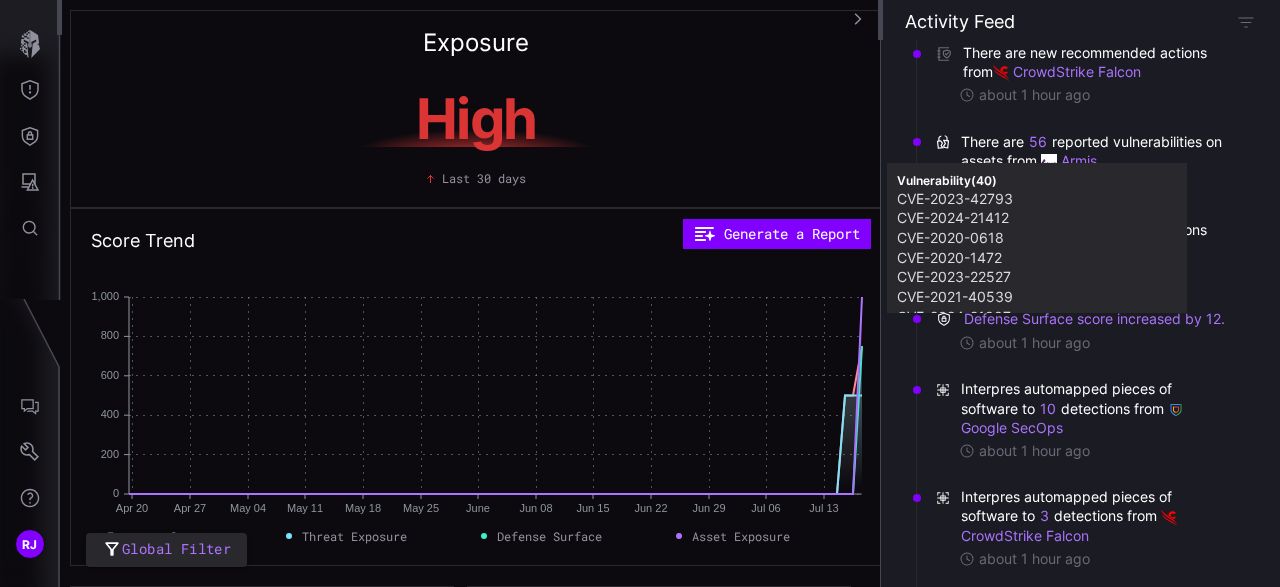 scroll, scrollTop: 0, scrollLeft: 0, axis: both 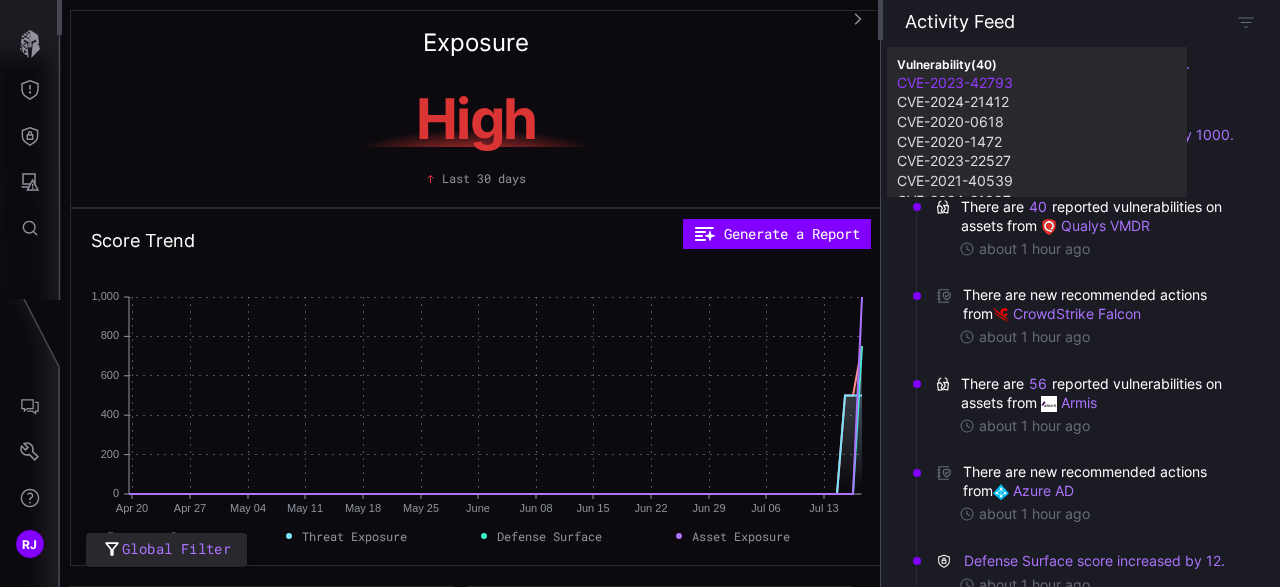 click on "CVE-2023-42793" at bounding box center [1037, 83] 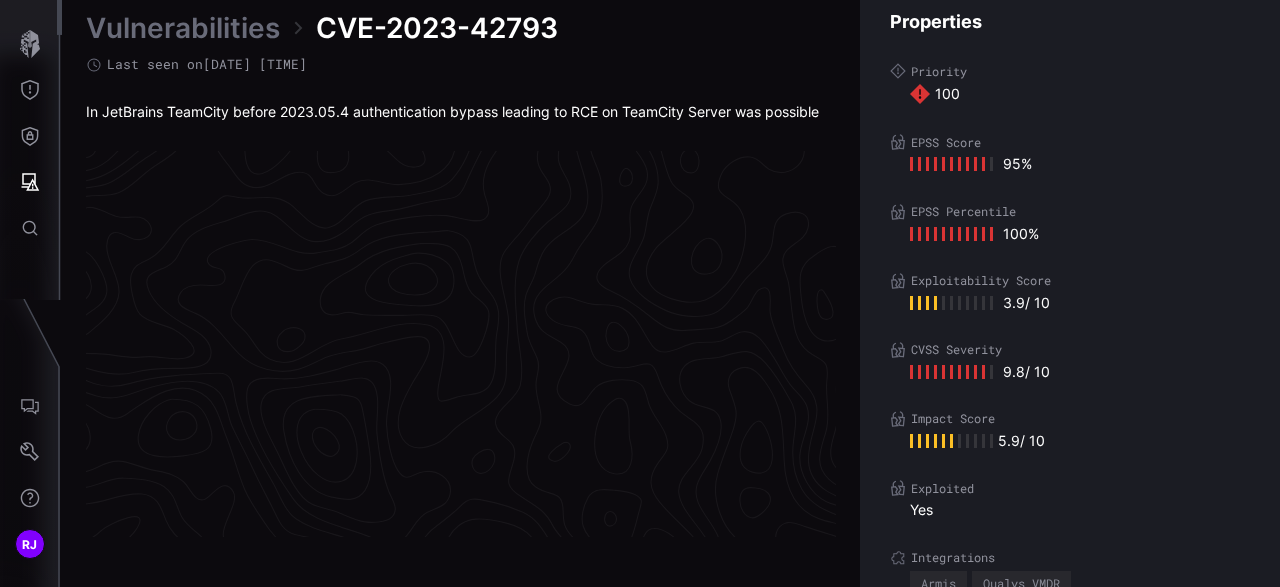 scroll, scrollTop: 4307, scrollLeft: 1125, axis: both 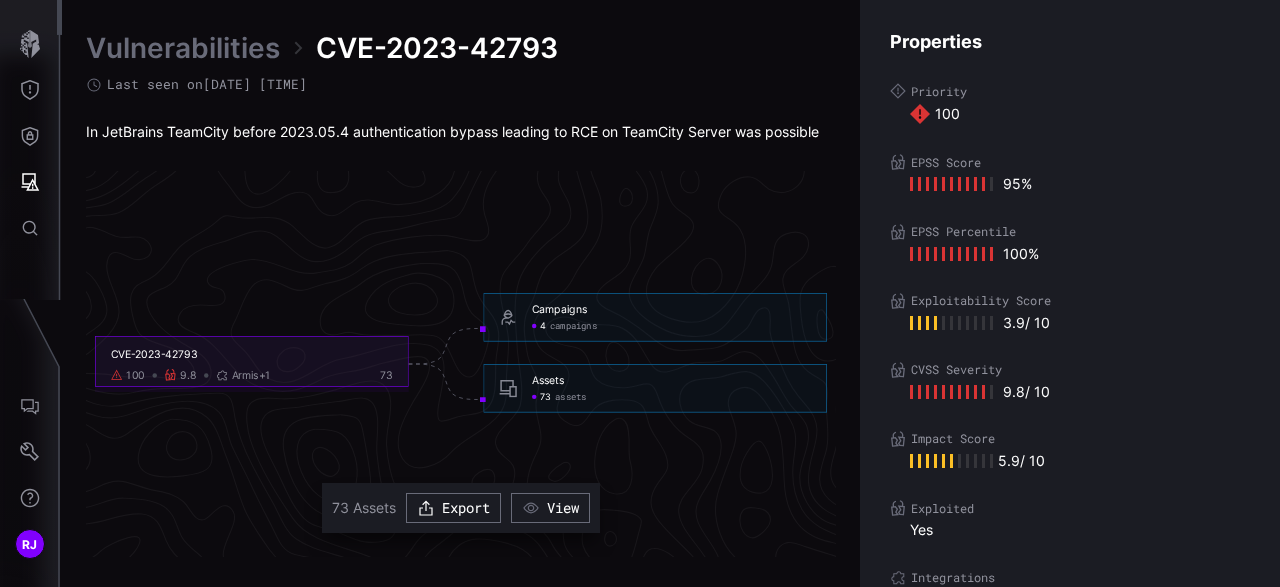 click on "Armis +1" 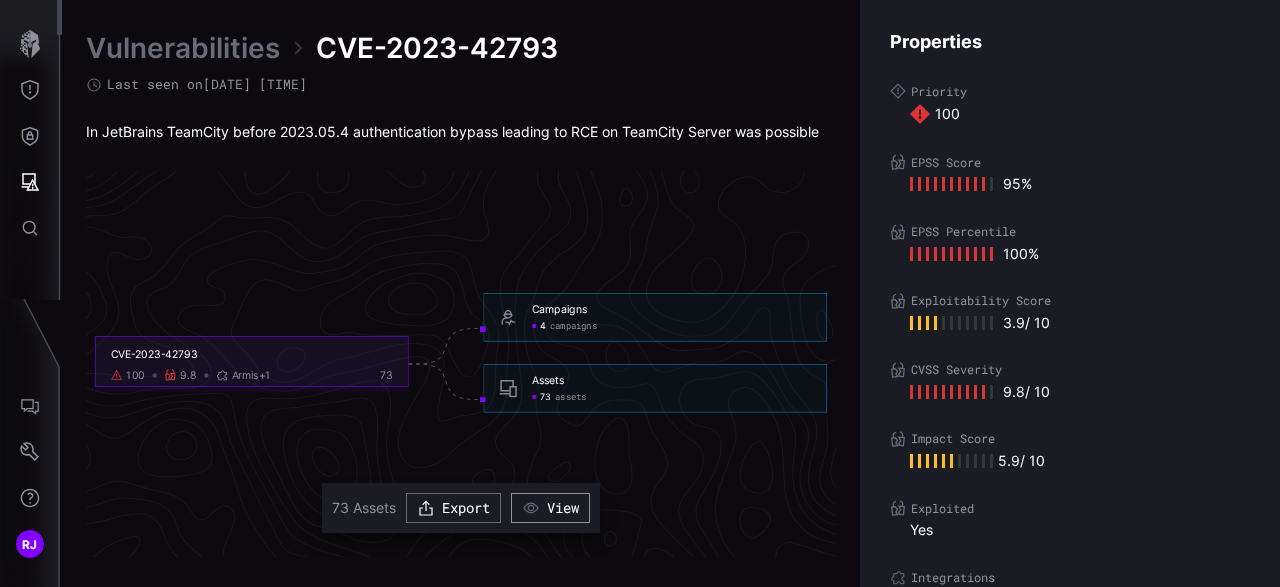 click at bounding box center (534, 508) 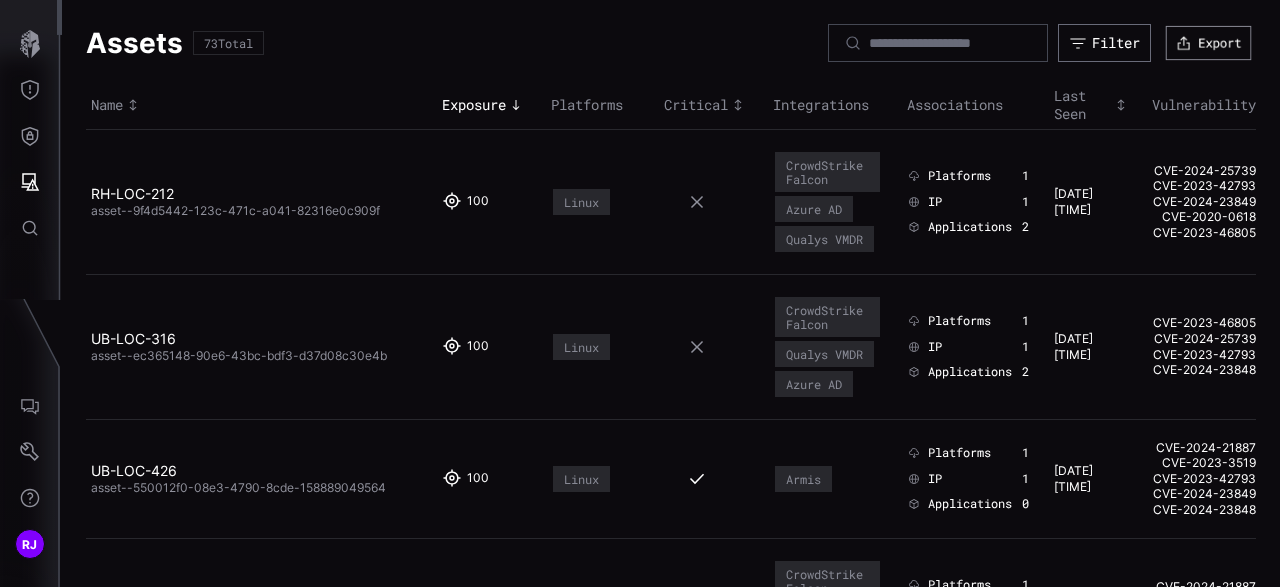click on "Export" at bounding box center [1209, 43] 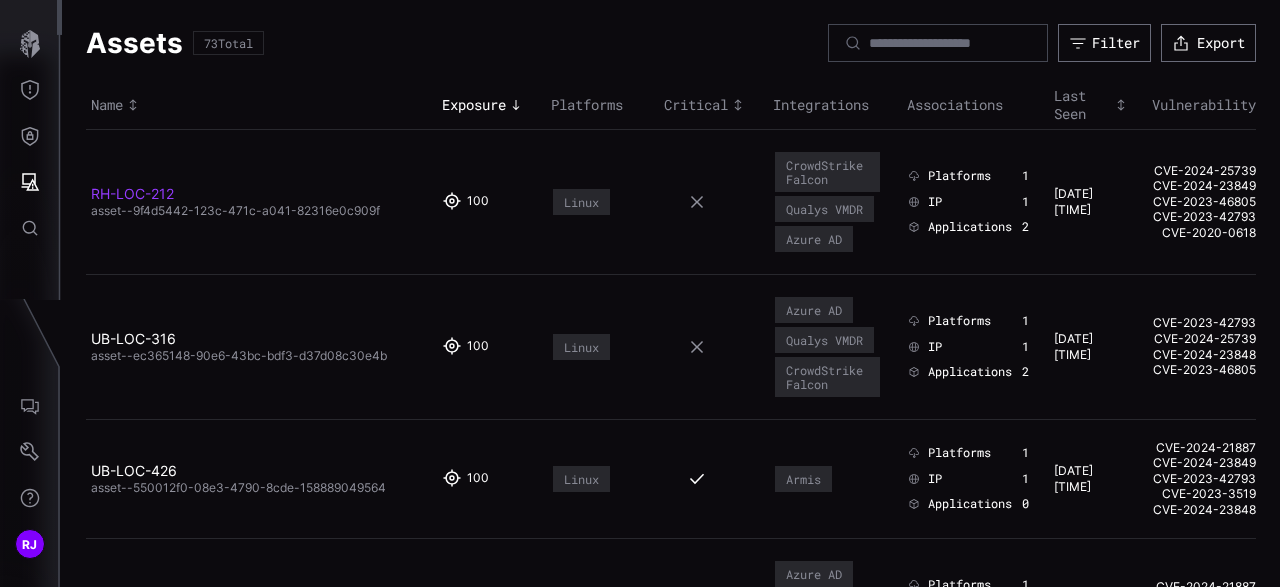 click on "RH-LOC-212" at bounding box center (132, 193) 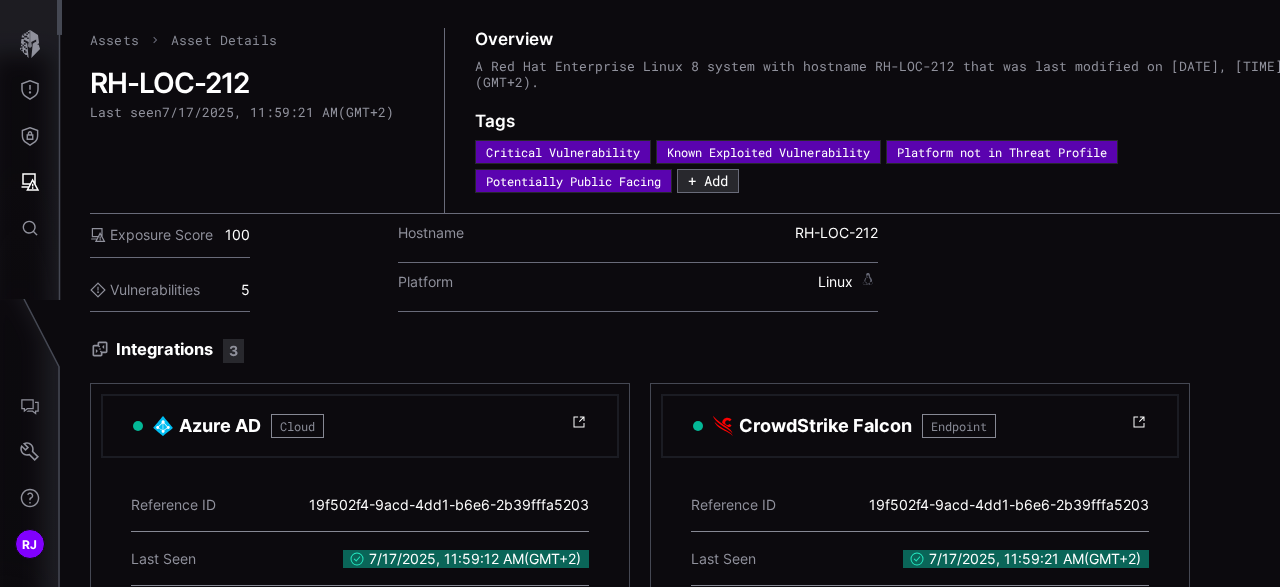 type 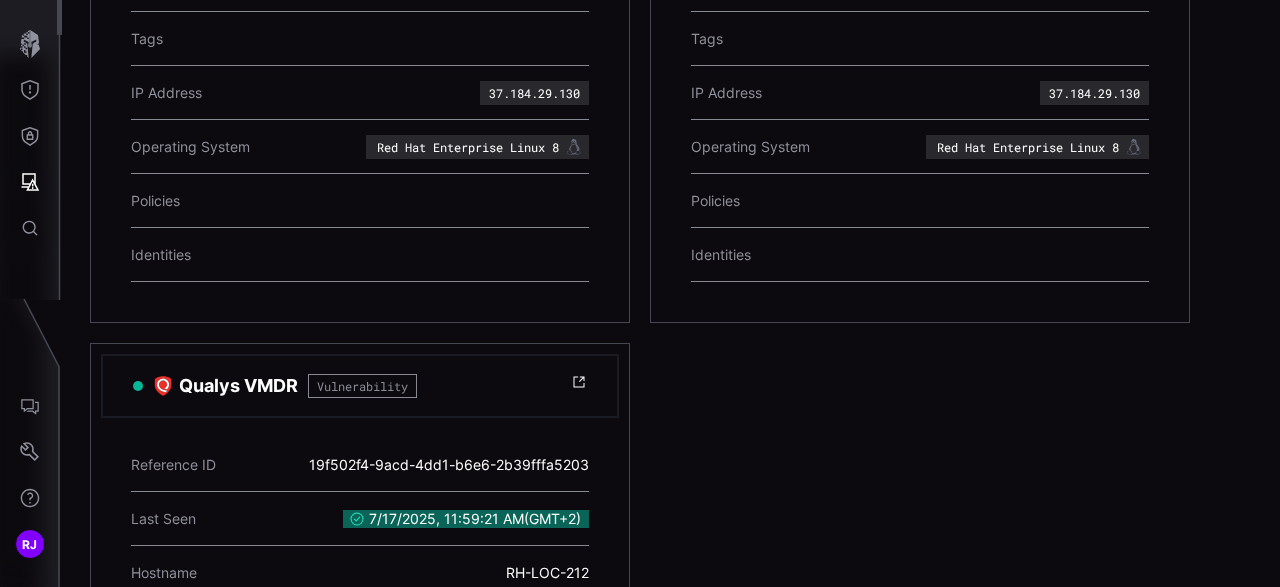 scroll, scrollTop: 0, scrollLeft: 0, axis: both 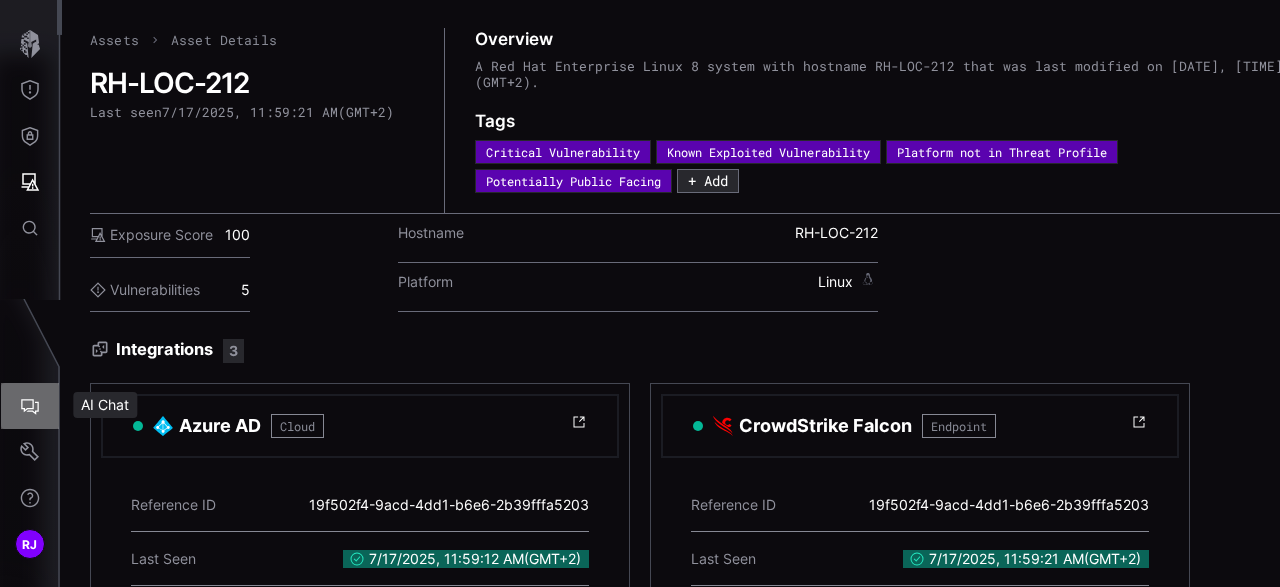 click 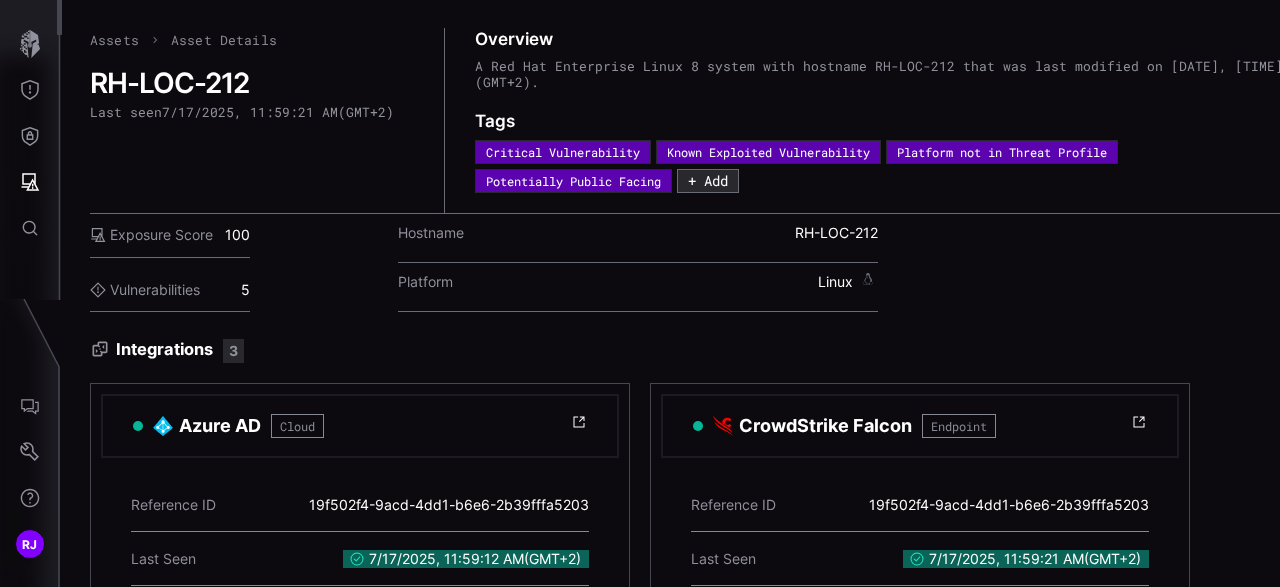 scroll, scrollTop: 0, scrollLeft: 0, axis: both 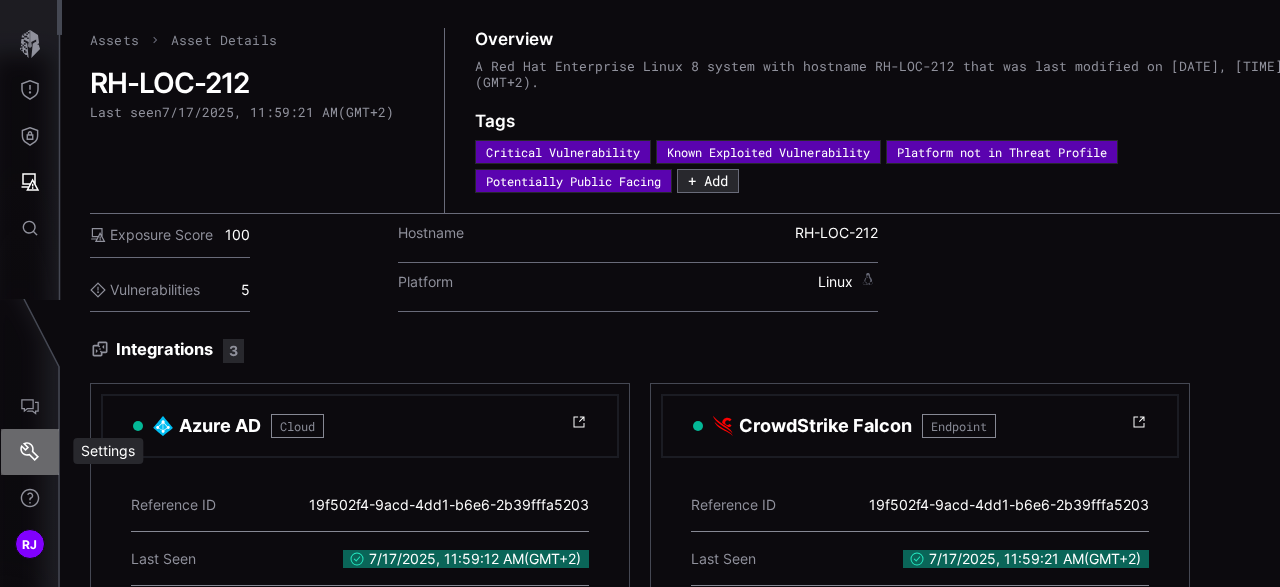 click 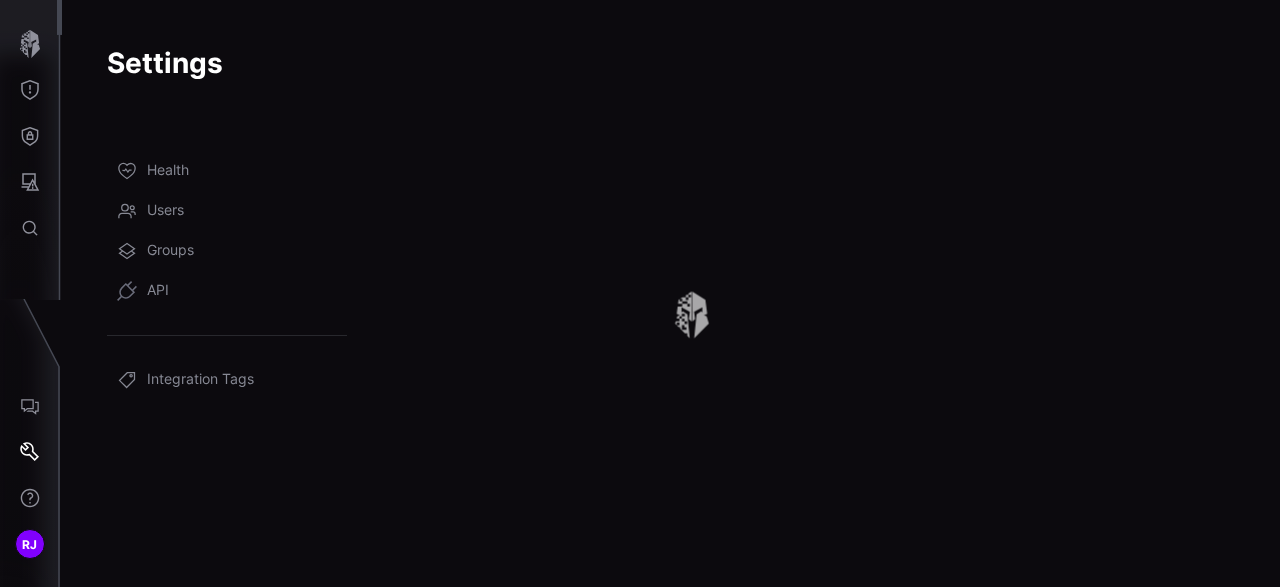 type 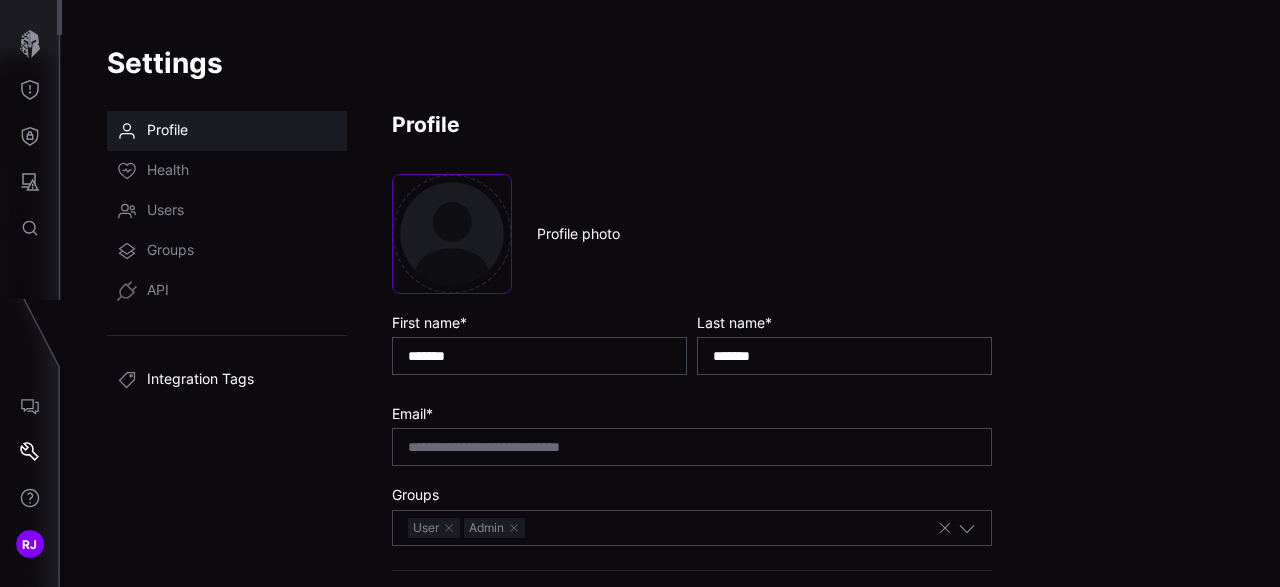 click on "Integration Tags" at bounding box center [227, 380] 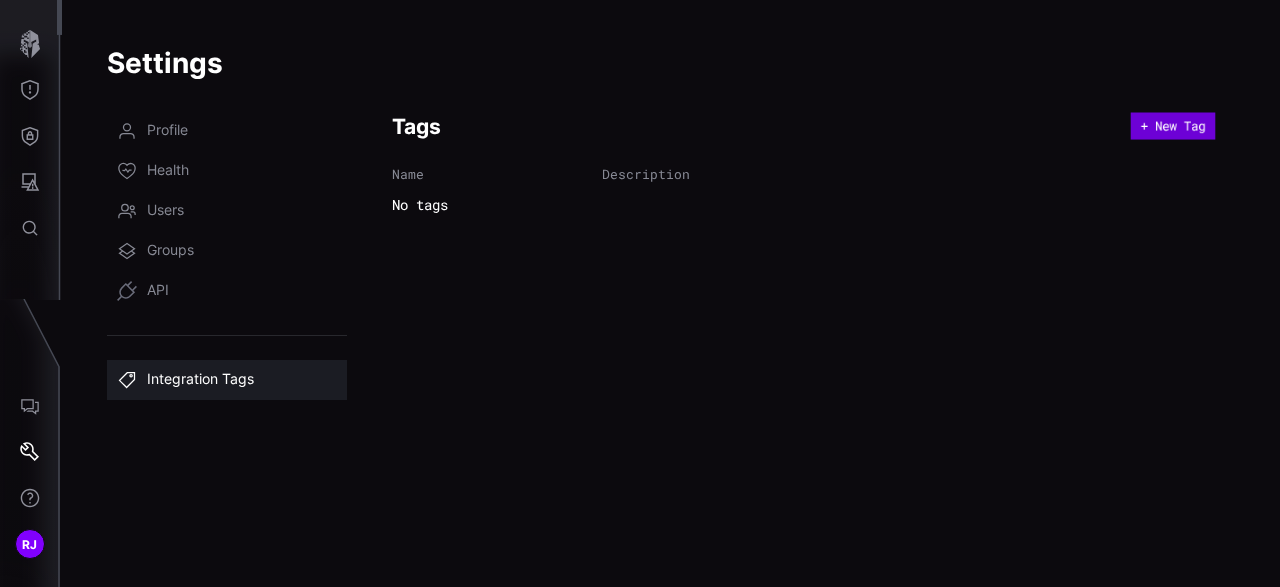 click on "+ New Tag" at bounding box center [1173, 126] 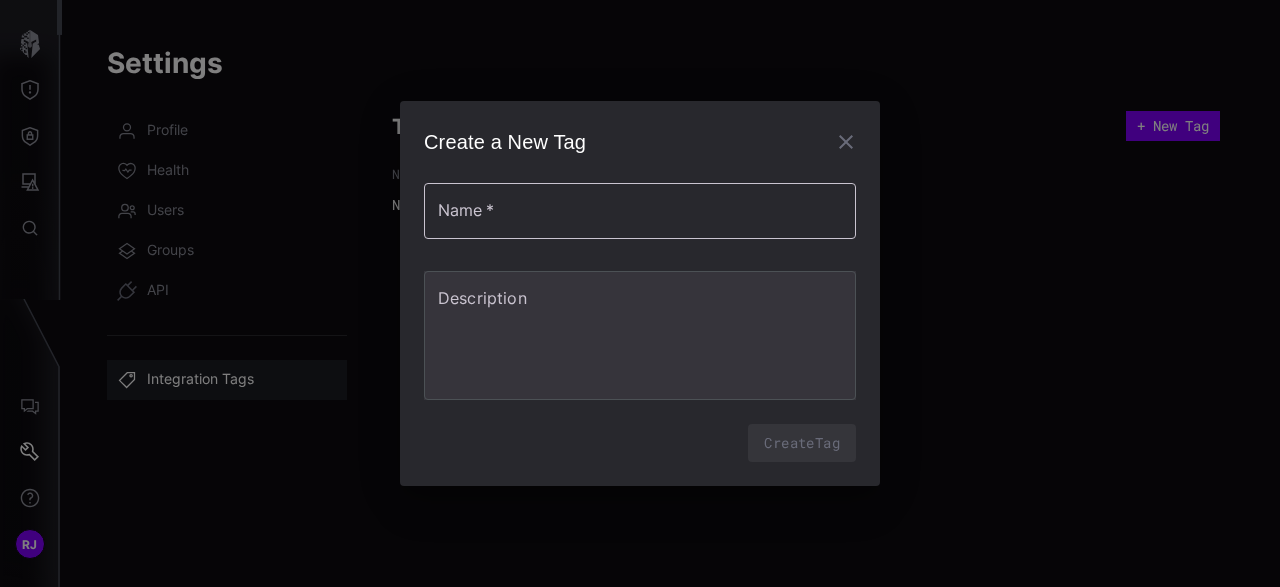 type on "*" 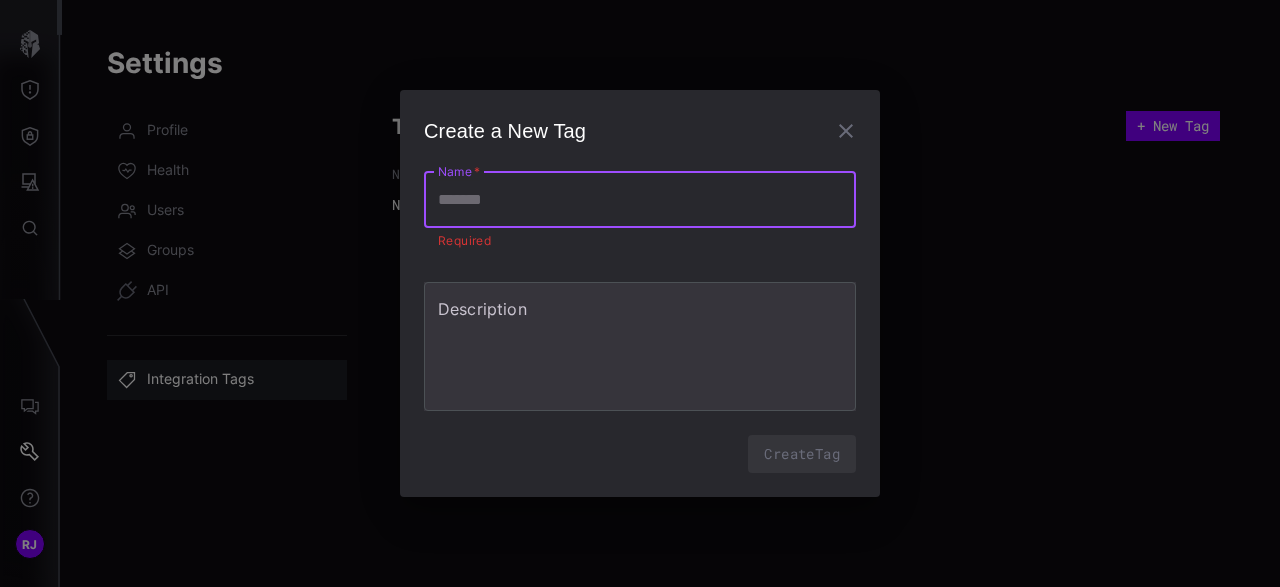 click on "Name   *" at bounding box center (640, 200) 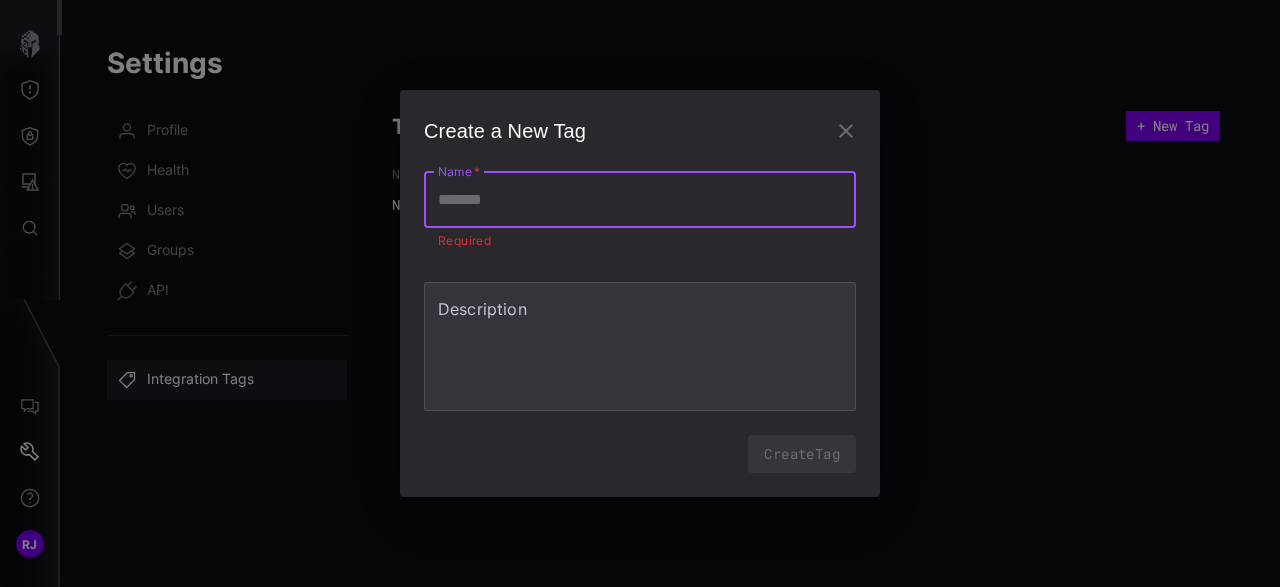type on "*" 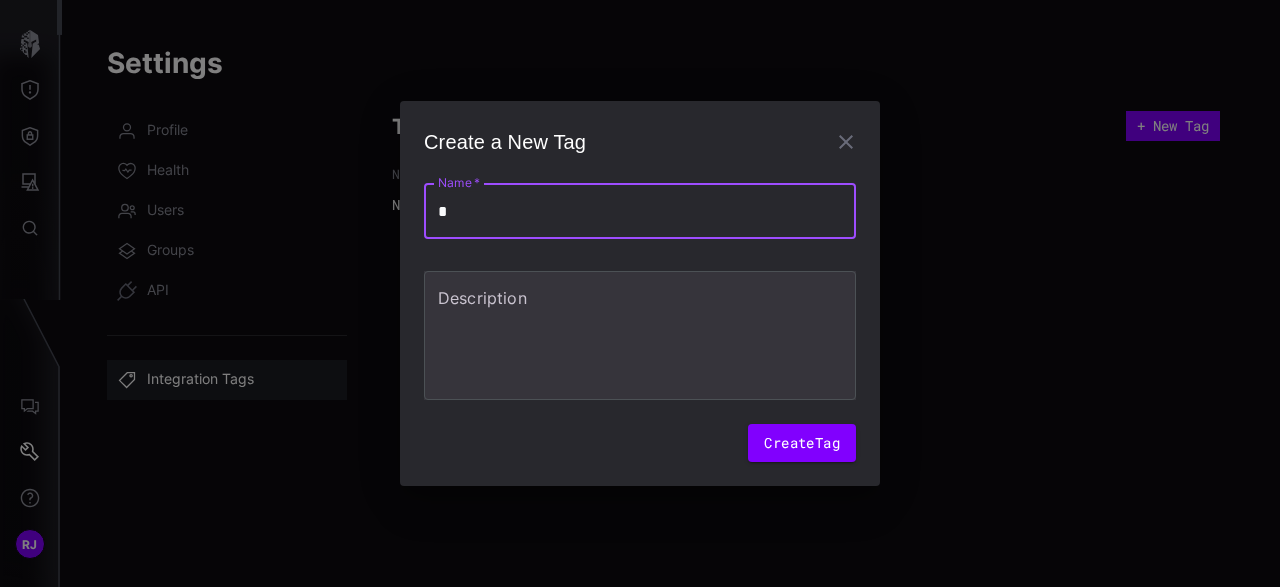 type on "**" 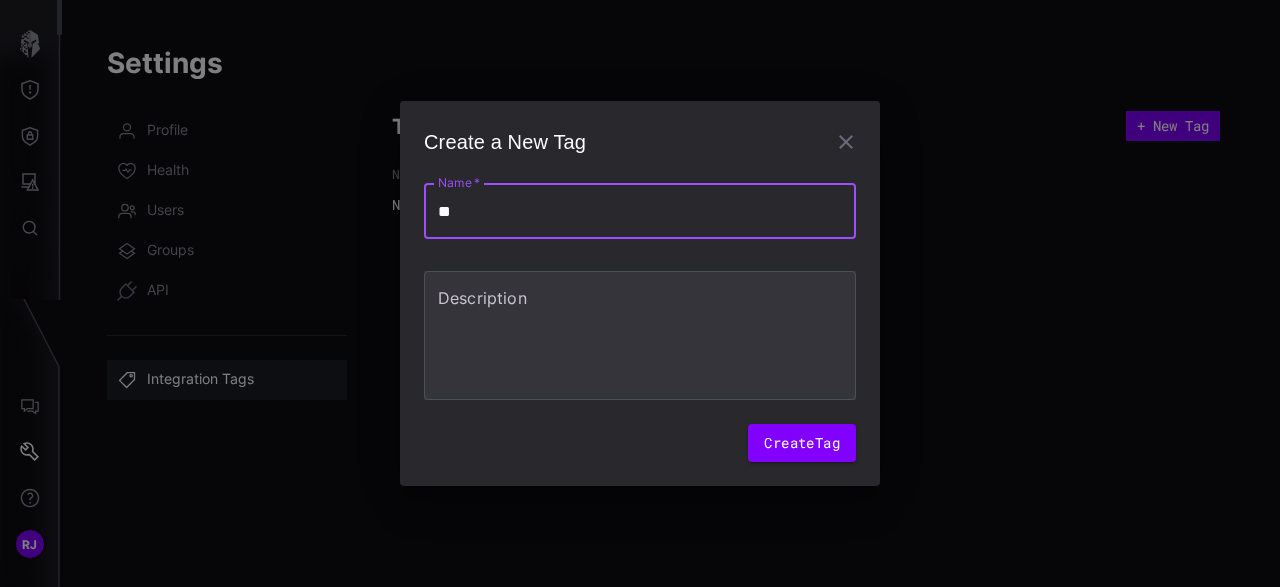 type on "***" 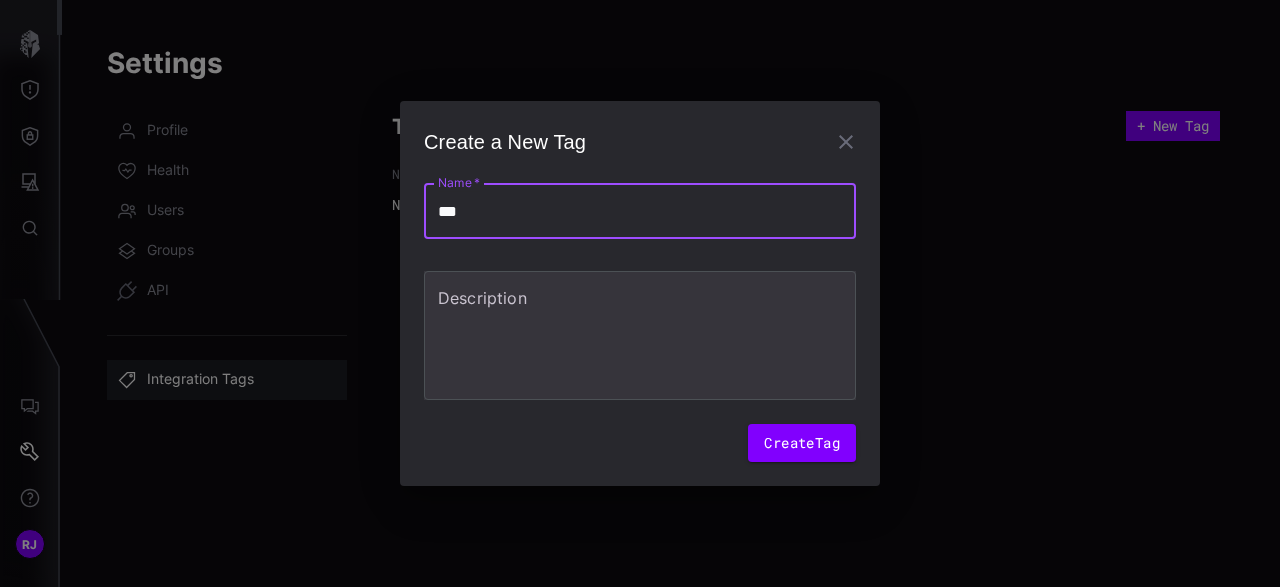 type on "****" 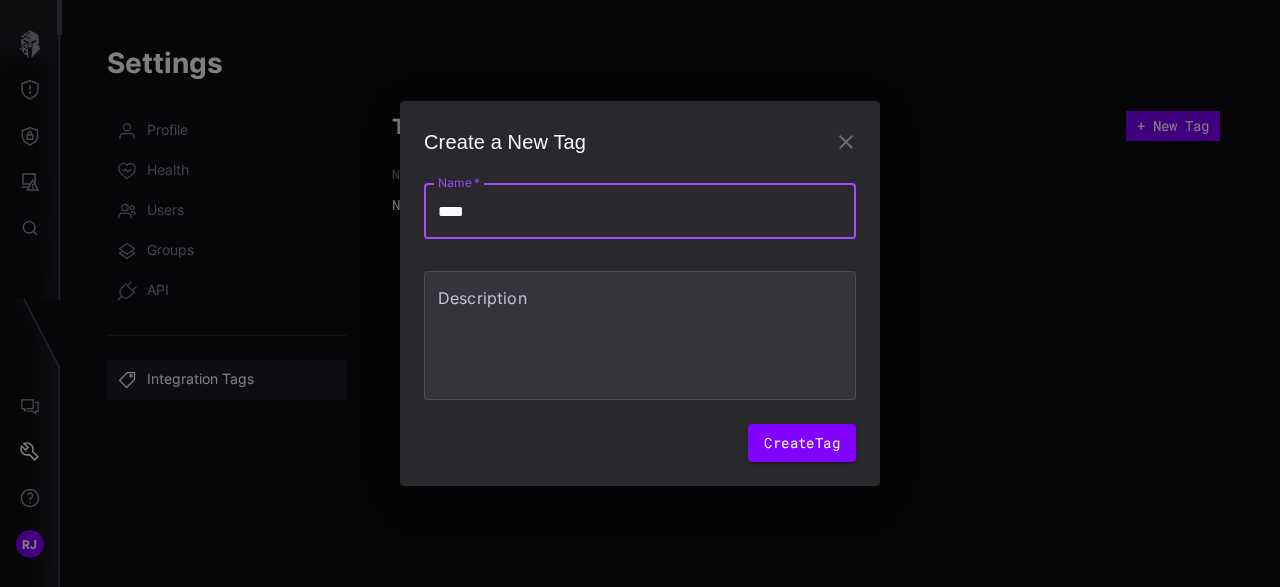 type on "*****" 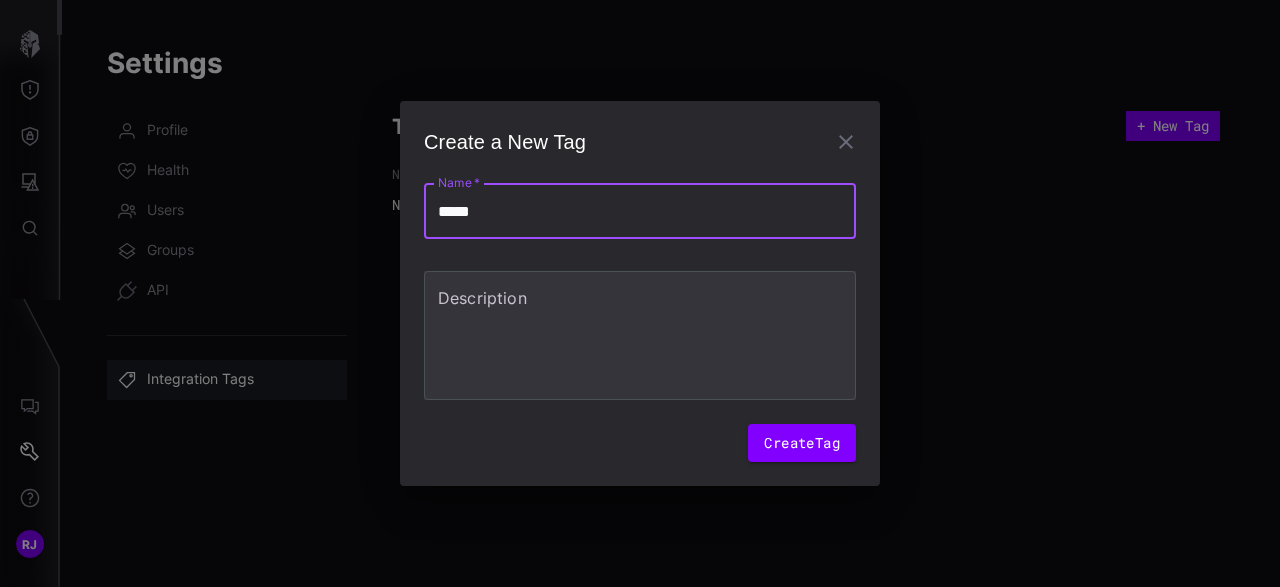type on "*" 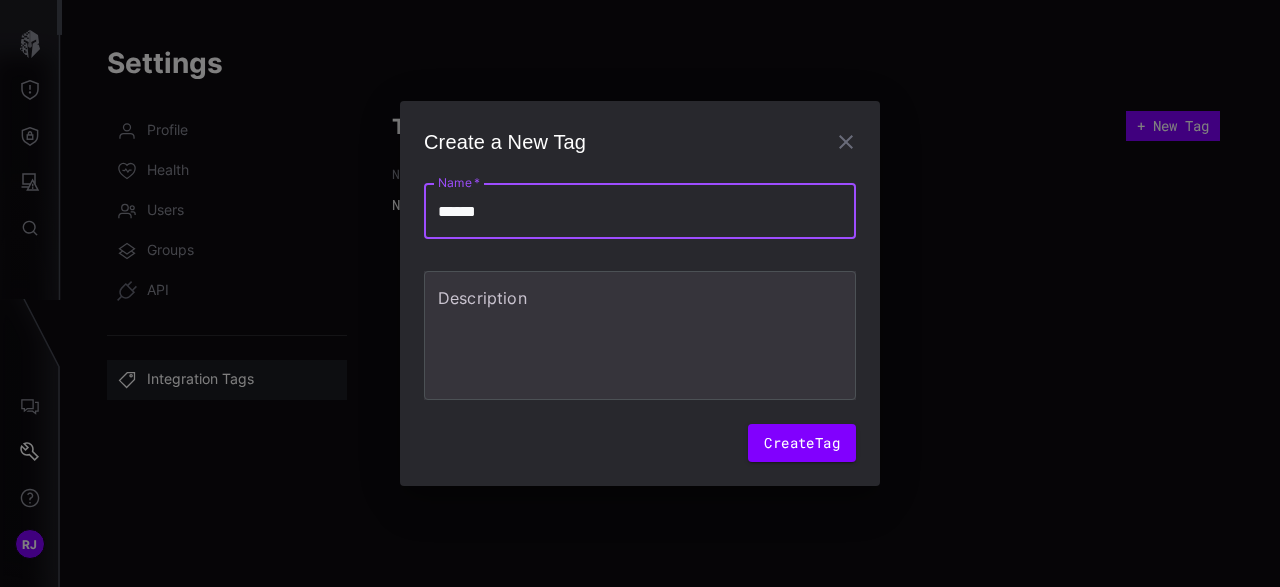 type on "*******" 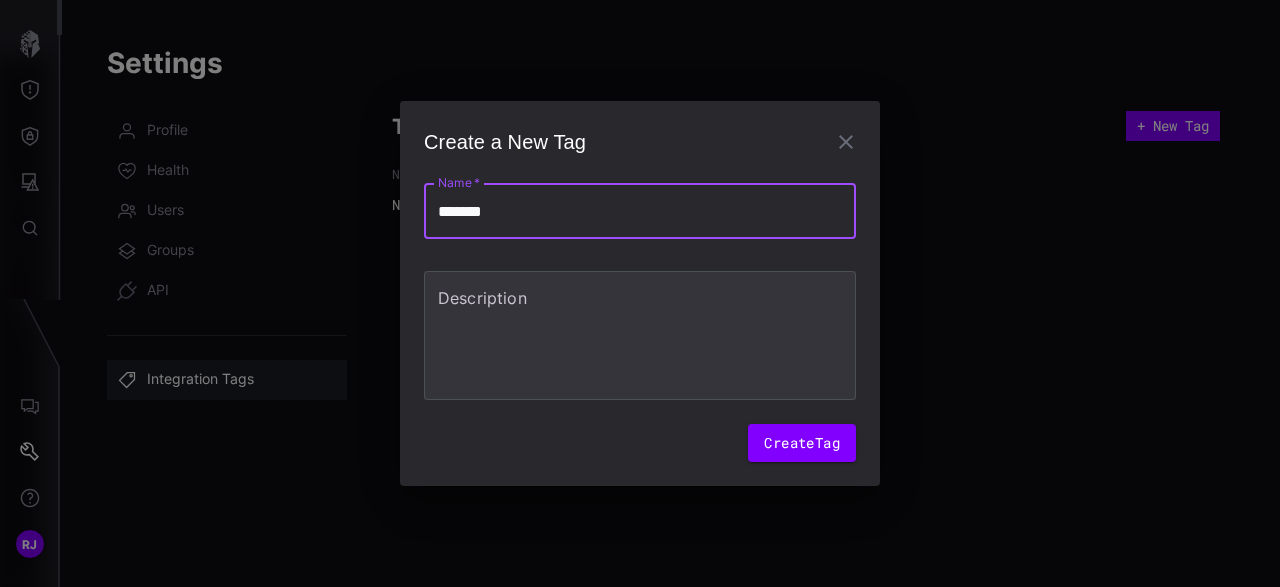 type on "********" 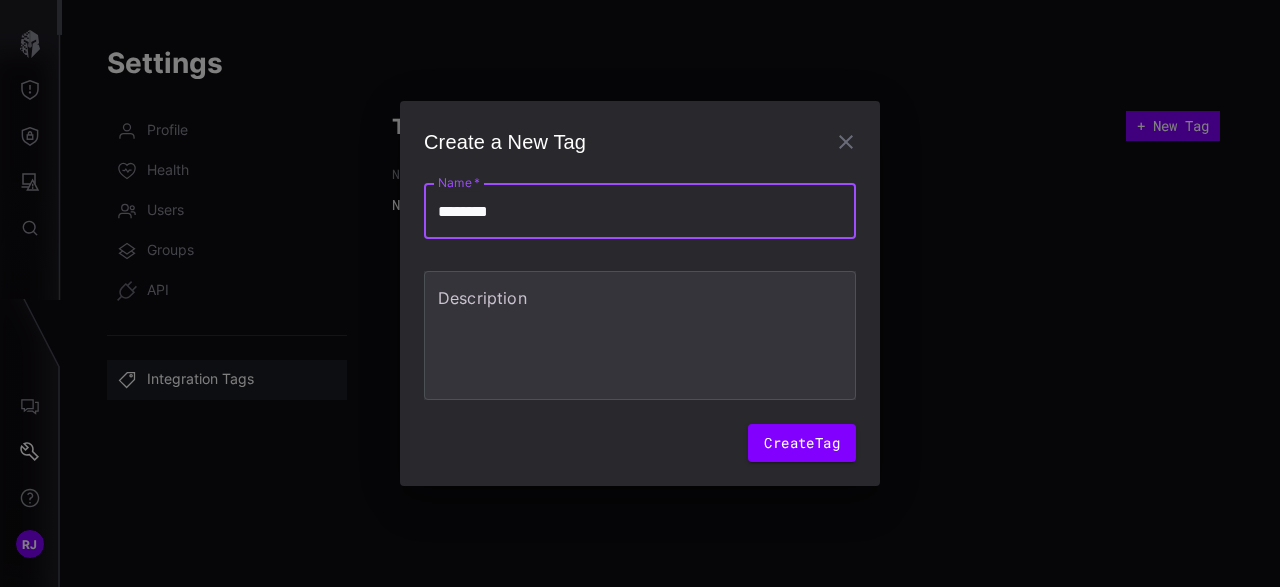type on "*********" 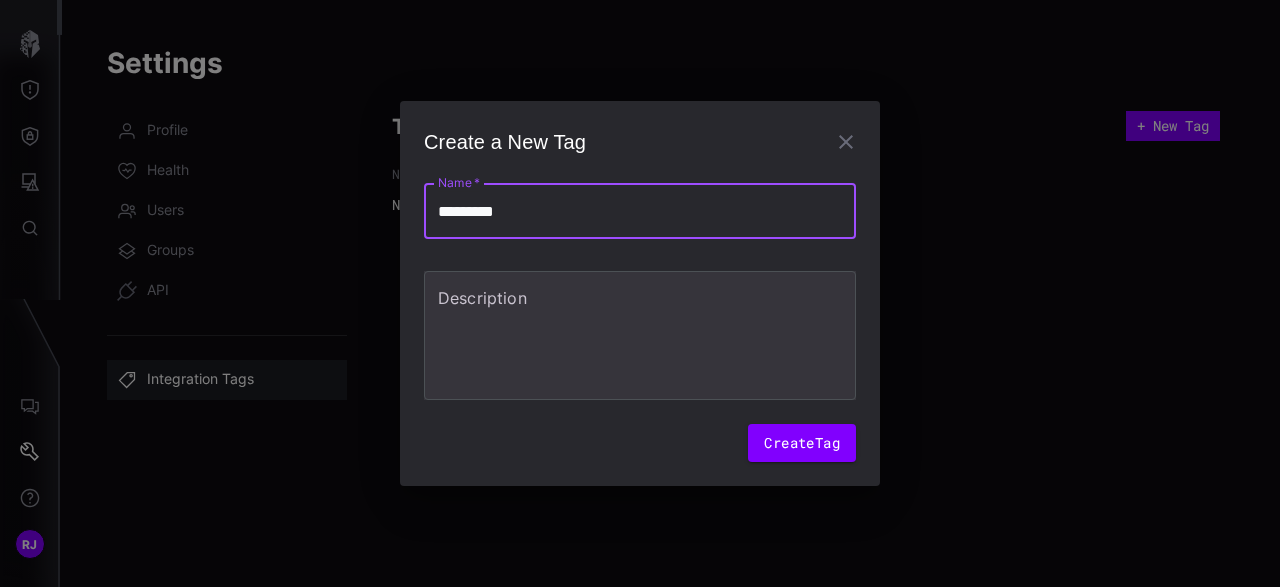 type on "**********" 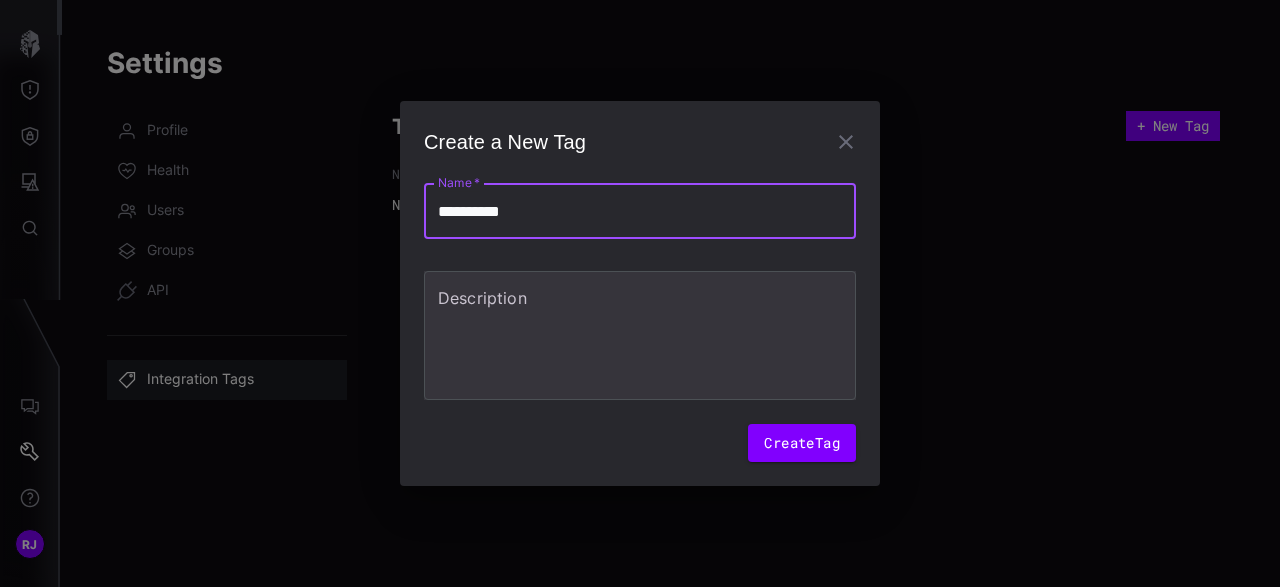 type on "*********" 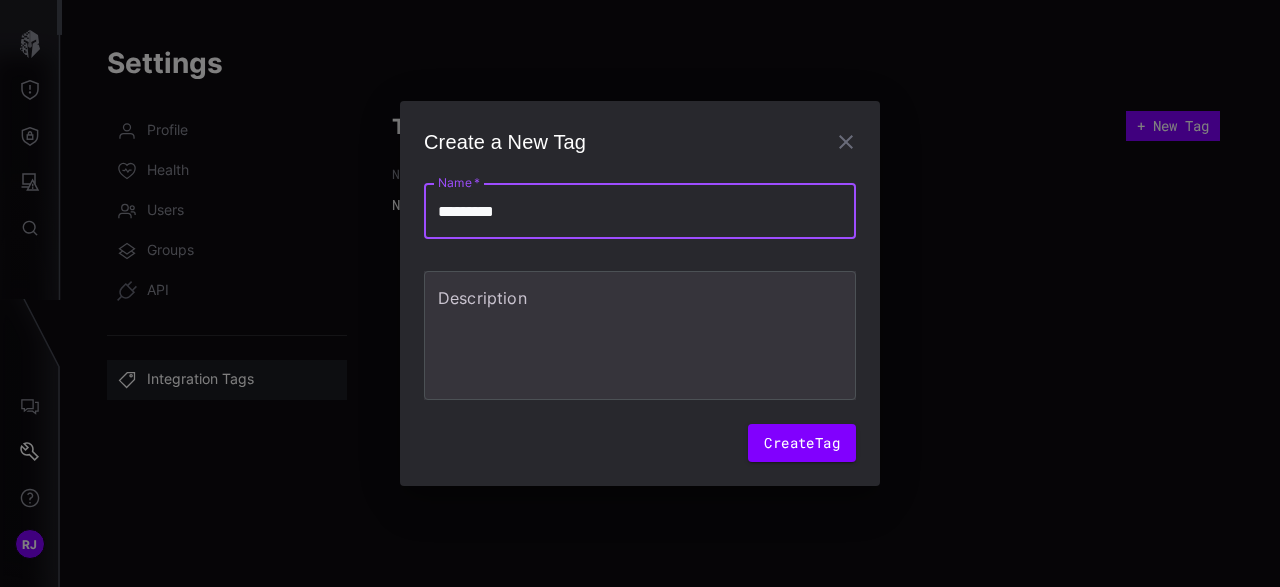 type on "********" 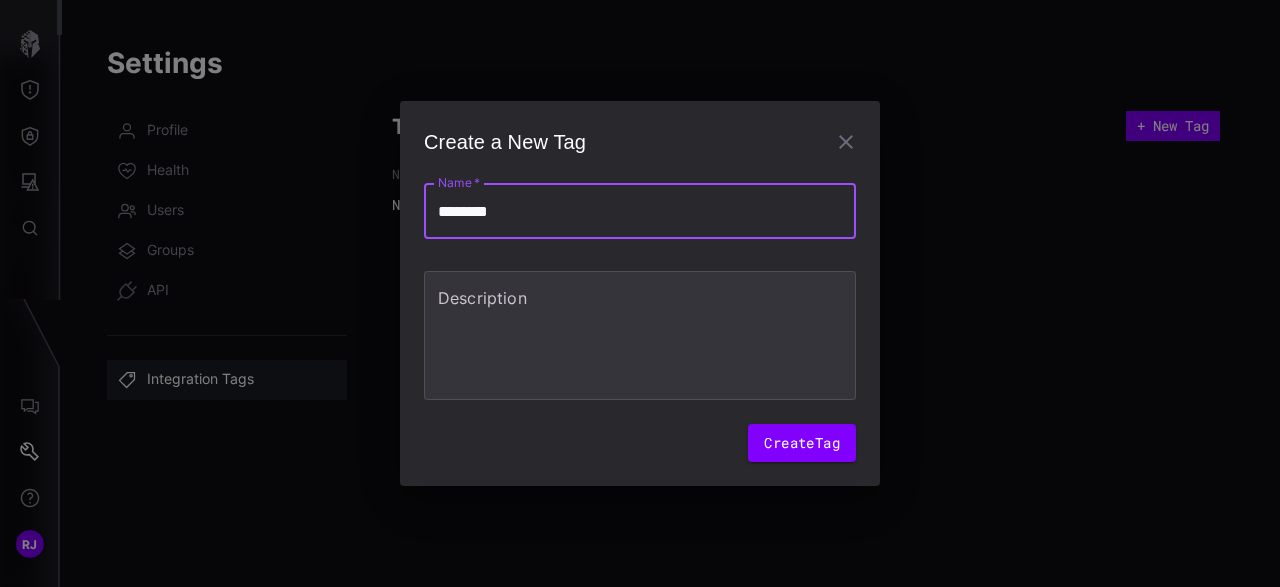 type on "*******" 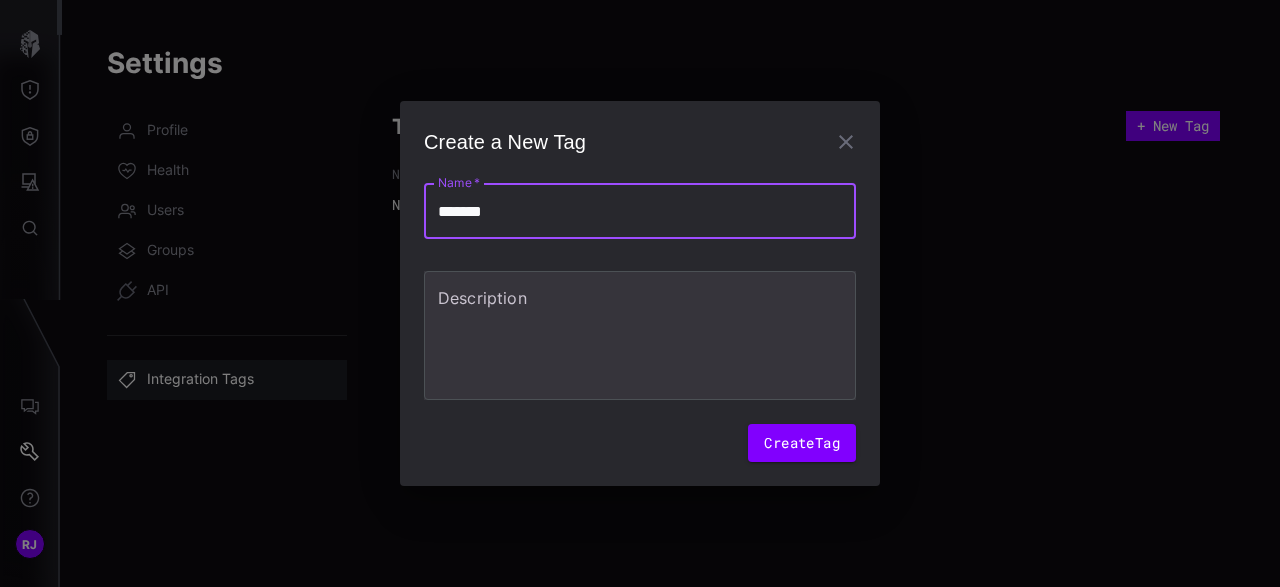type on "******" 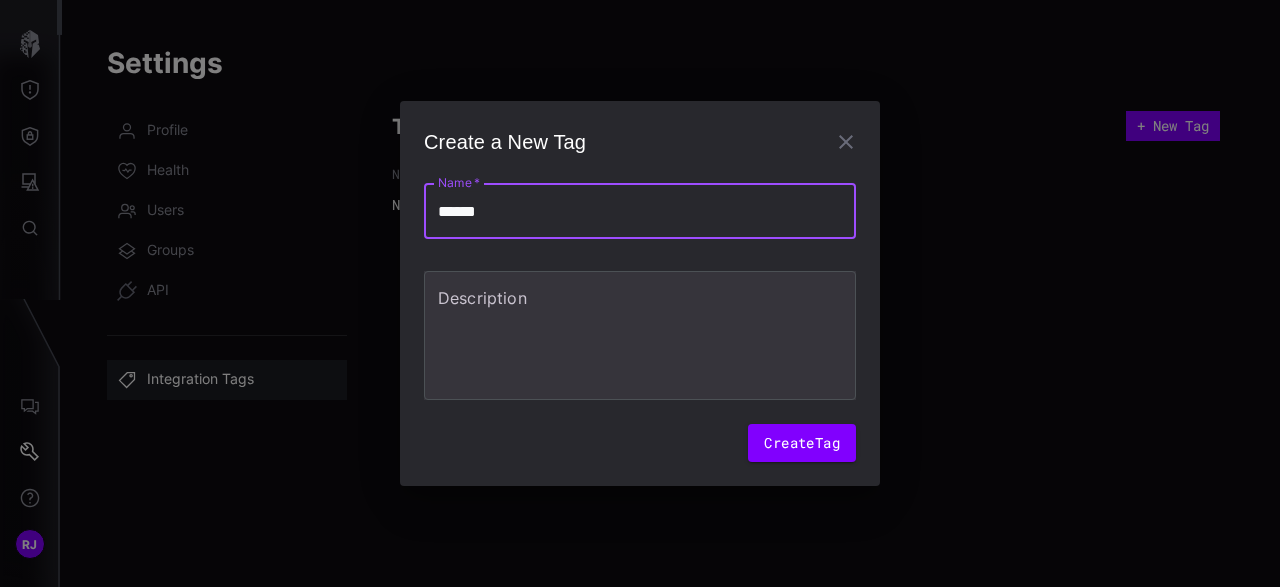 type on "*****" 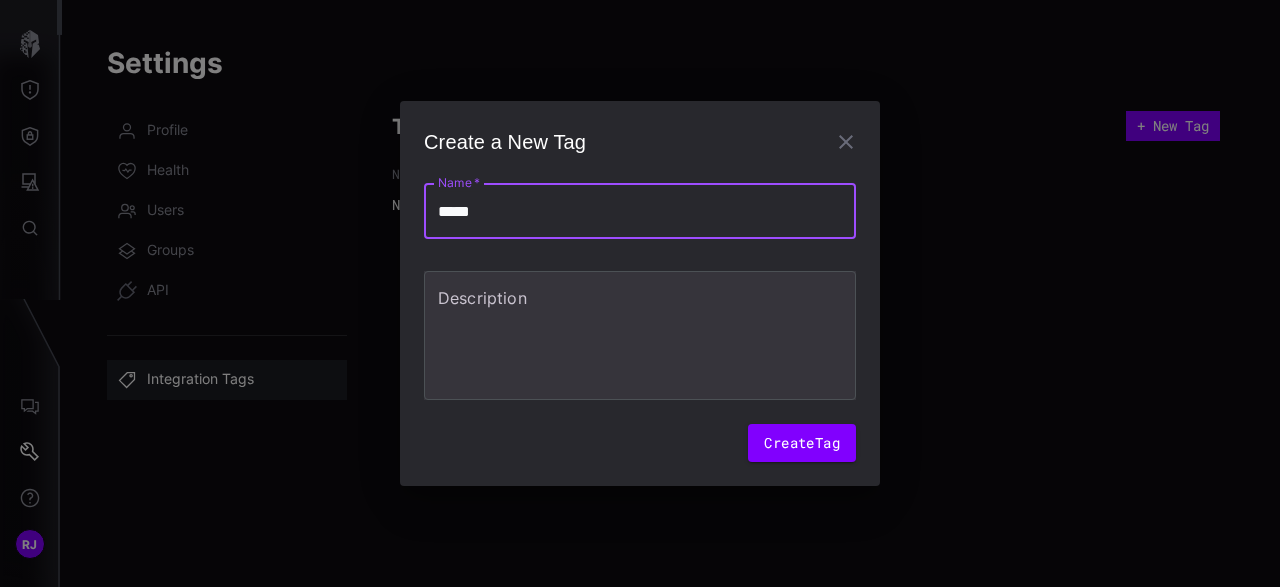 type on "****" 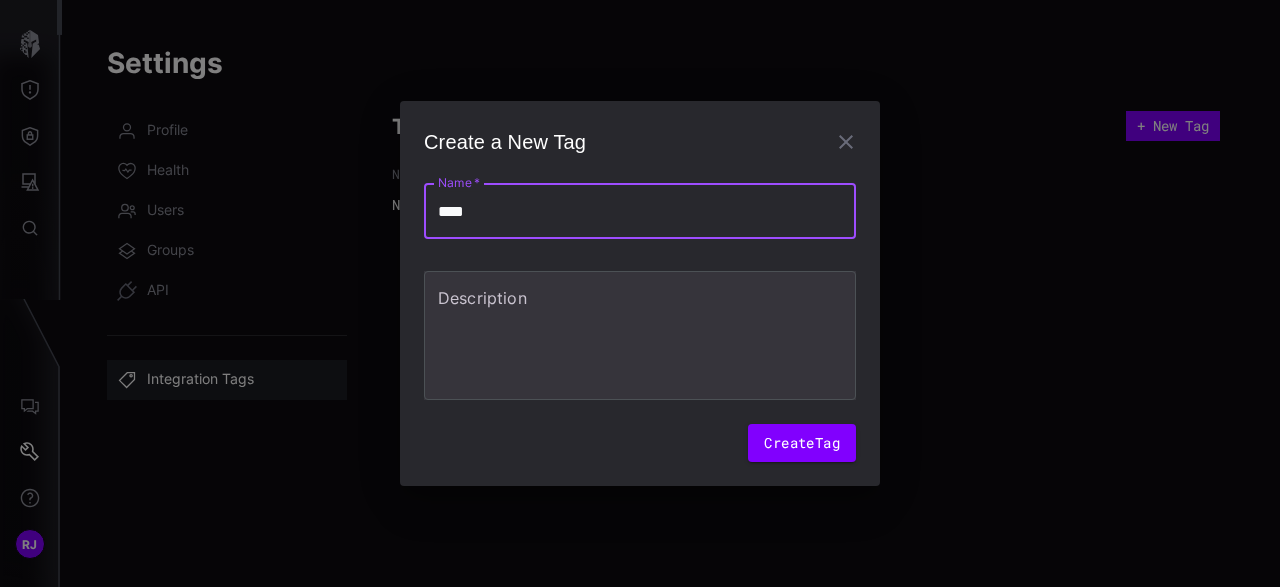 type on "***" 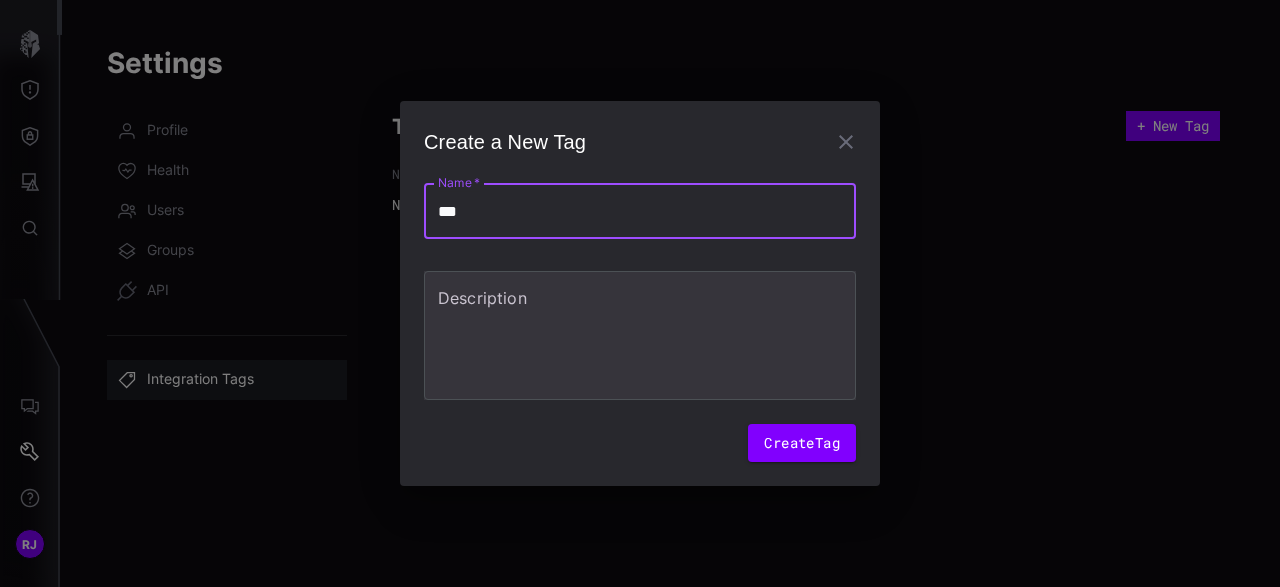 type on "****" 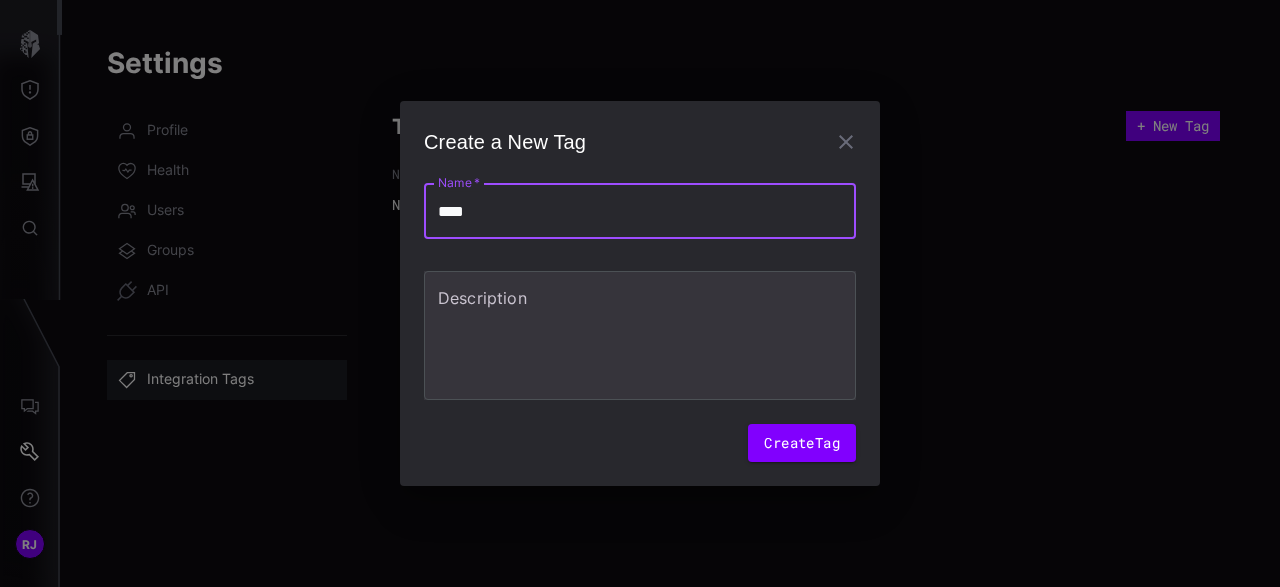 type on "*****" 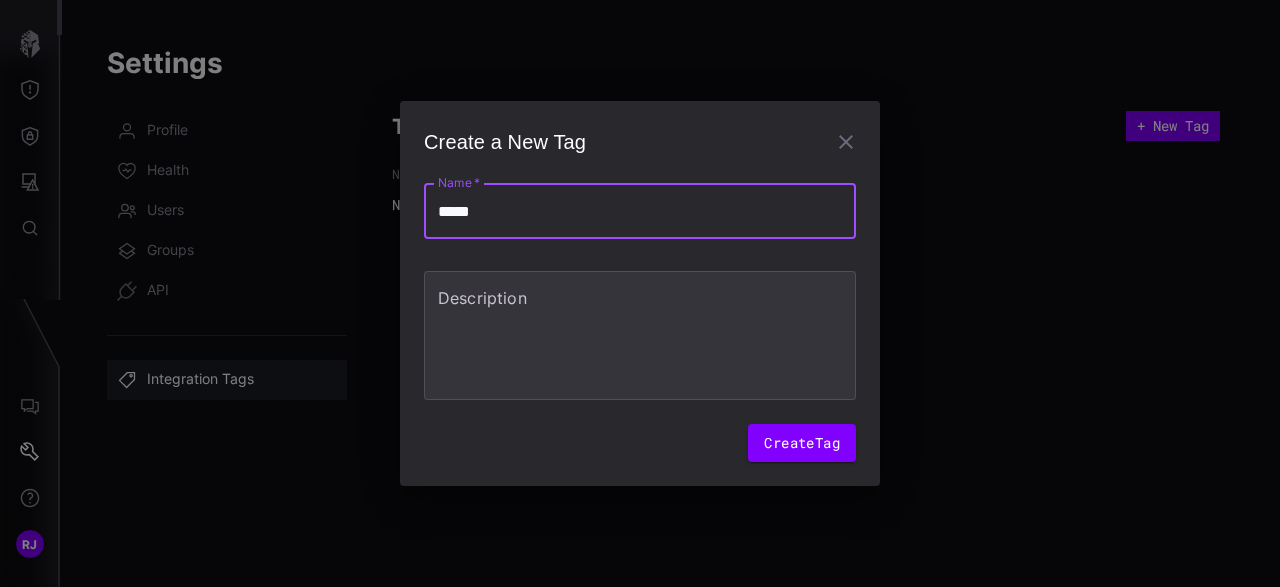 type on "******" 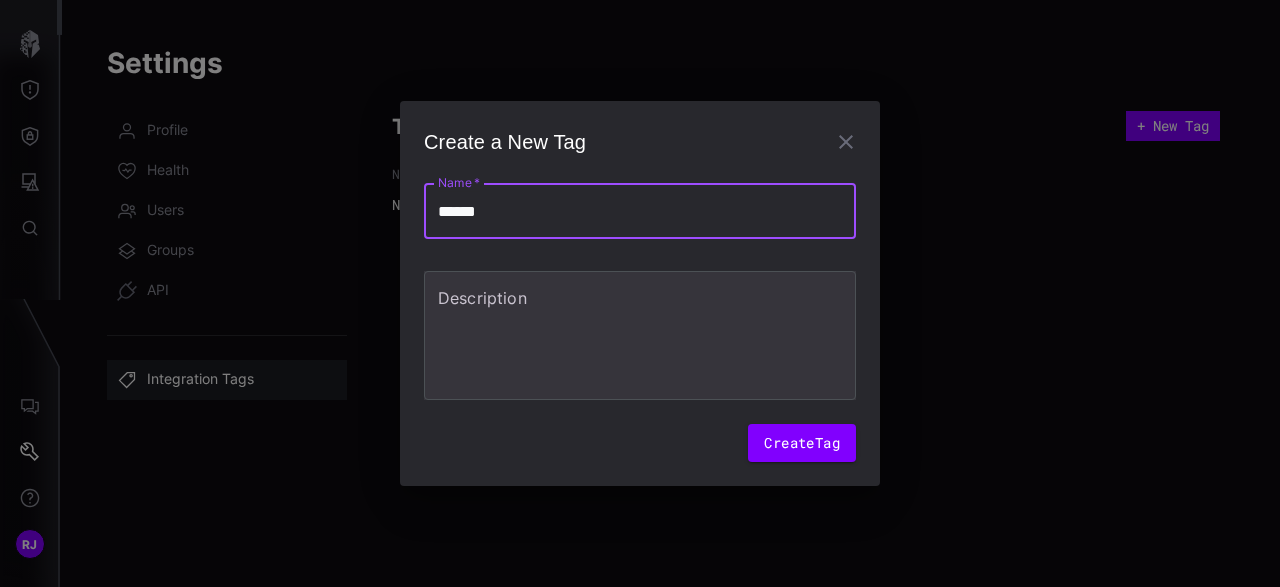type on "*" 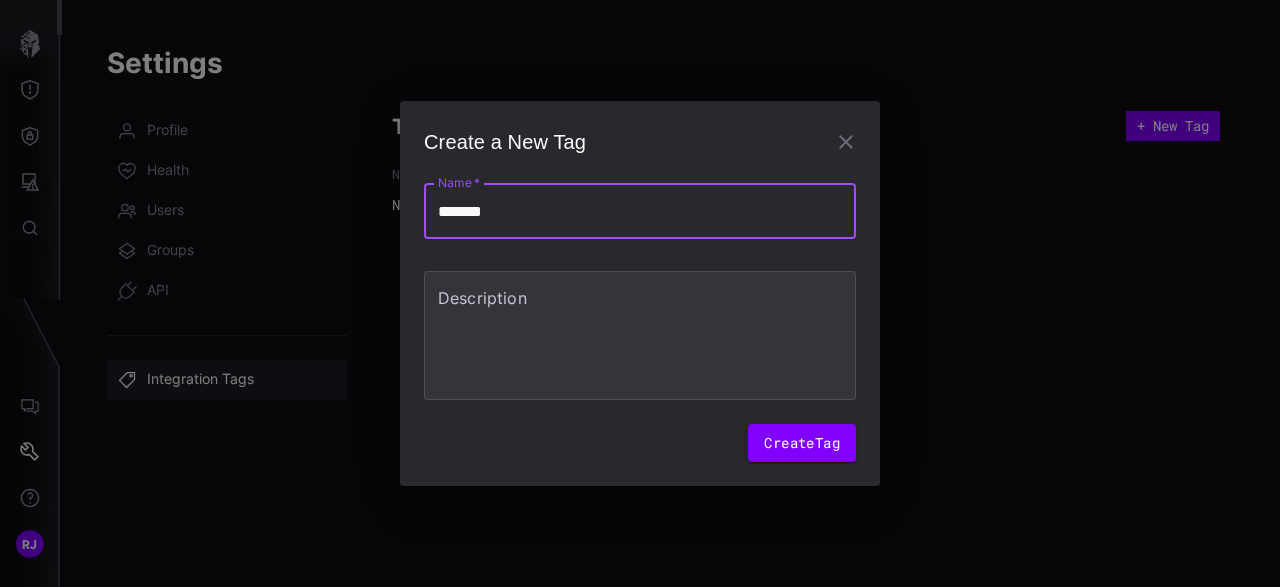 type on "********" 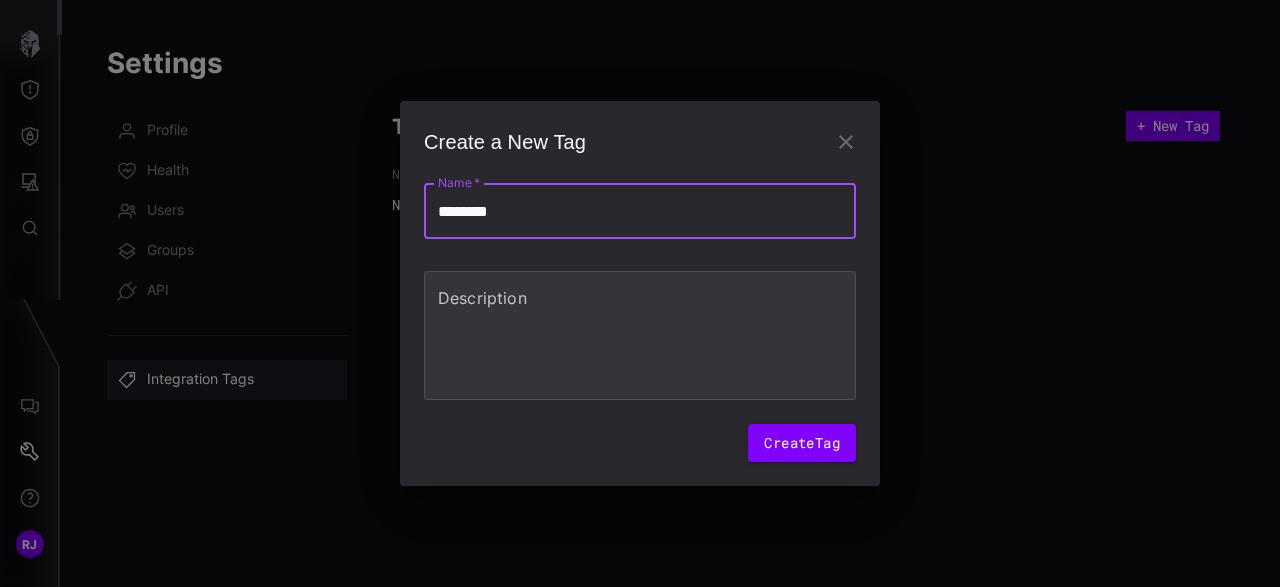 type on "*********" 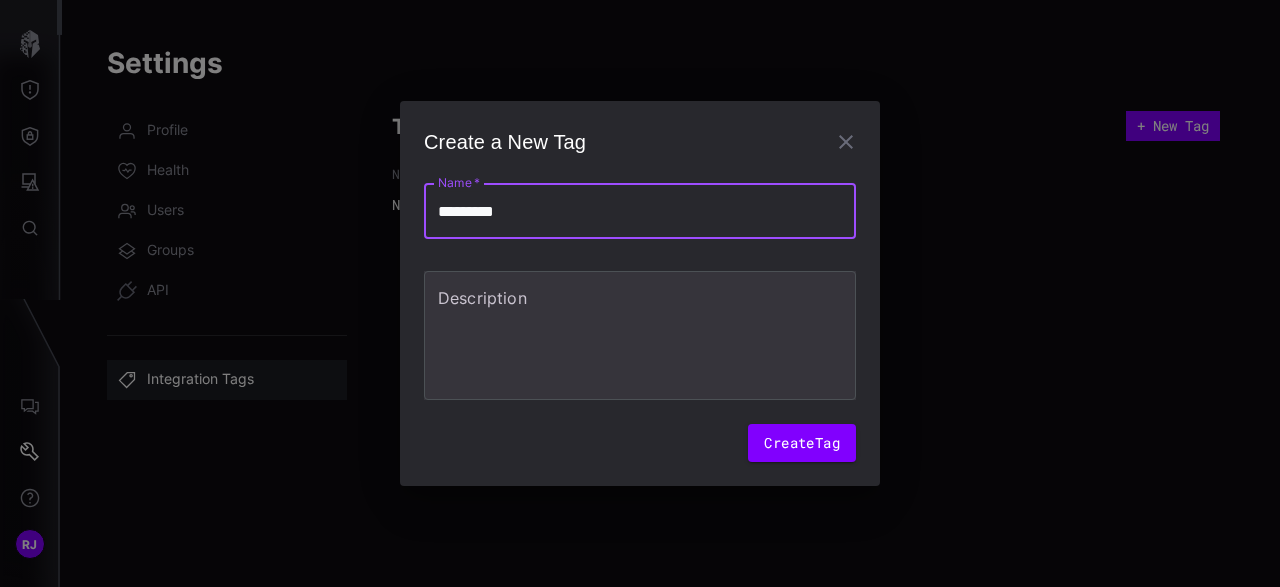 type on "*" 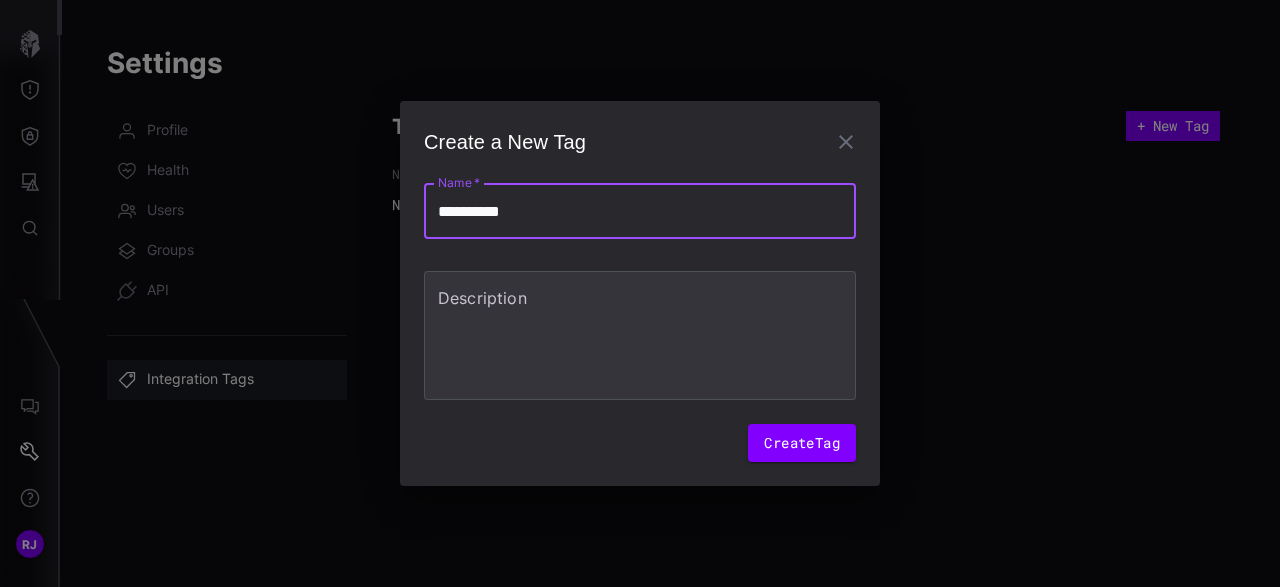 type on "*" 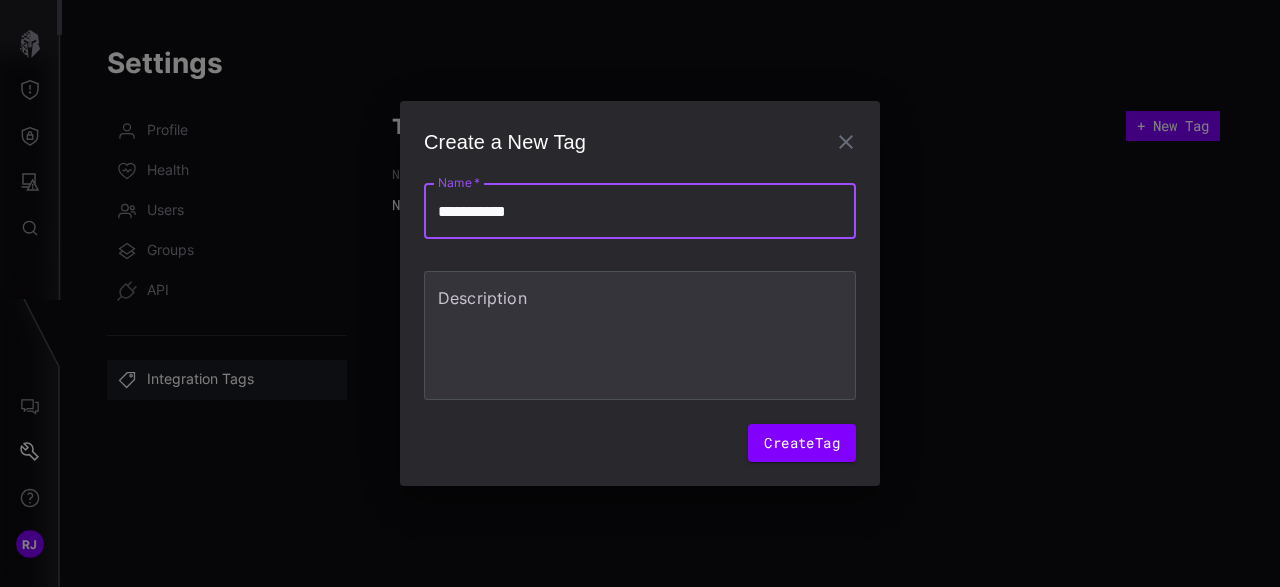 type on "**********" 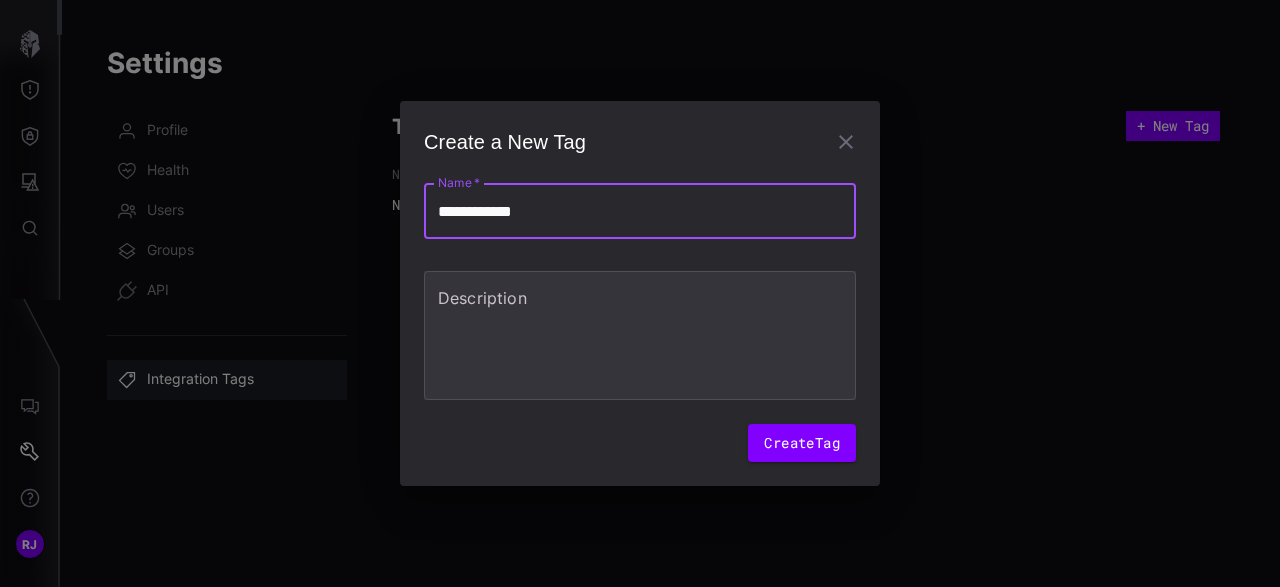 type on "**********" 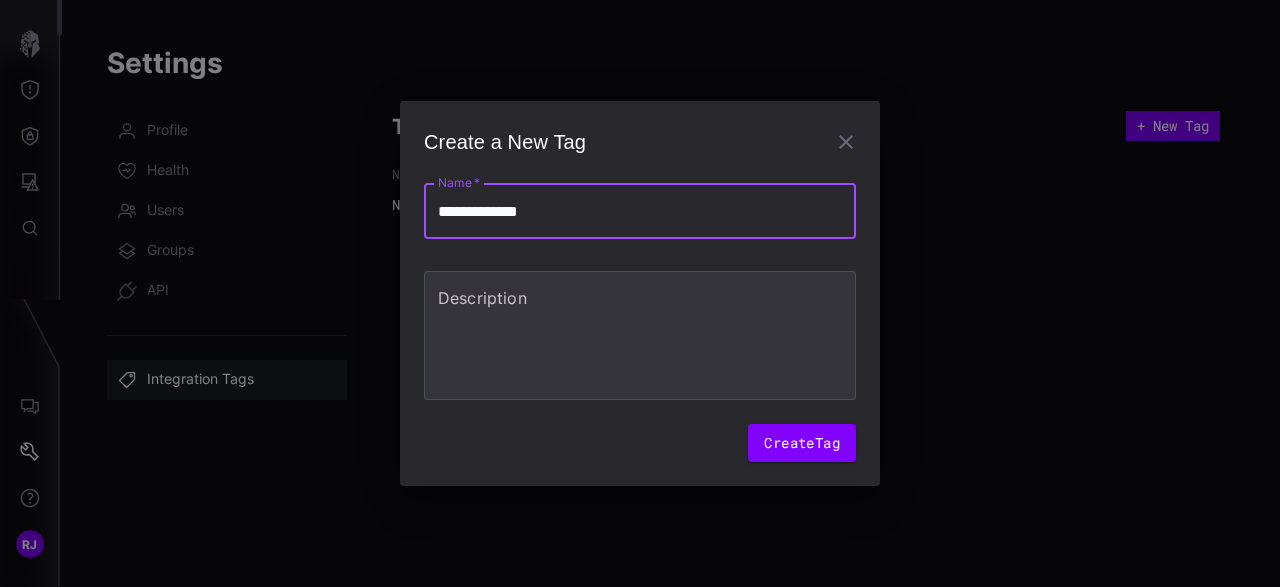 type on "**********" 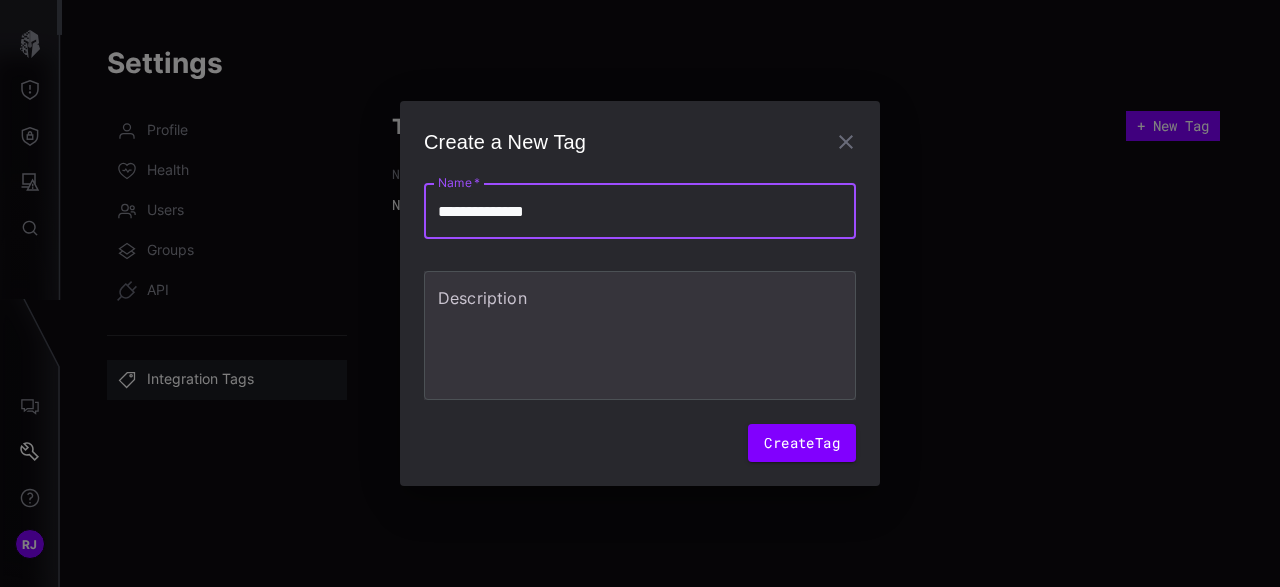 type on "**********" 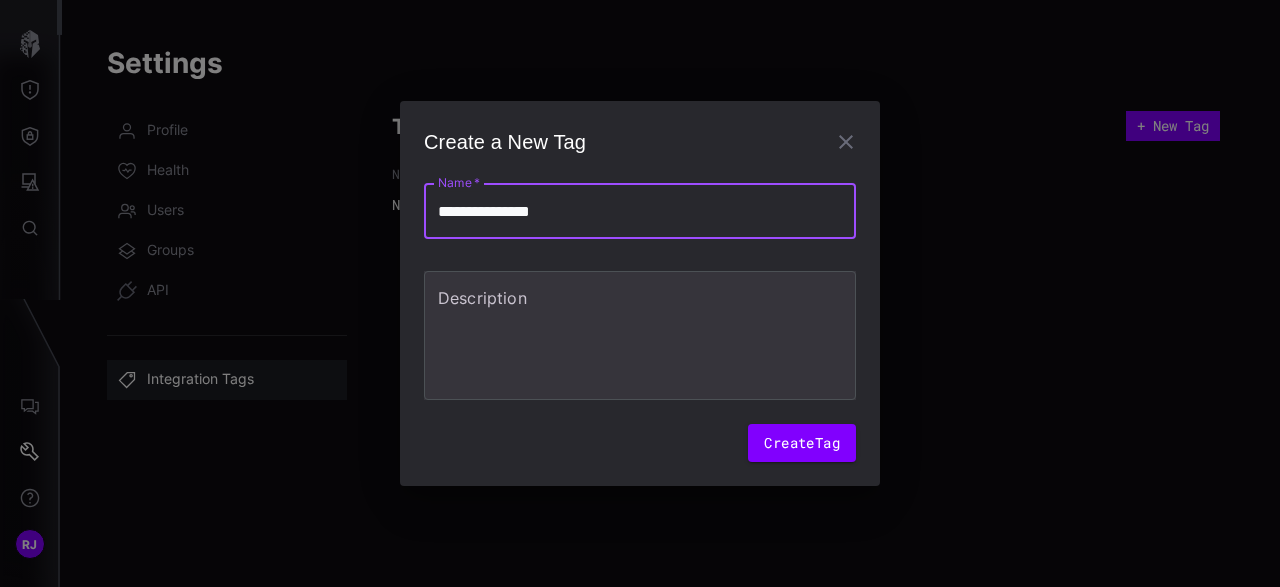 type on "**********" 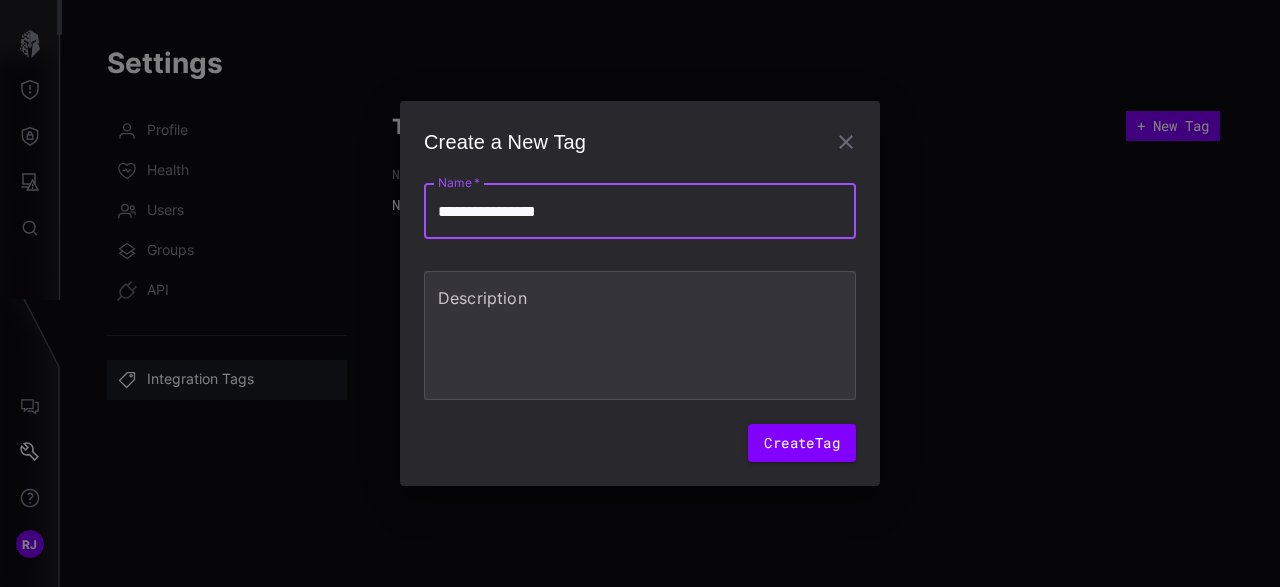 type on "**********" 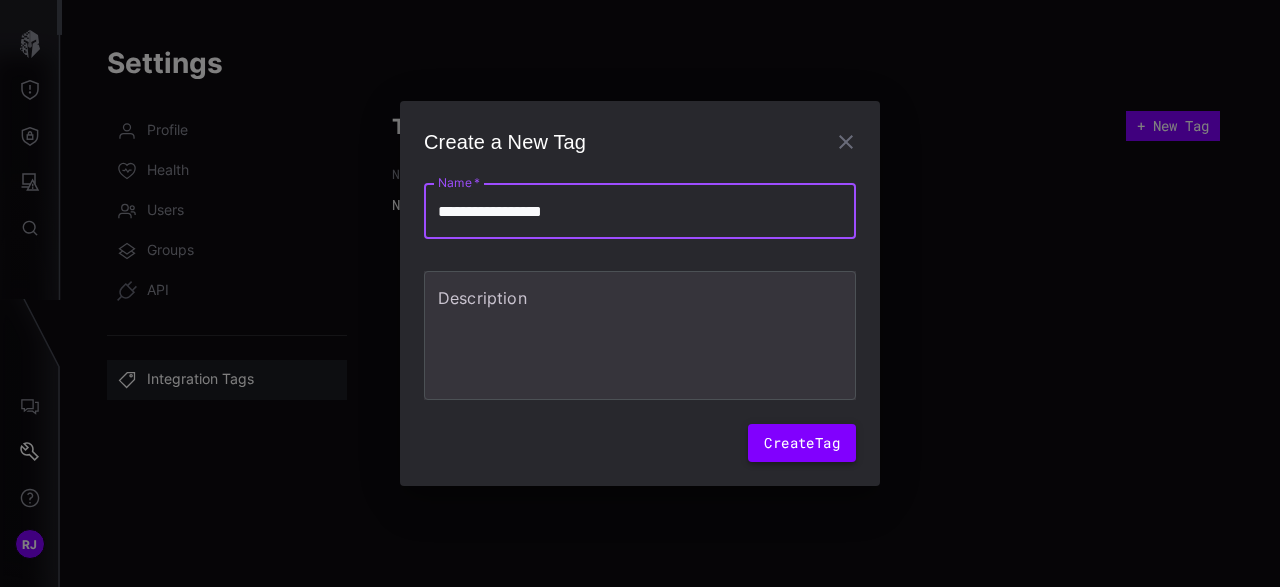 type on "**********" 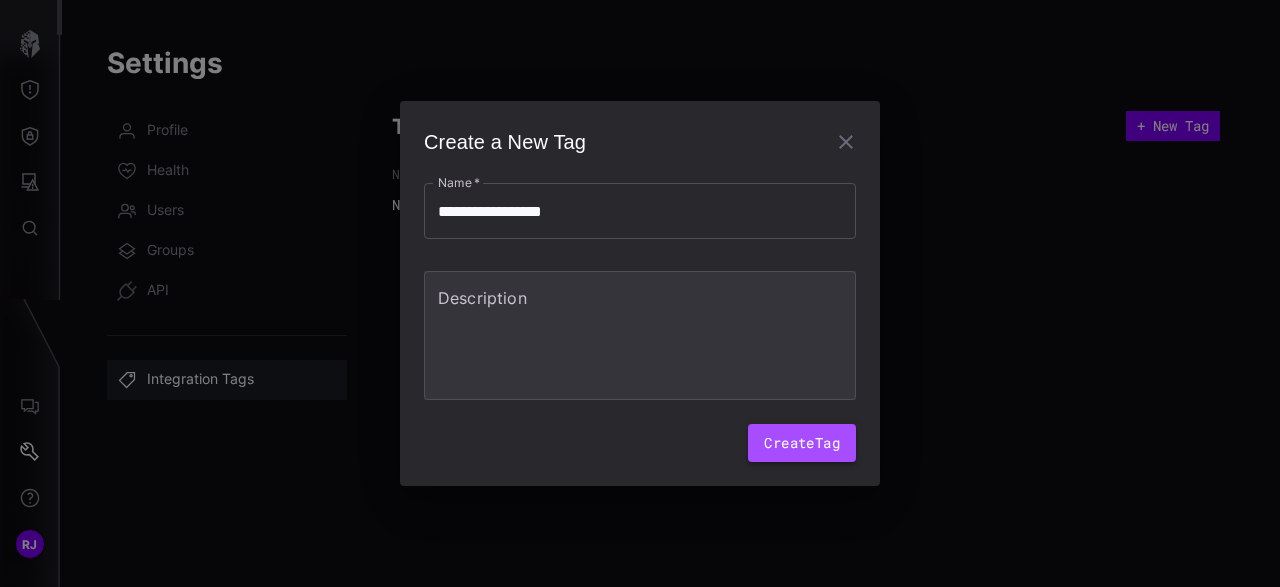click on "Create  Tag" at bounding box center (802, 443) 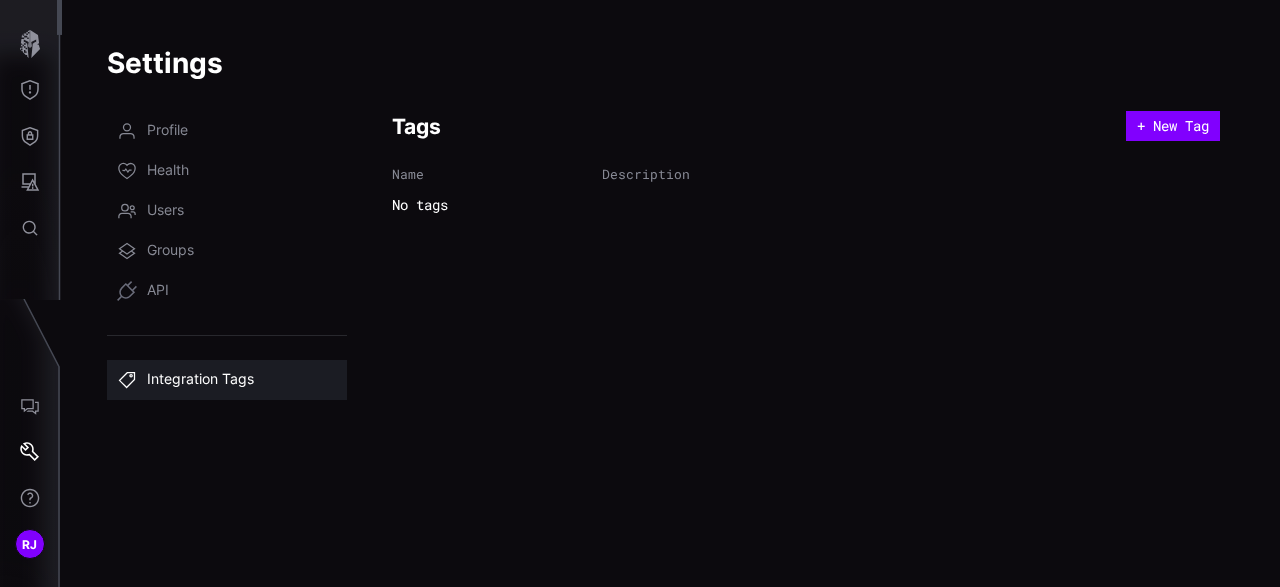 click on "No tags" at bounding box center [420, 204] 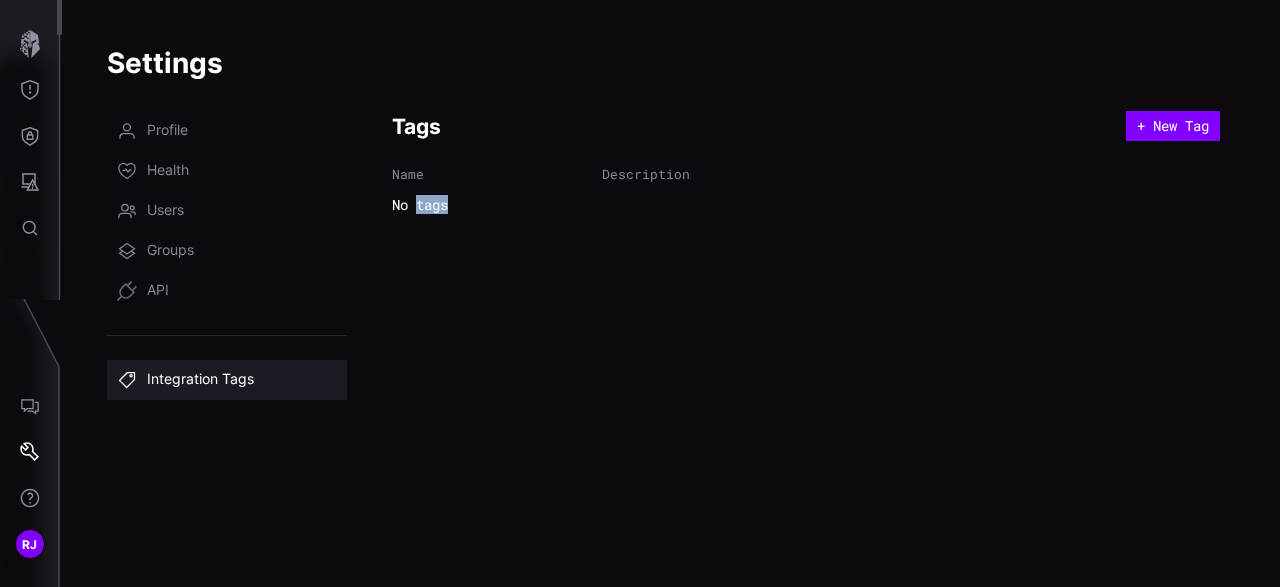 click on "No tags" at bounding box center [420, 204] 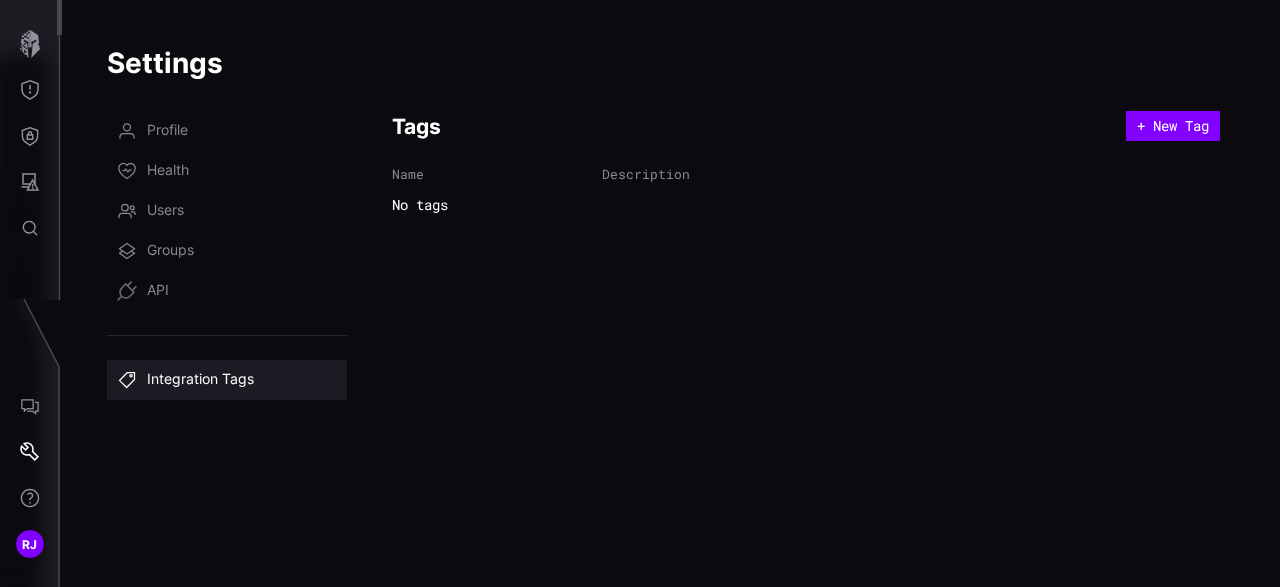 click on "Tags + New Tag Name Description No tags" at bounding box center [806, 337] 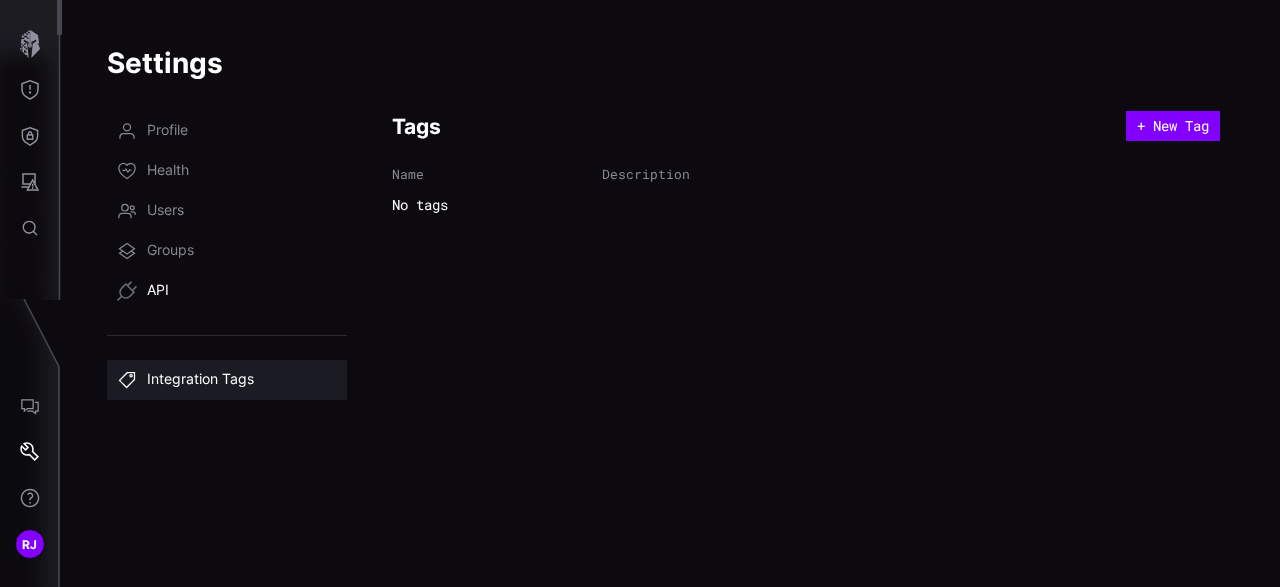 click on "API" at bounding box center [227, 291] 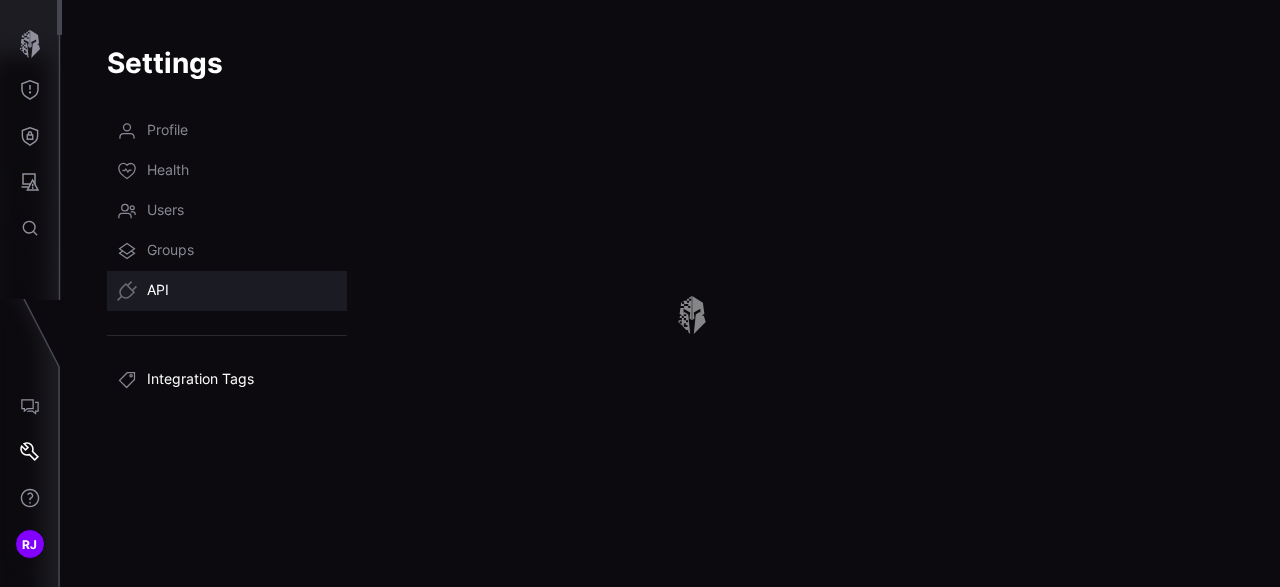 click on "Integration Tags" at bounding box center [200, 380] 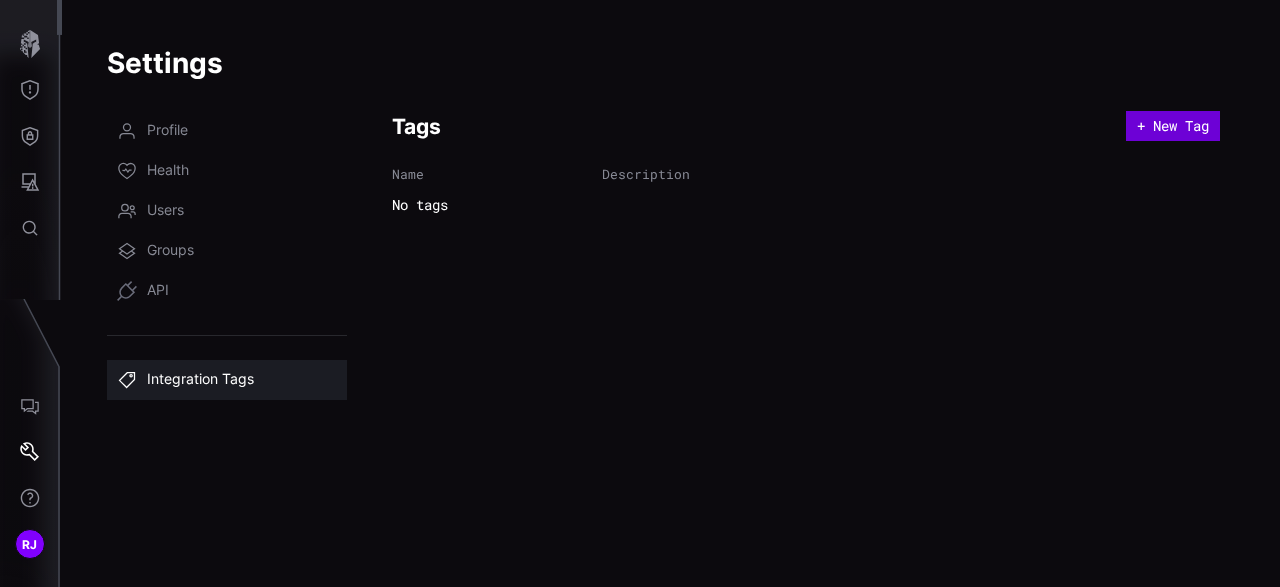 click on "+ New Tag" at bounding box center (1173, 126) 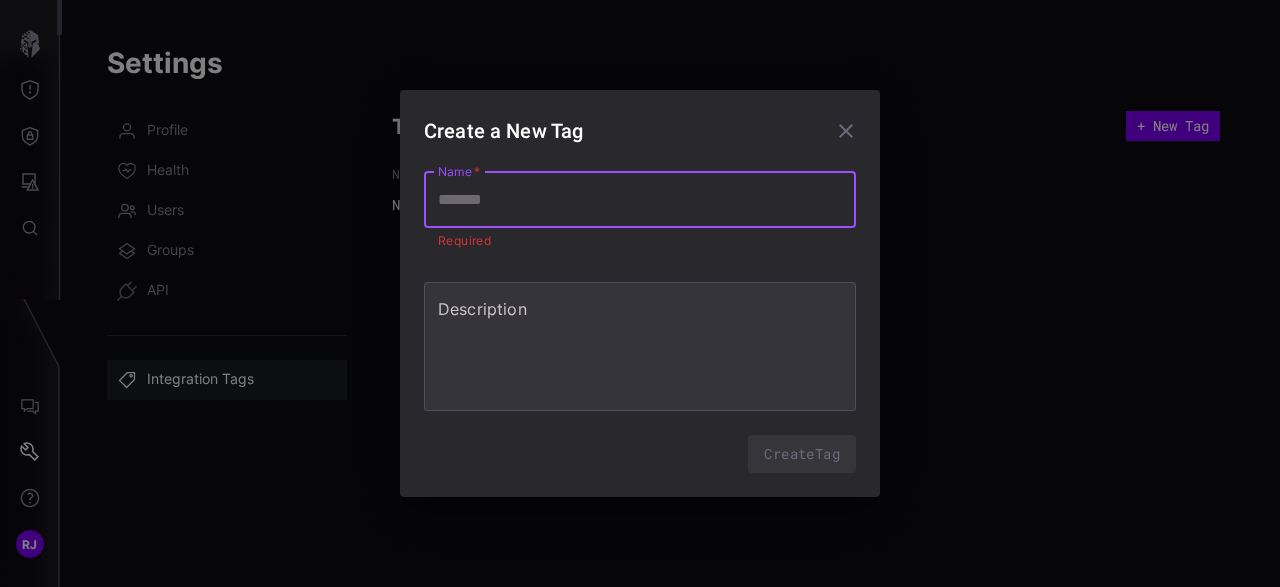 type on "*" 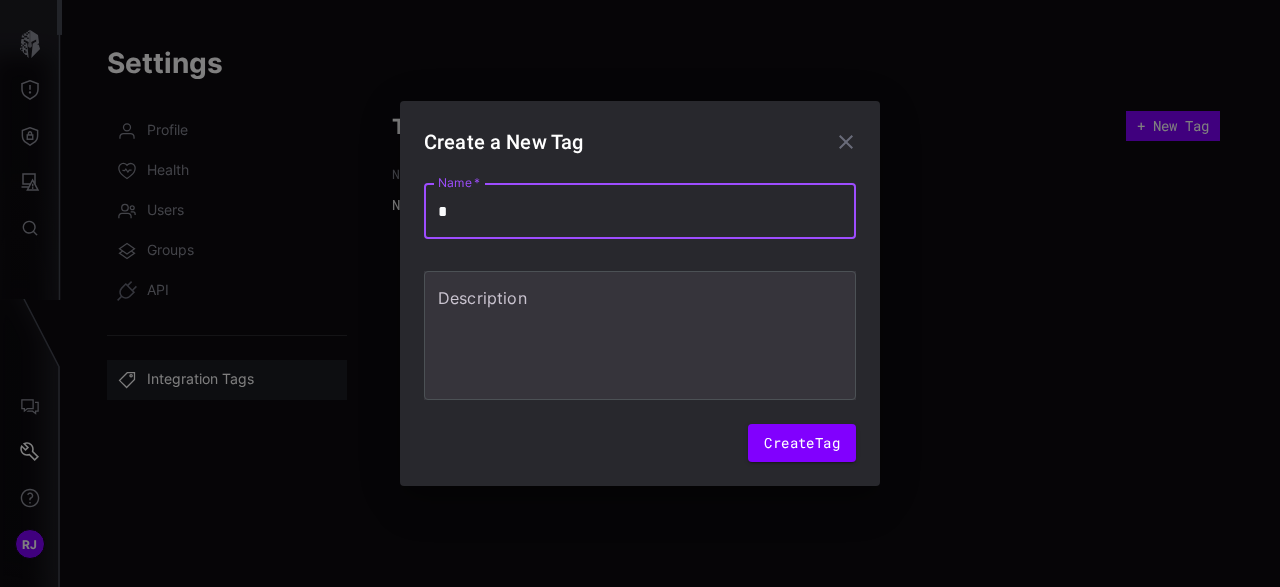 type on "**" 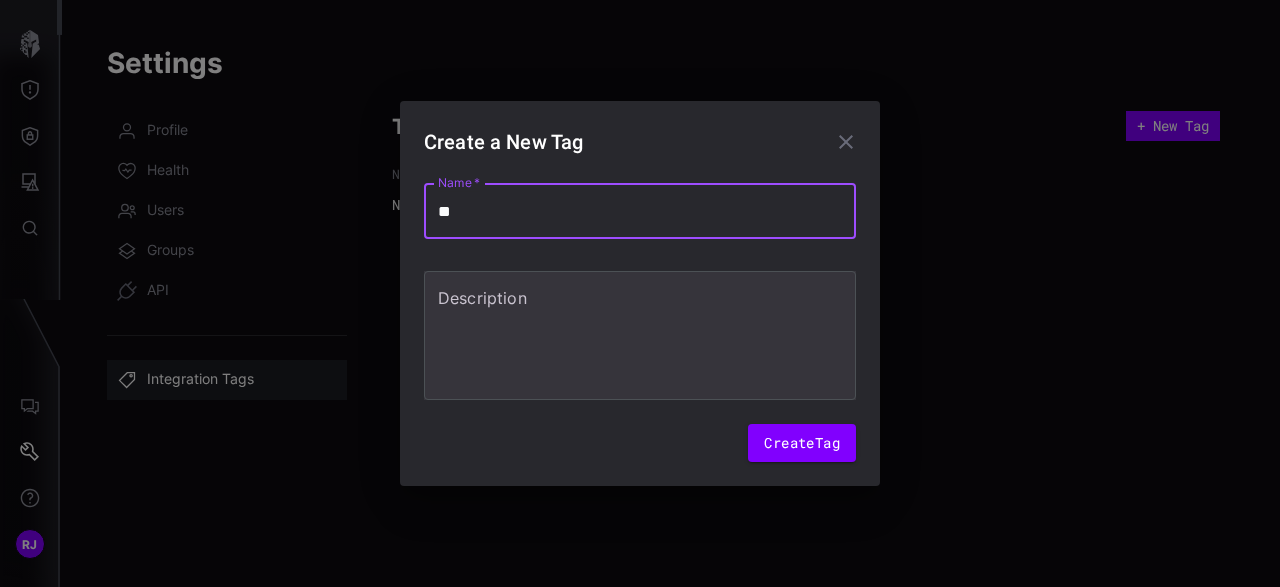 type on "***" 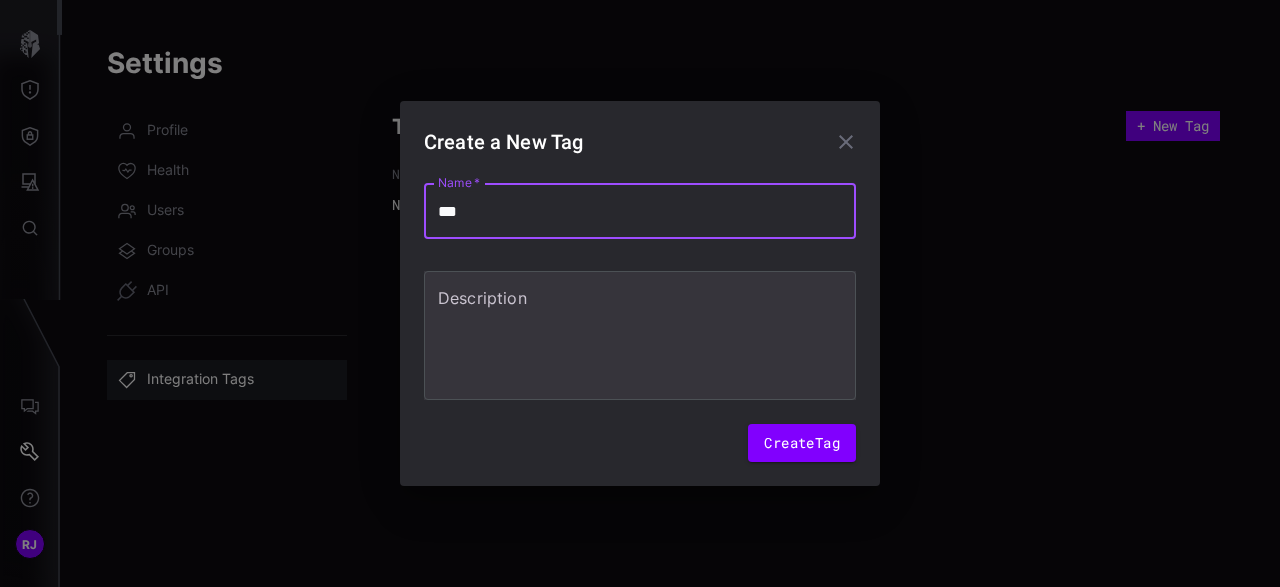 type on "****" 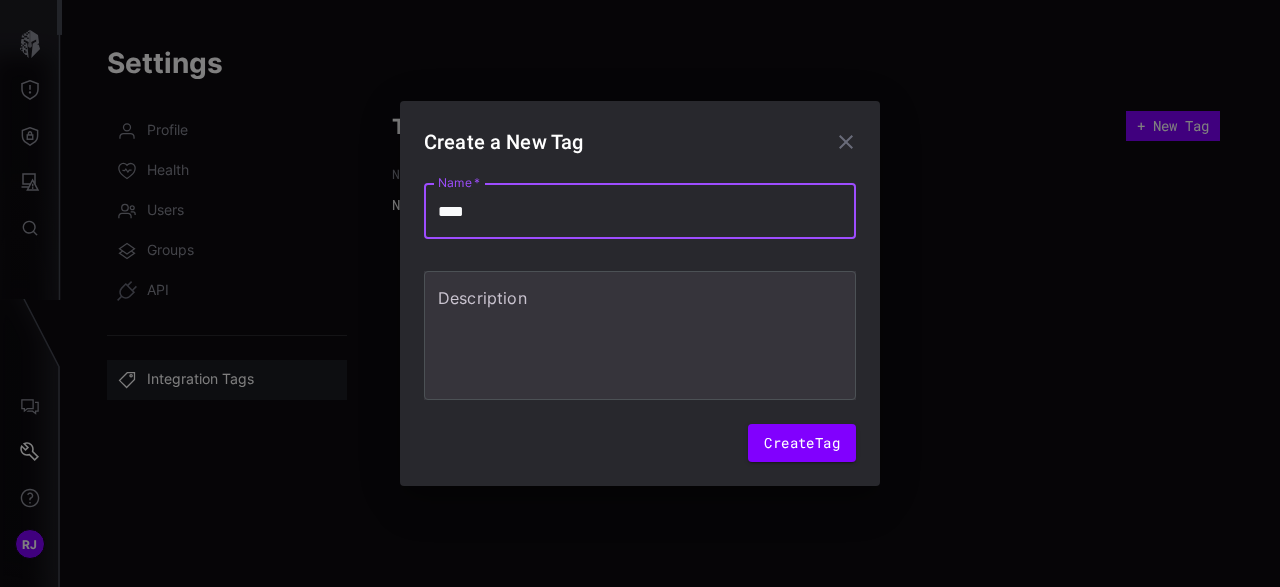 type on "*****" 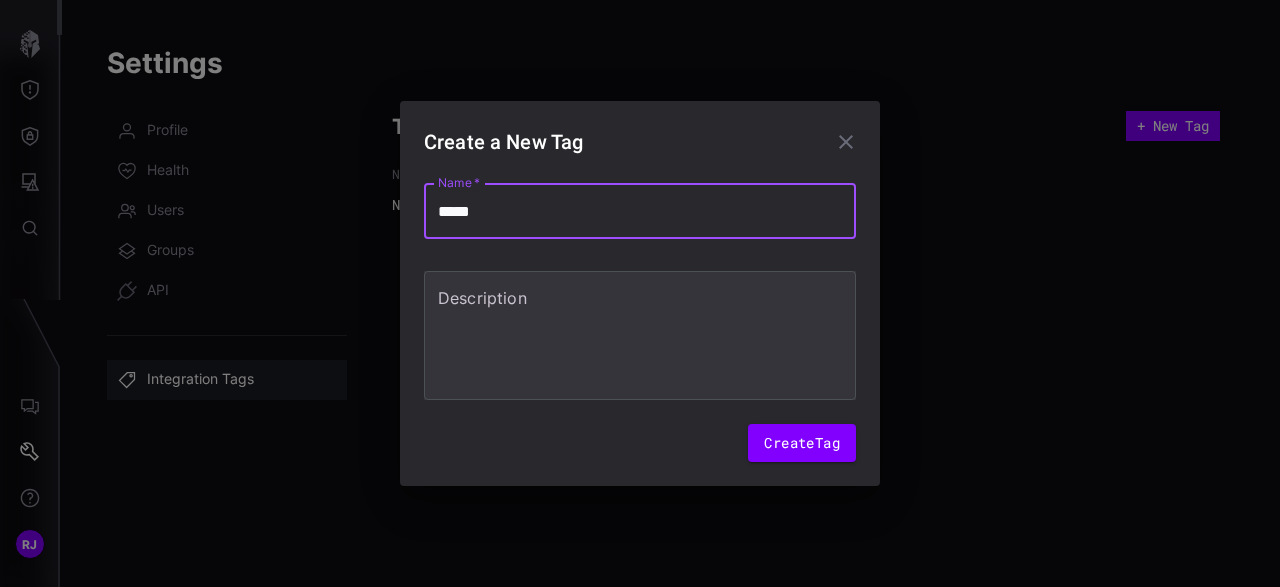 type on "******" 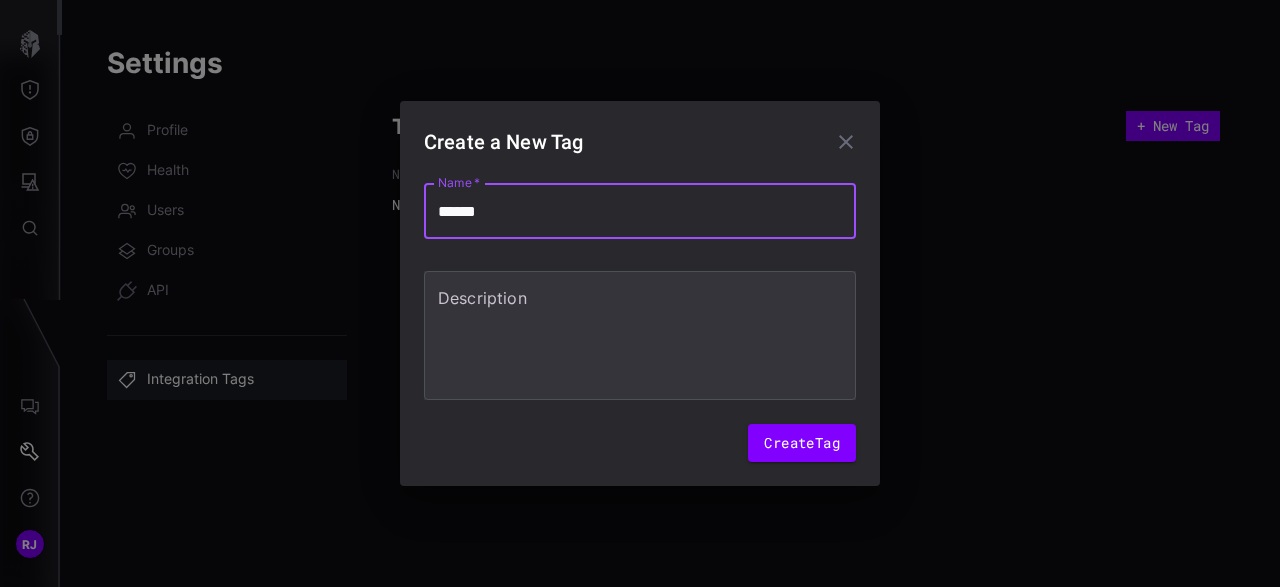 type on "*******" 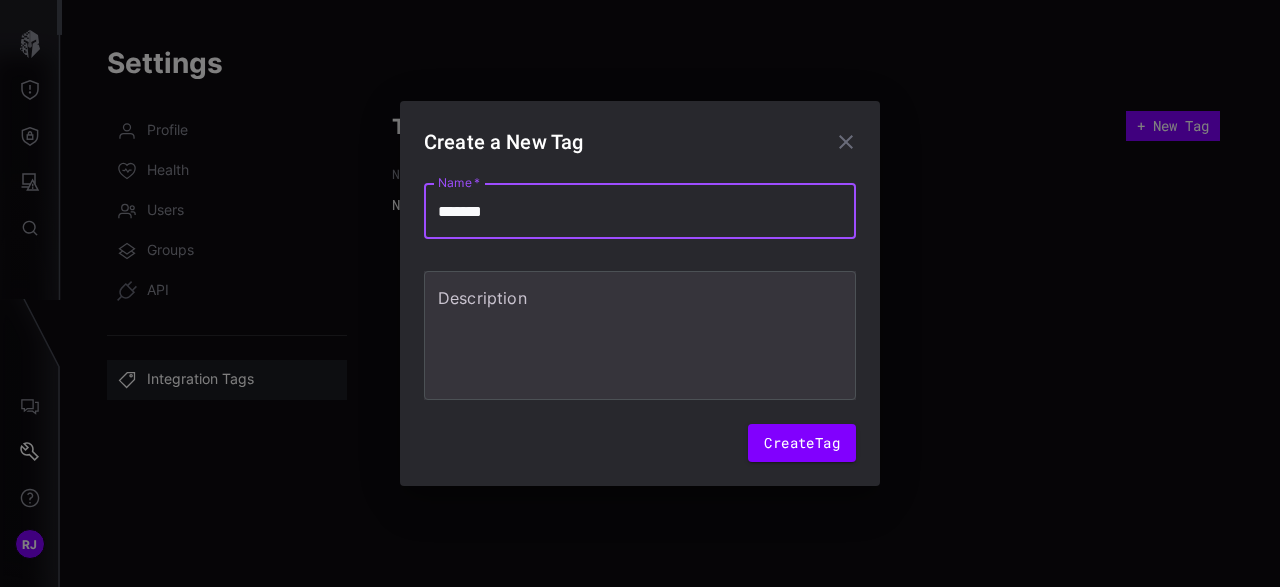 type on "********" 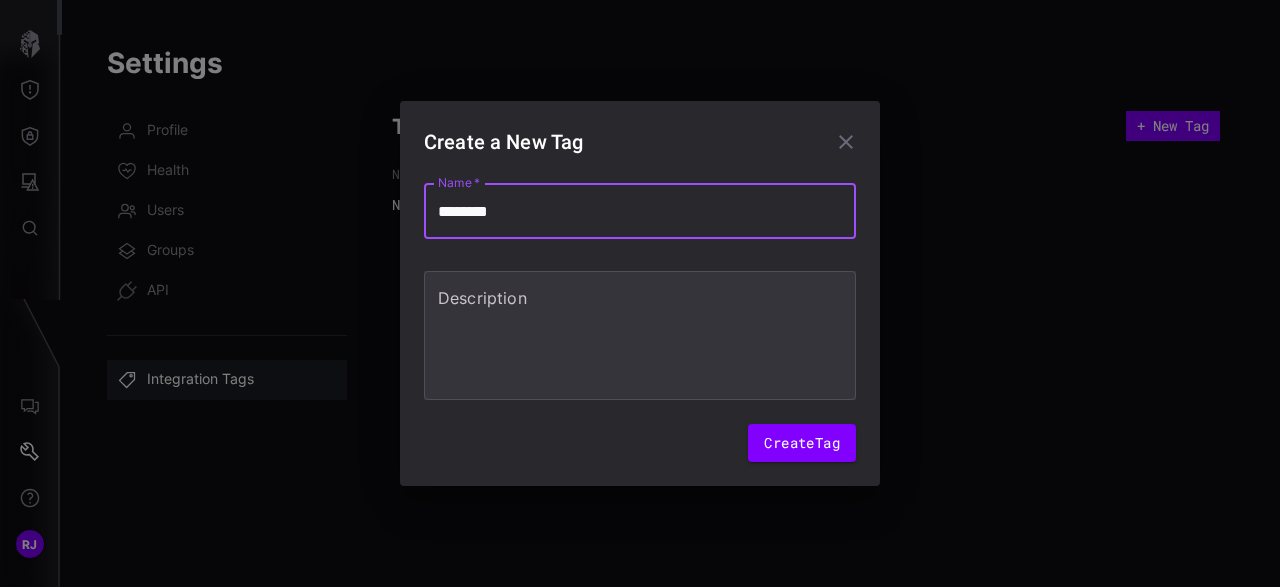 type on "*********" 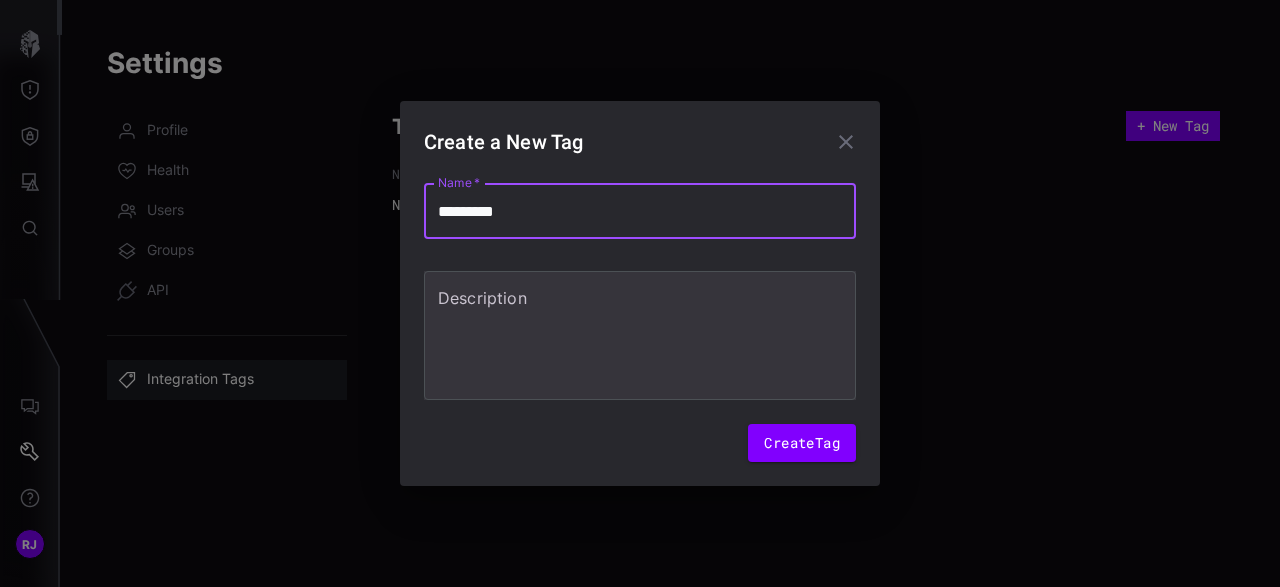 type on "**********" 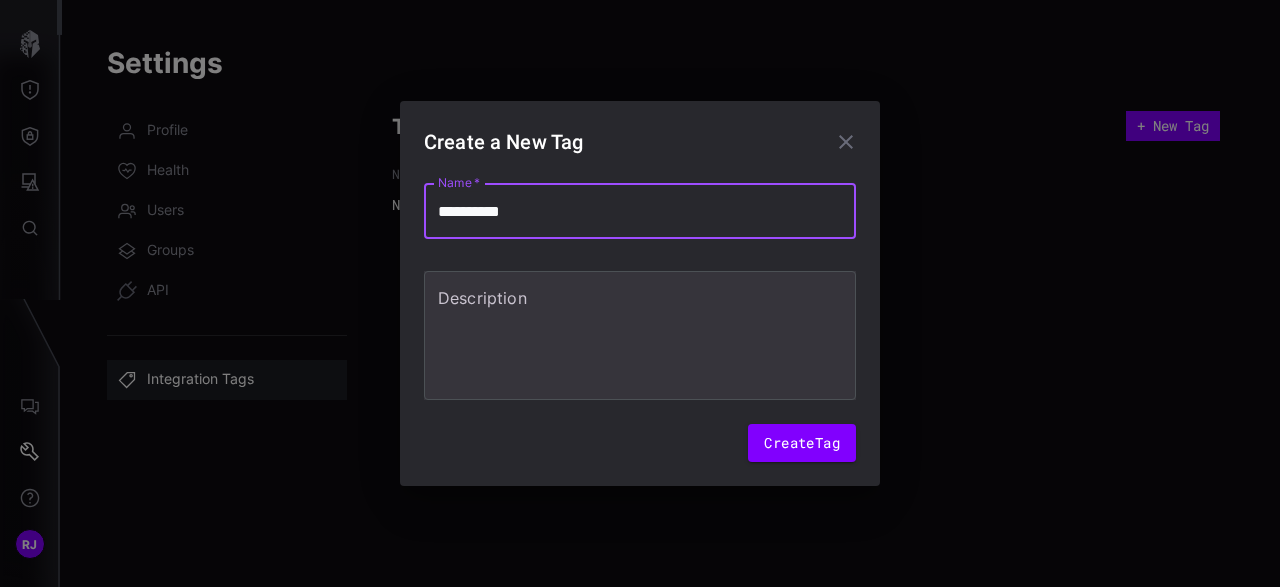 type on "**********" 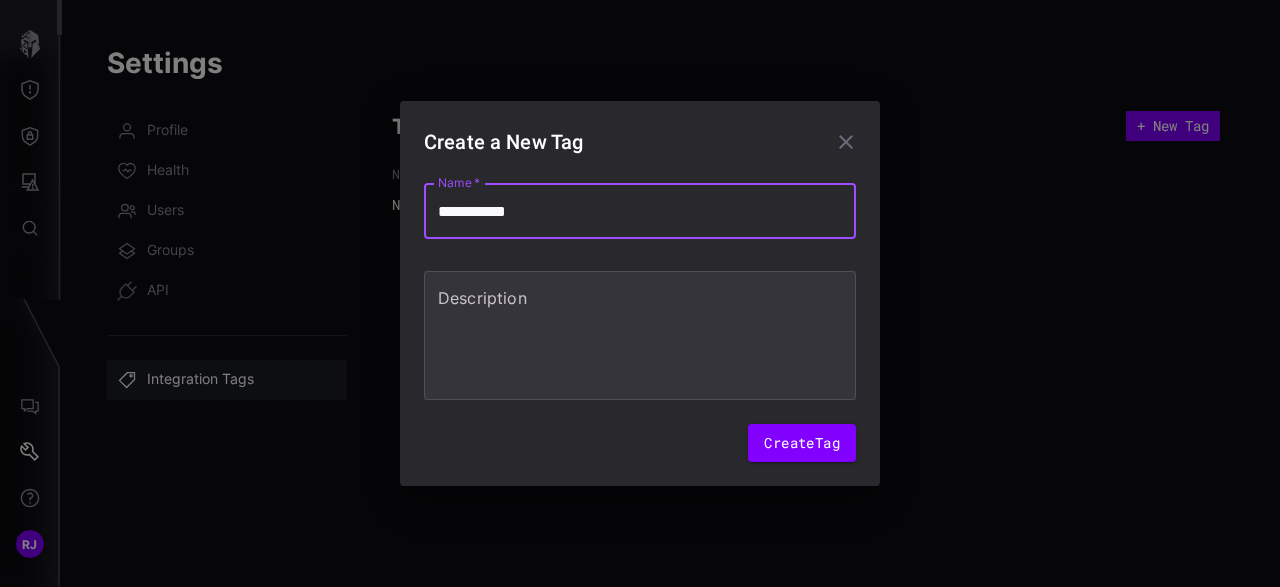 type on "**********" 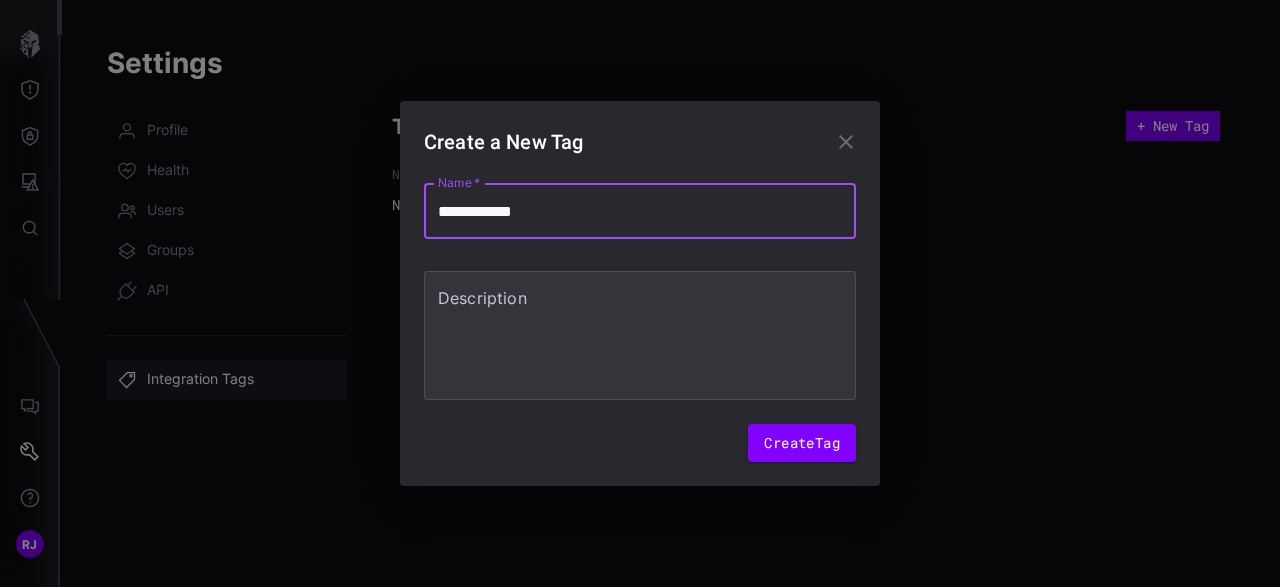 type on "**********" 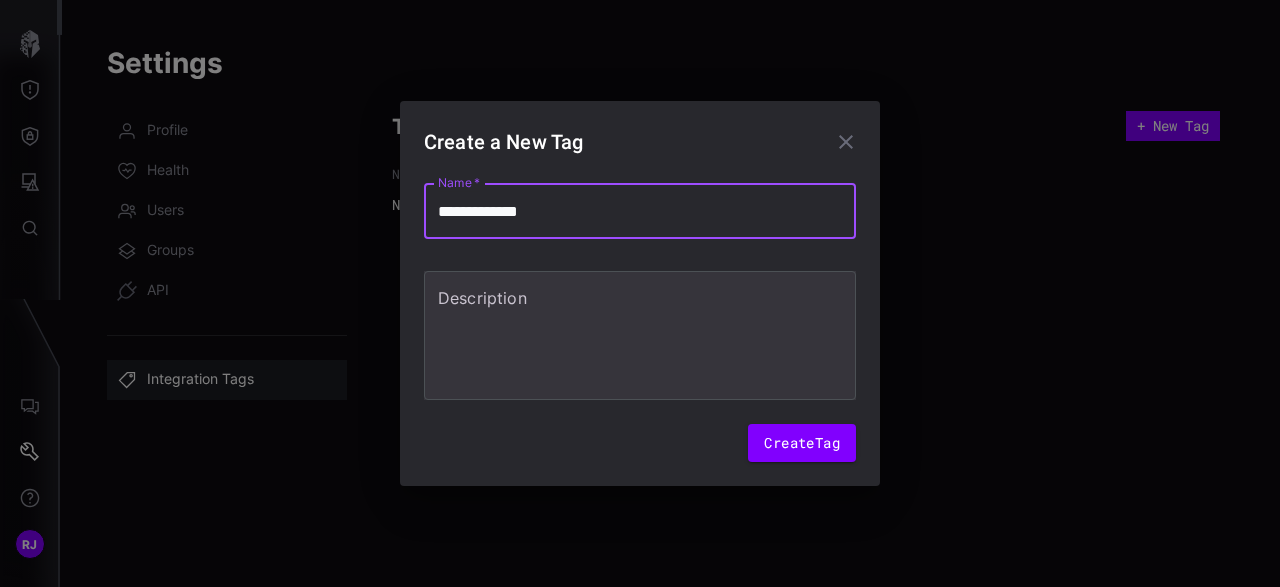 type on "*" 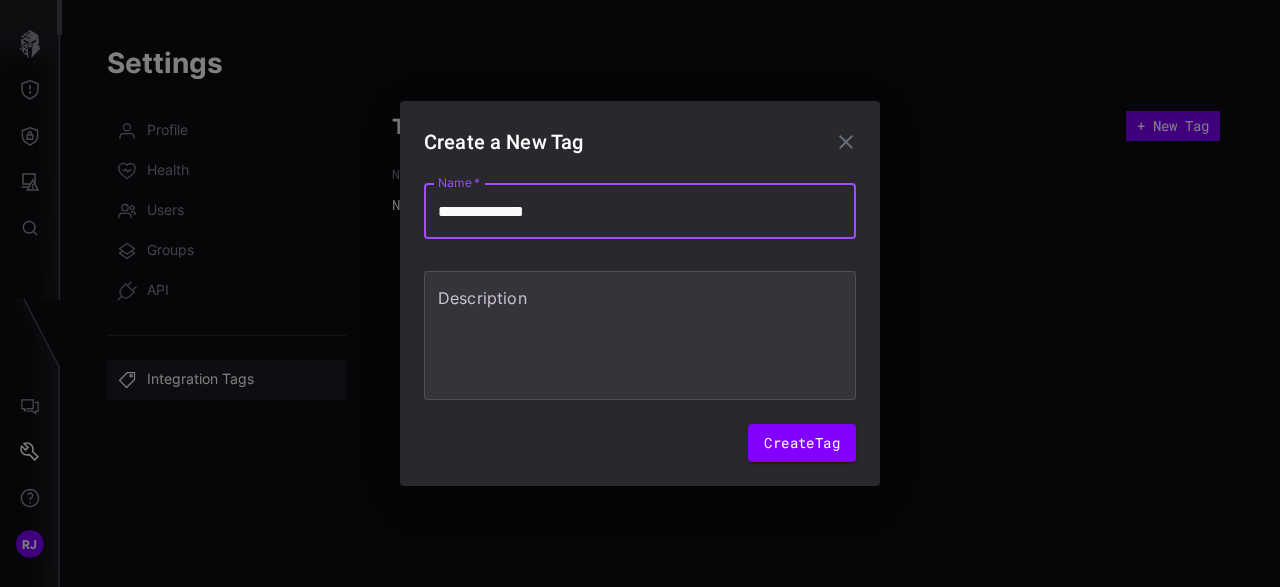 type on "**********" 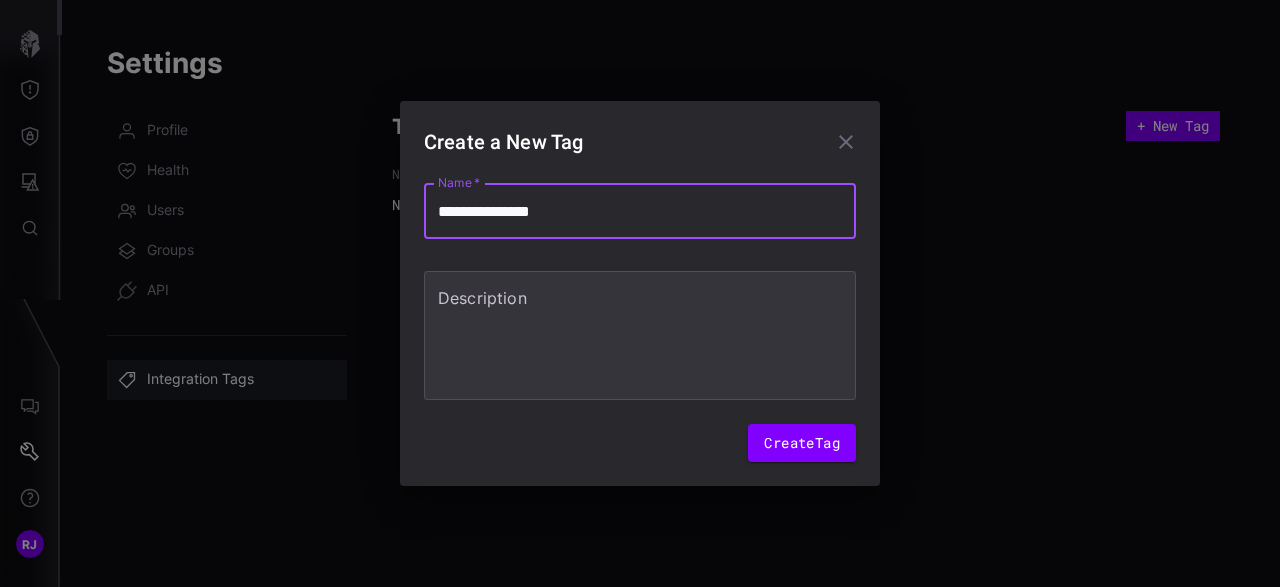 type on "**********" 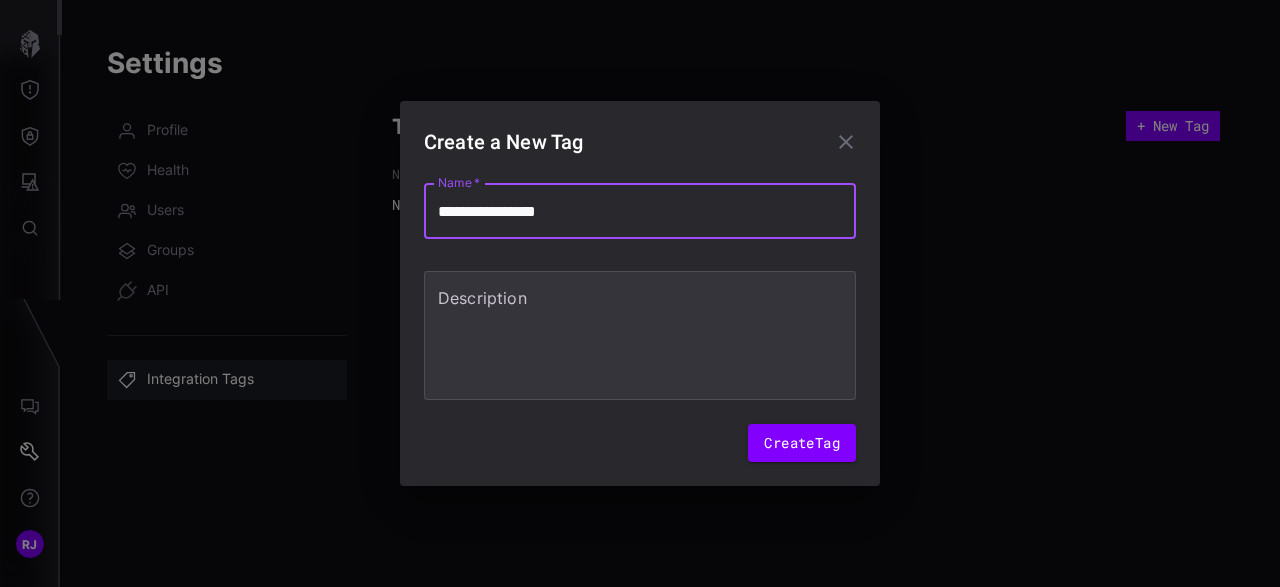type on "**********" 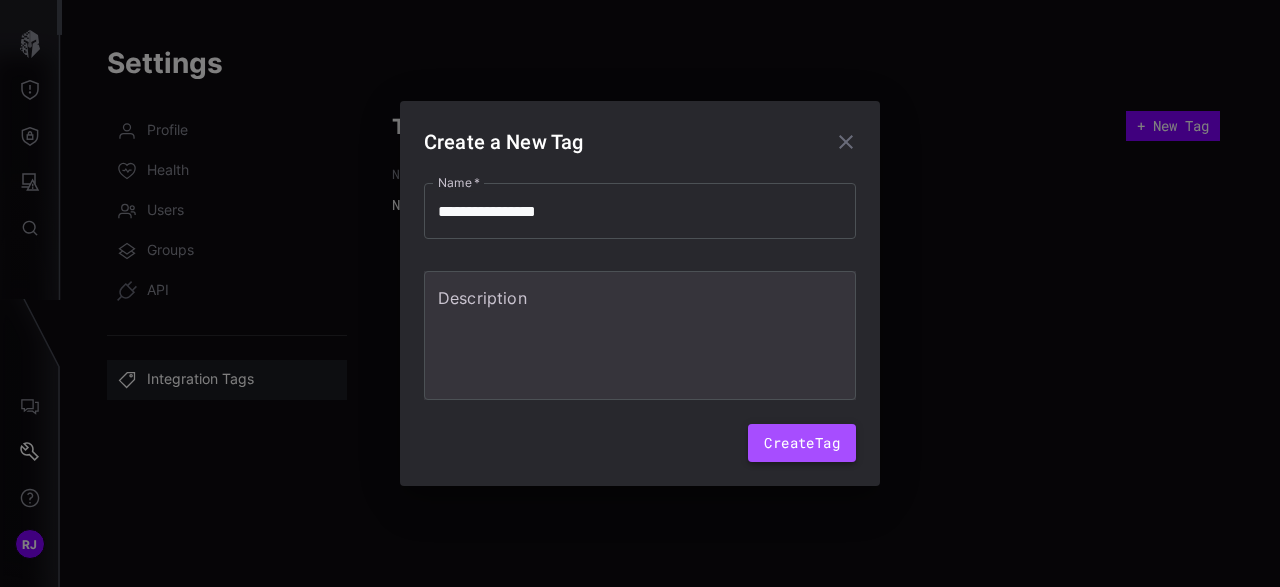 click on "Create  Tag" at bounding box center [802, 443] 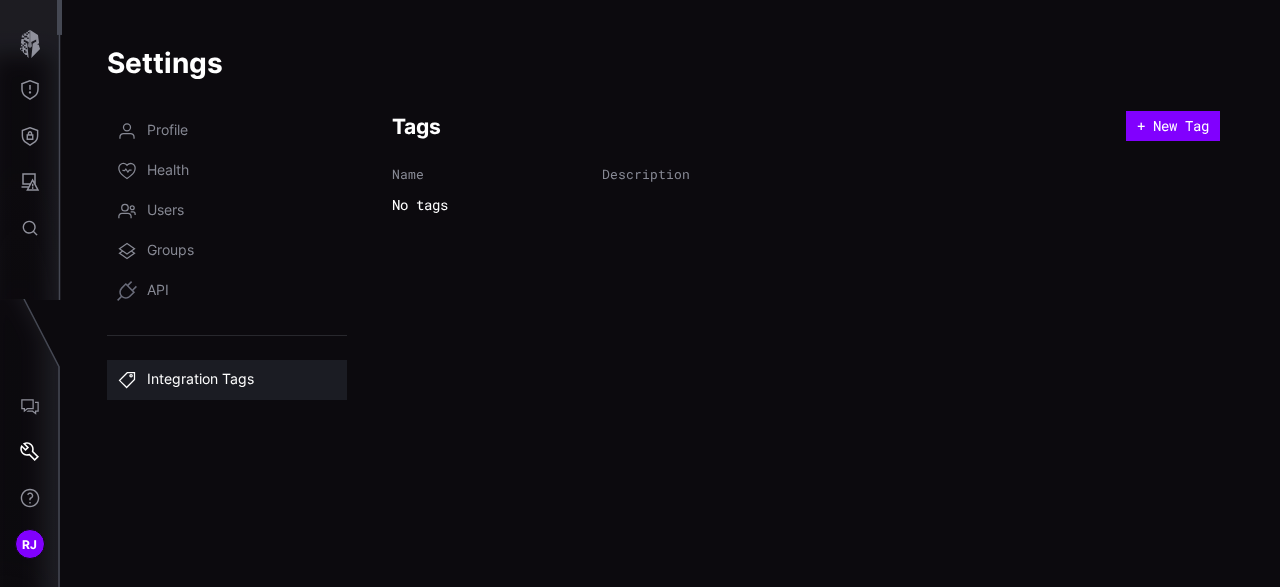 type 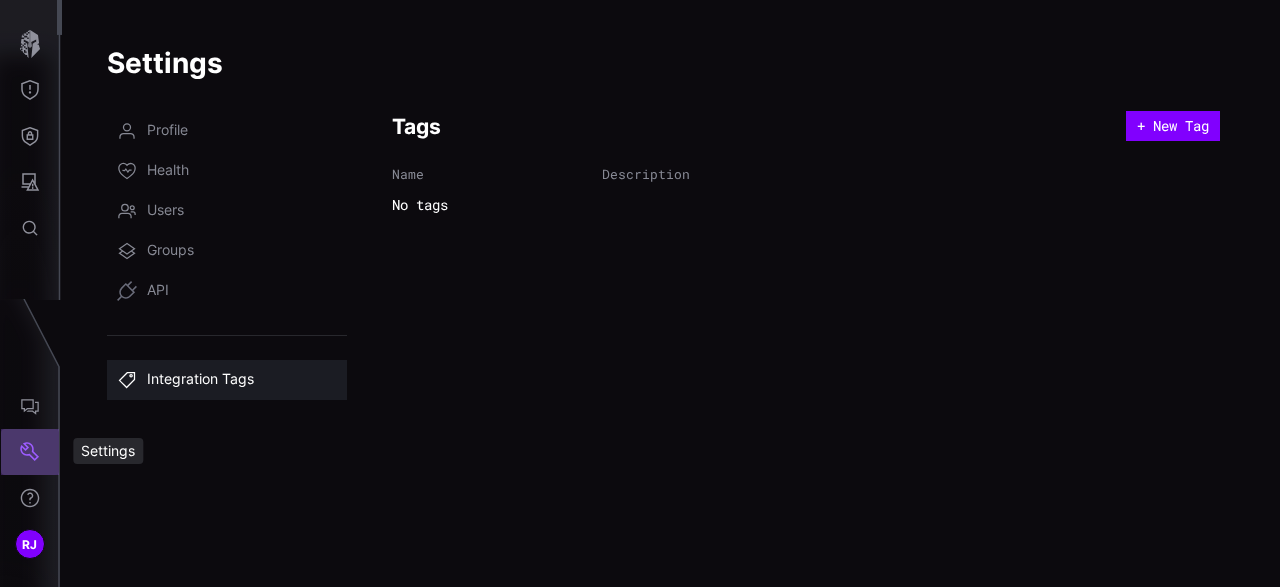click 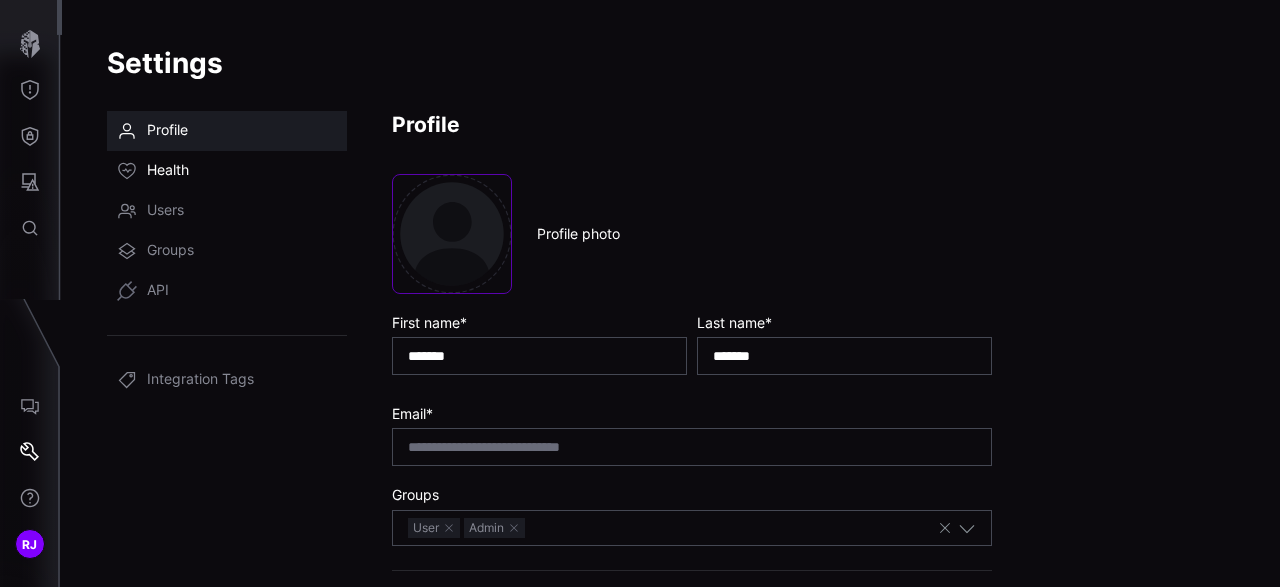 click on "Health" at bounding box center (227, 171) 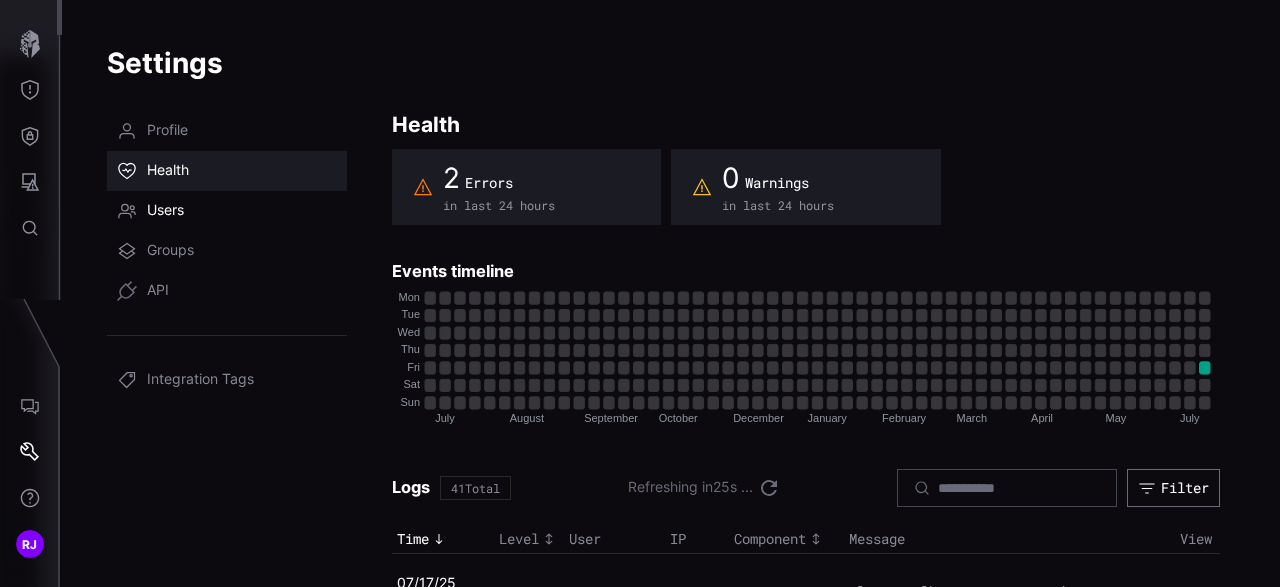 click on "Users" at bounding box center [227, 211] 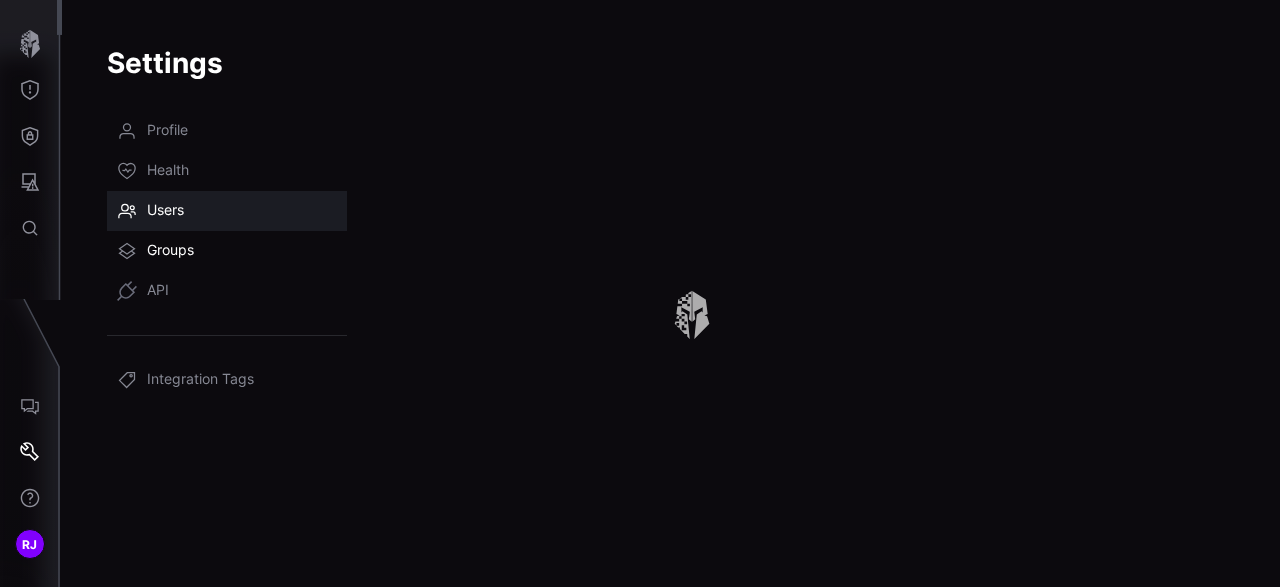 click on "Groups" at bounding box center (227, 251) 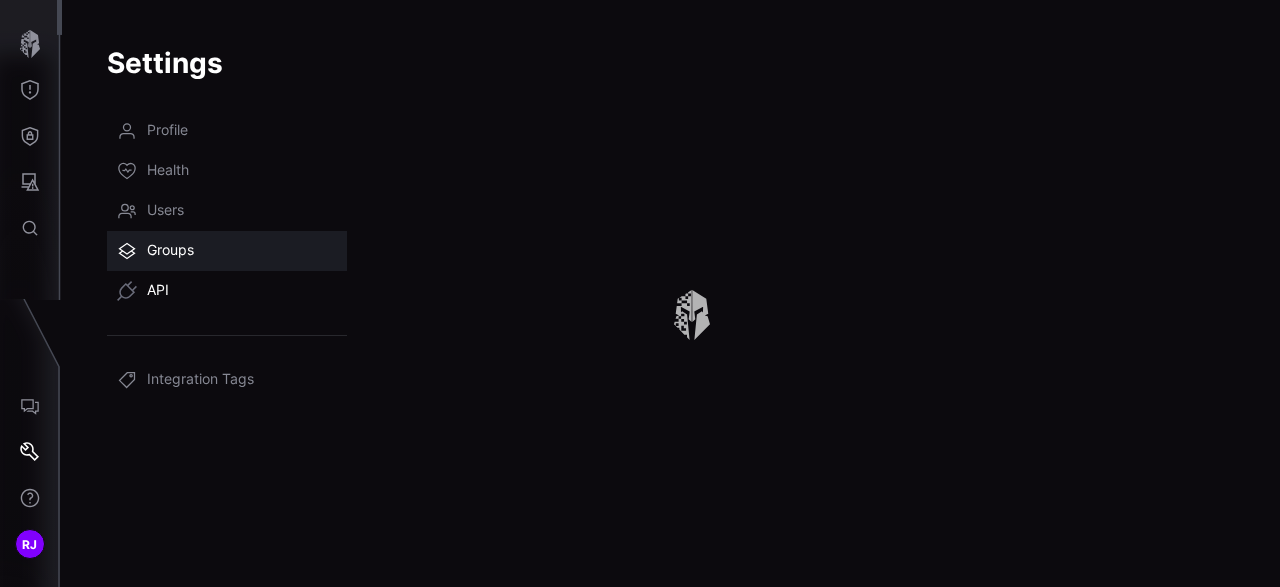 click on "API" at bounding box center [227, 291] 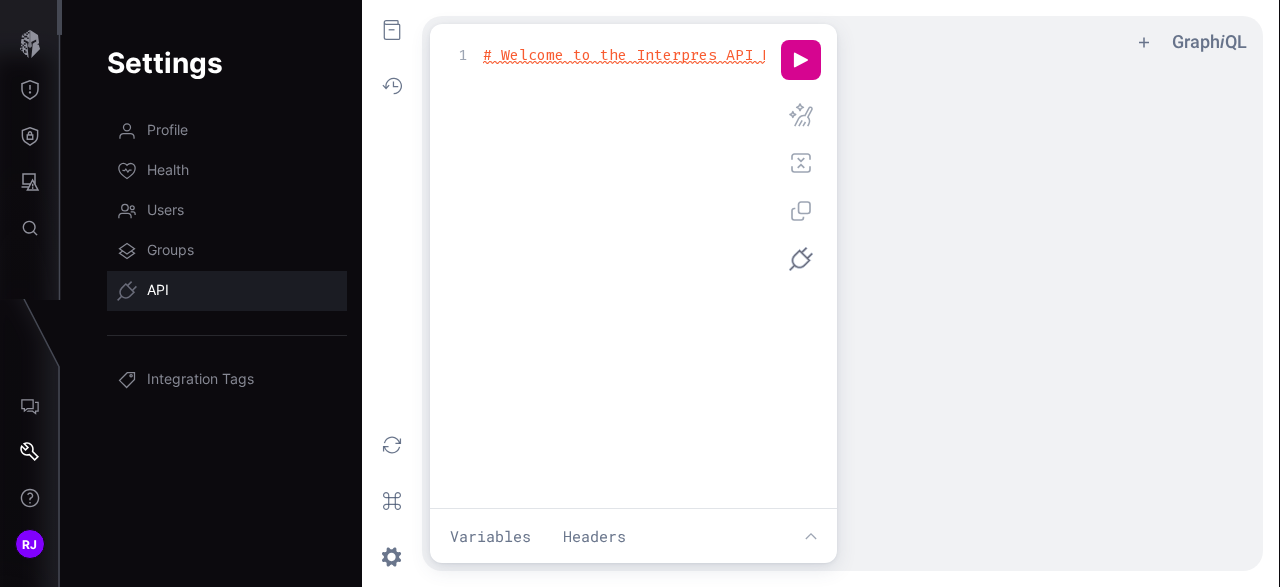 click at bounding box center [855, 340] 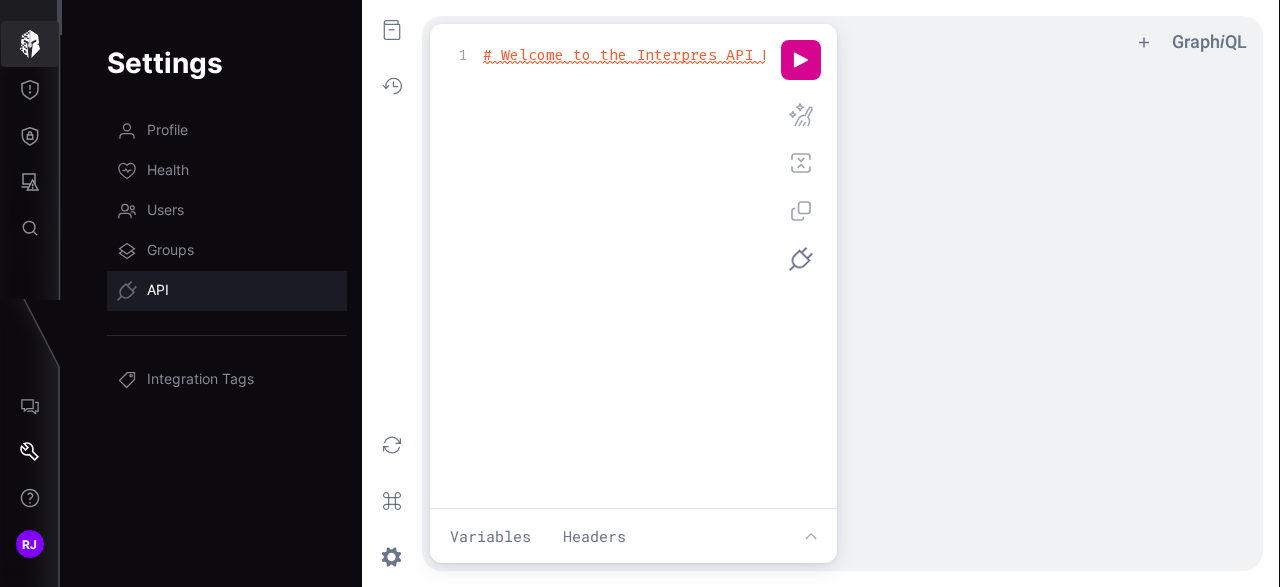 click 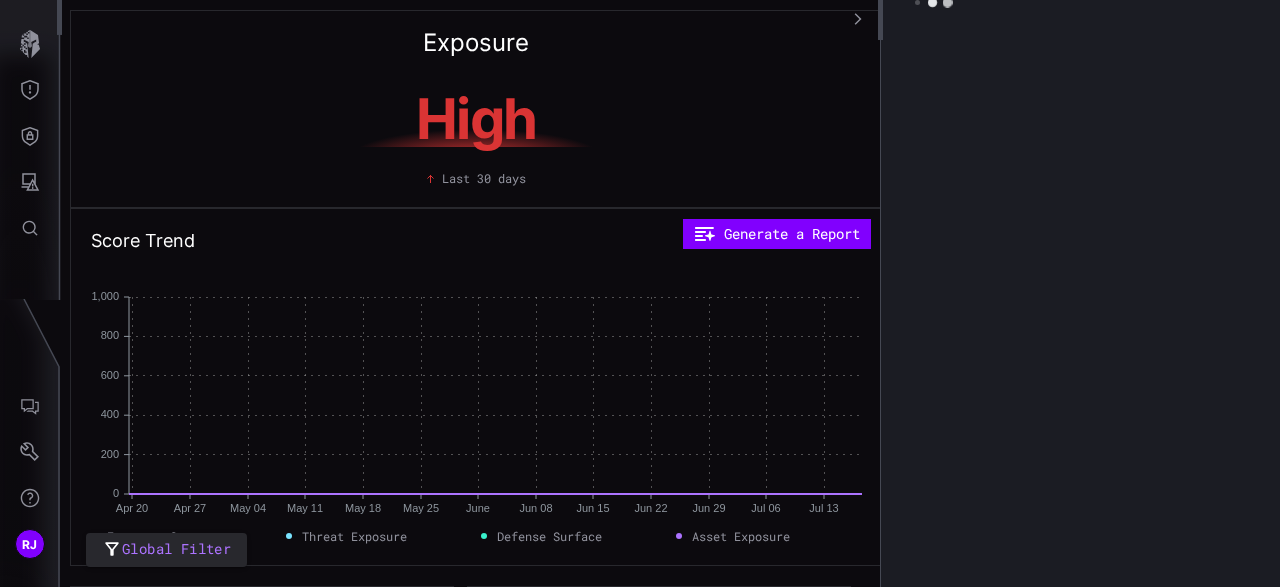 type 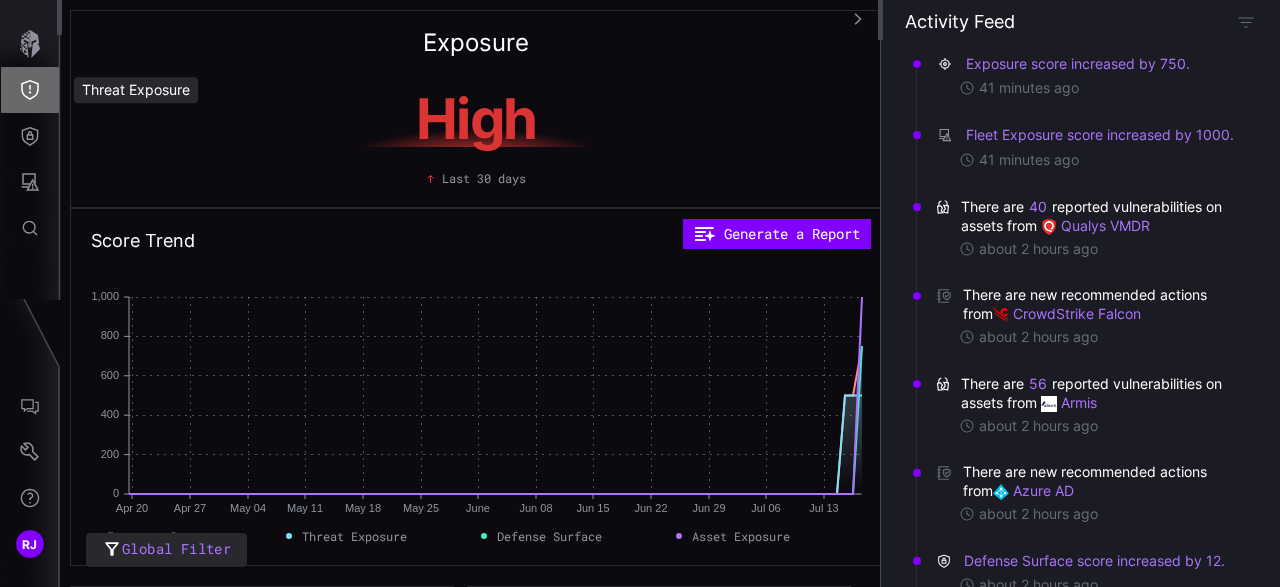 click 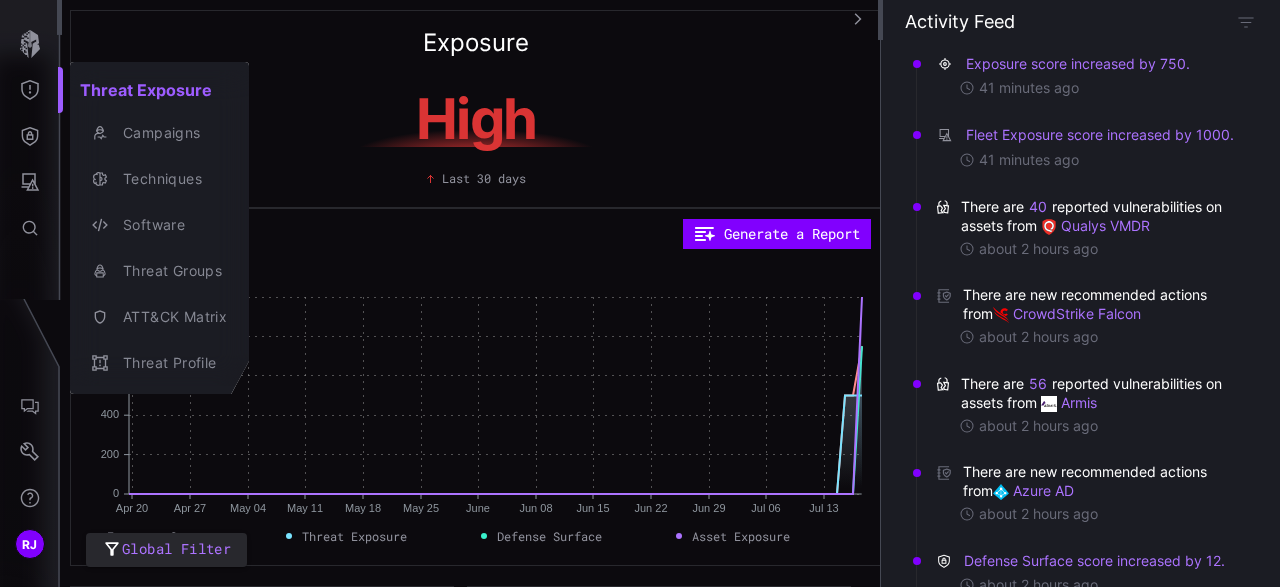 click at bounding box center [640, 293] 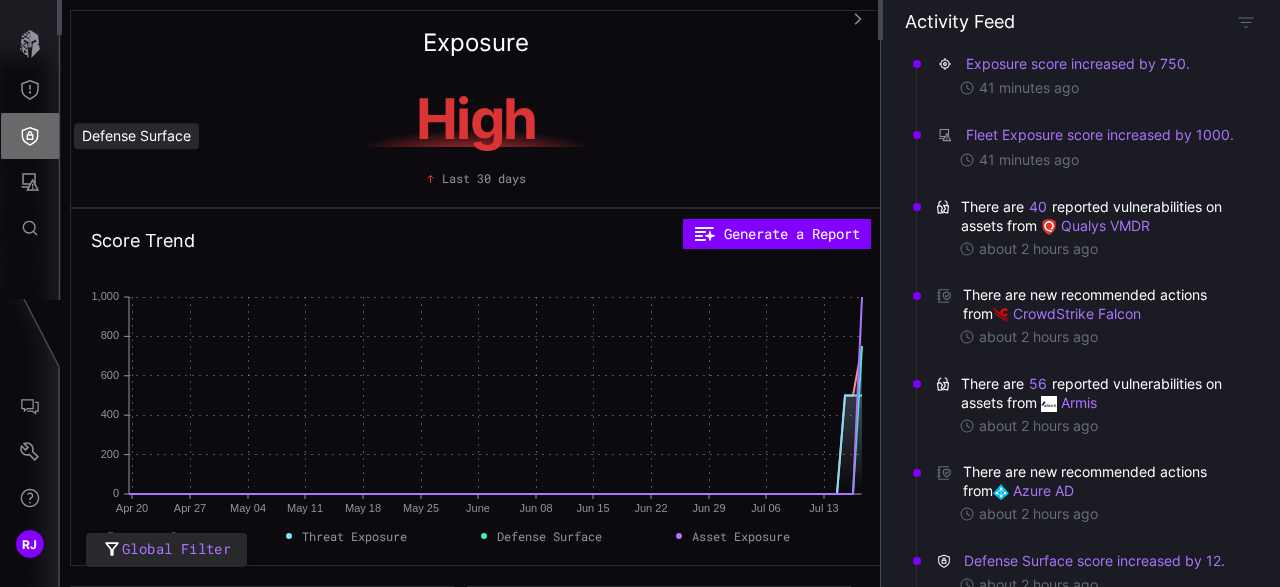 click 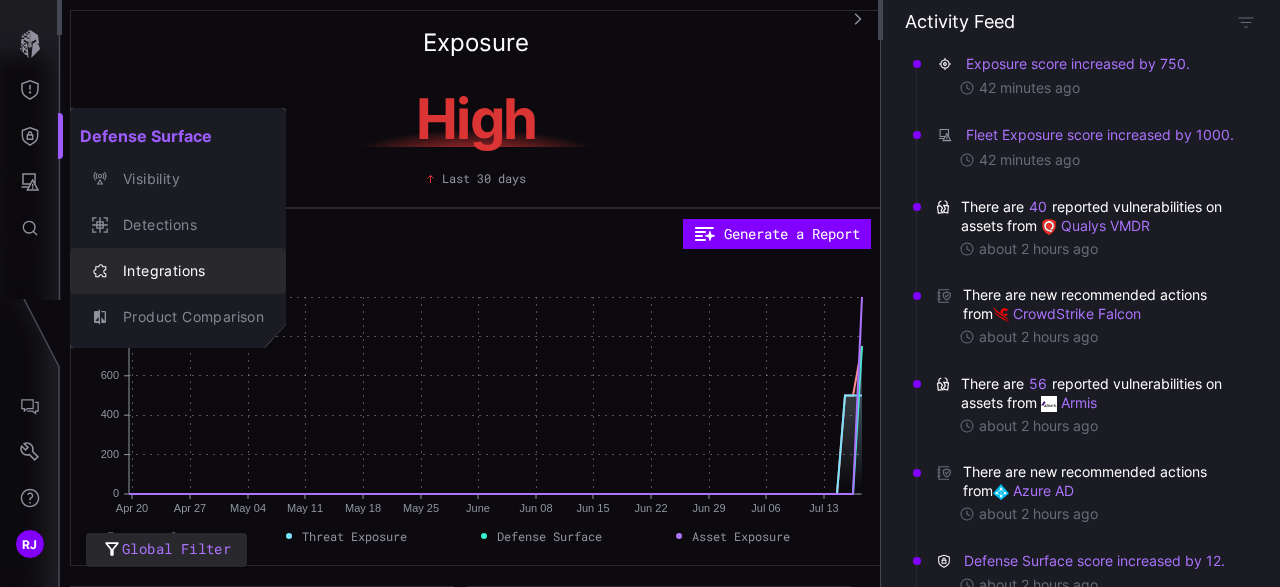 click on "Integrations" at bounding box center (188, 271) 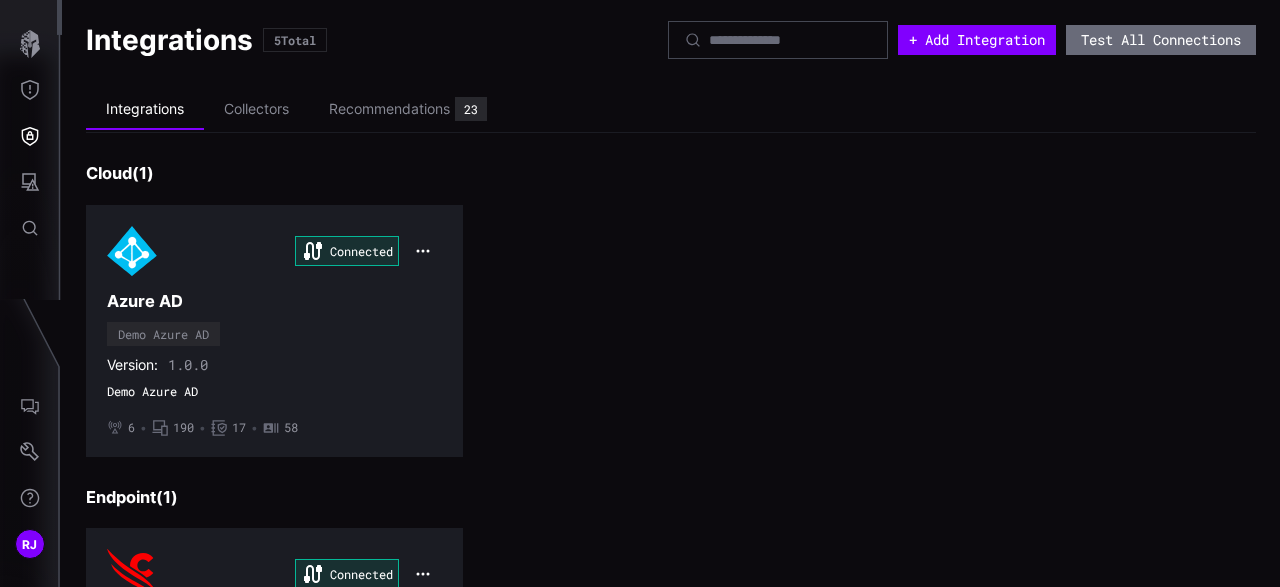 scroll, scrollTop: 0, scrollLeft: 0, axis: both 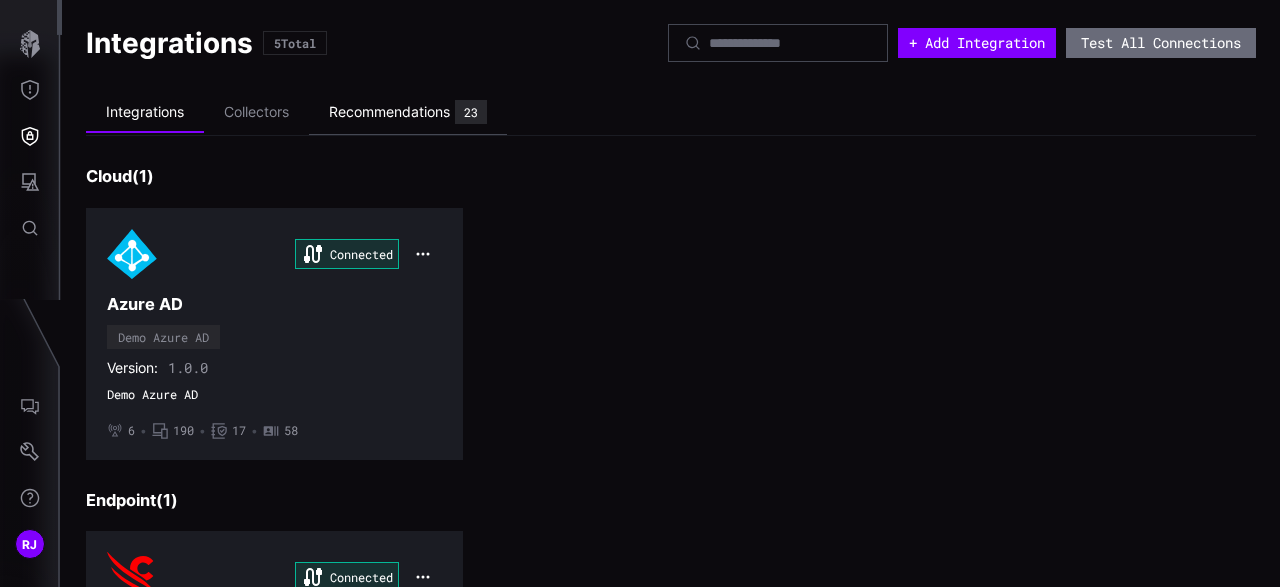 click on "Recommendations" at bounding box center (389, 112) 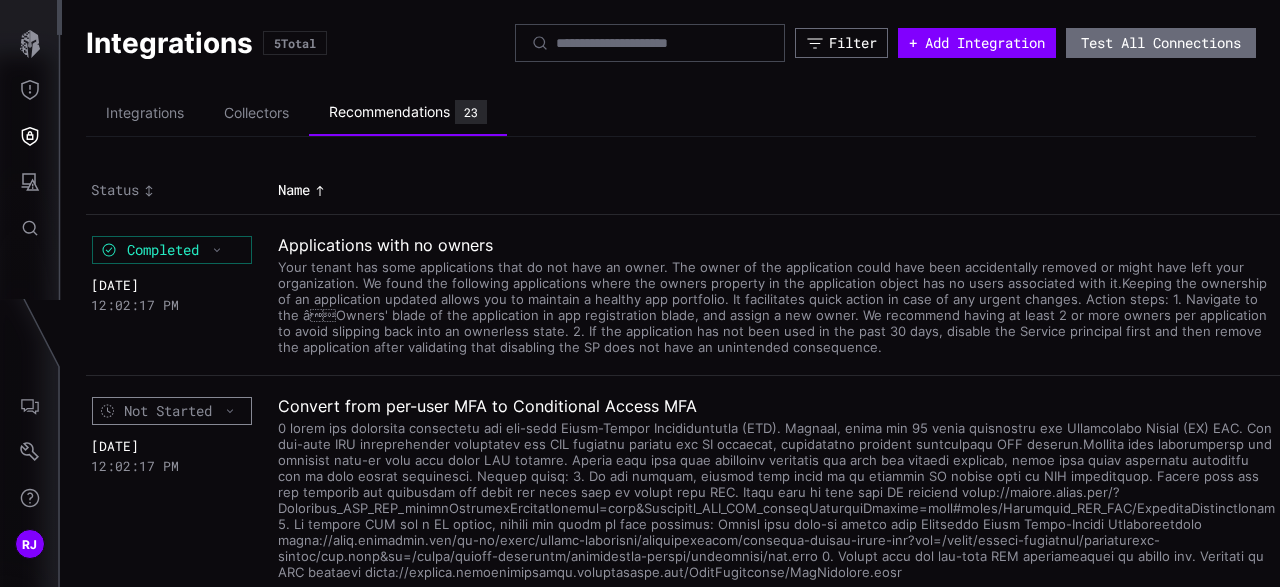 type 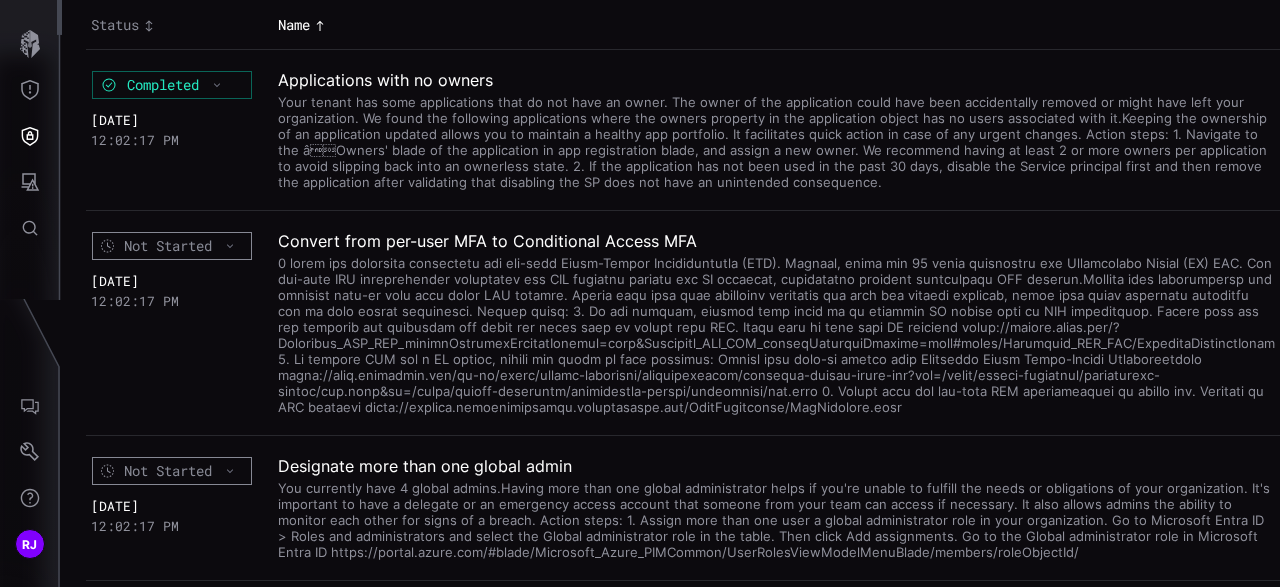 scroll, scrollTop: 0, scrollLeft: 0, axis: both 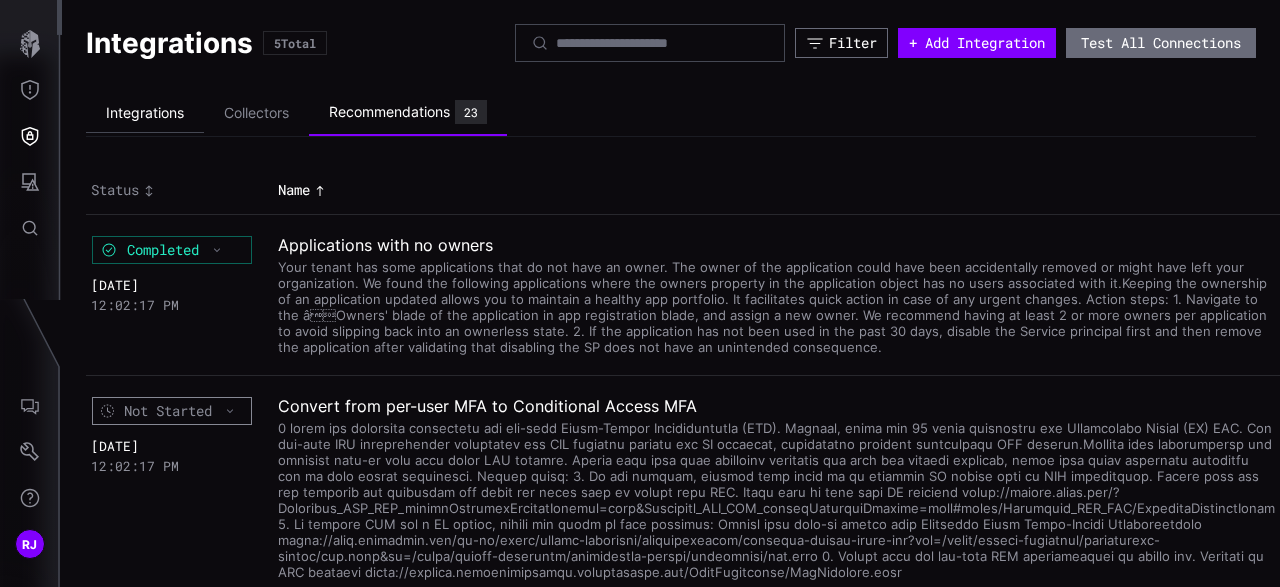 click on "Integrations" at bounding box center [145, 113] 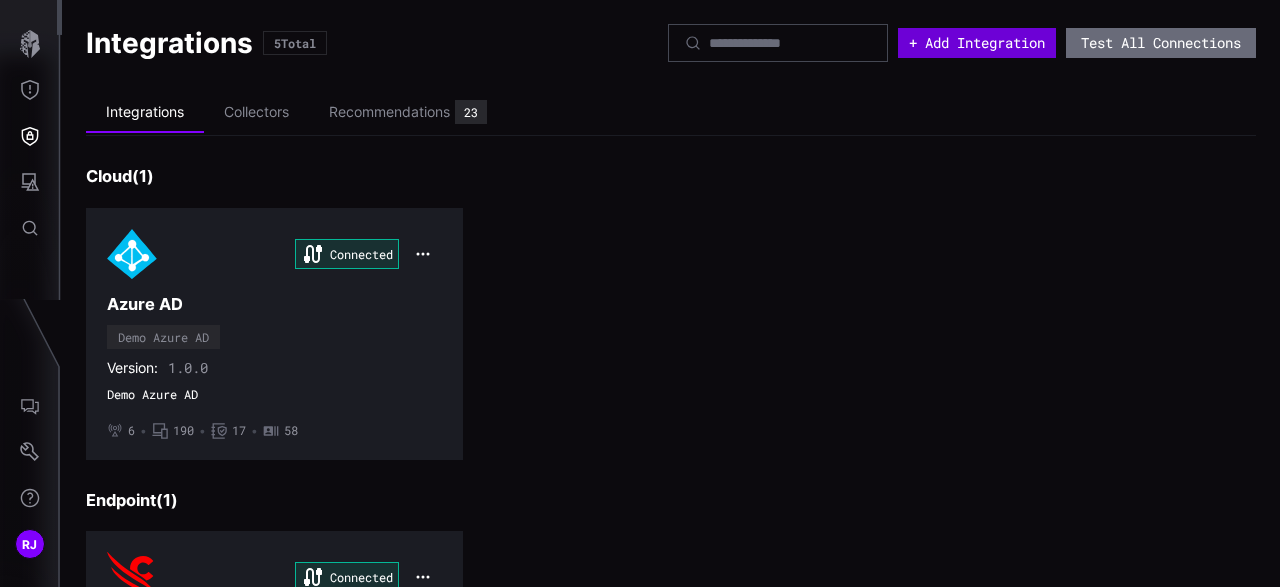 click on "+ Add Integration" at bounding box center (977, 43) 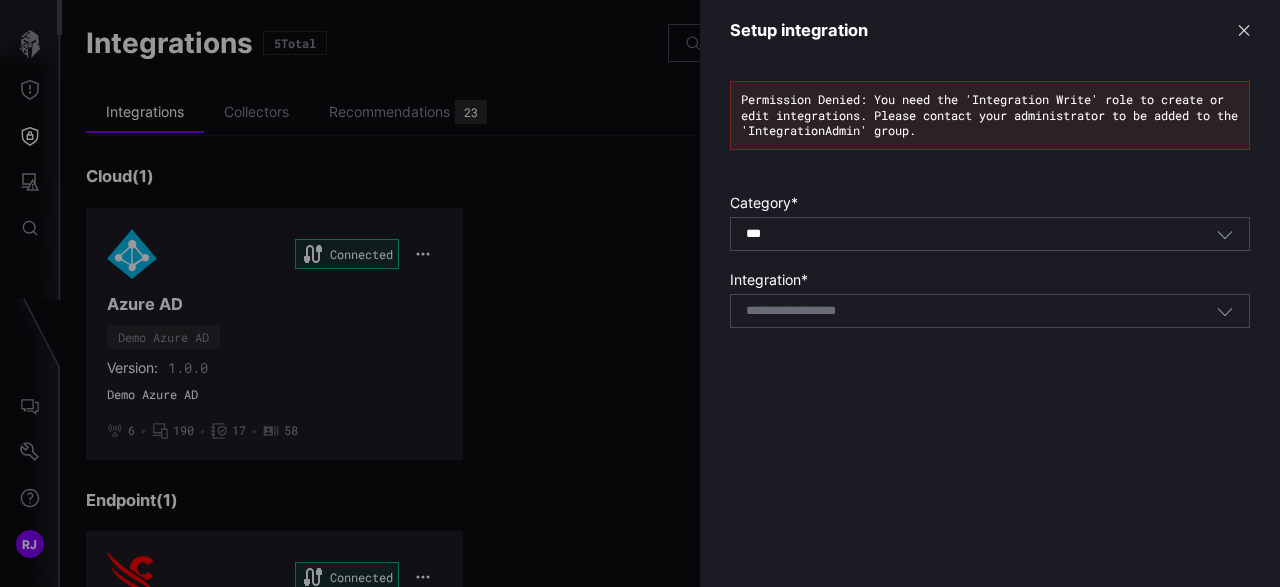 click on "*** All" at bounding box center [981, 234] 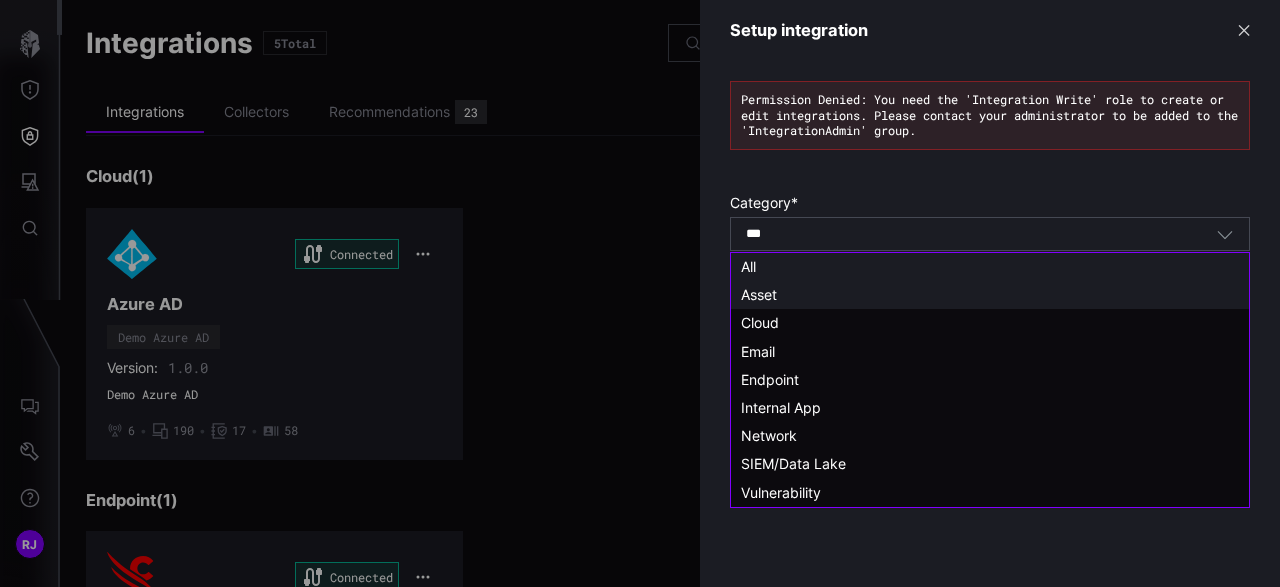 click on "Asset" at bounding box center [990, 295] 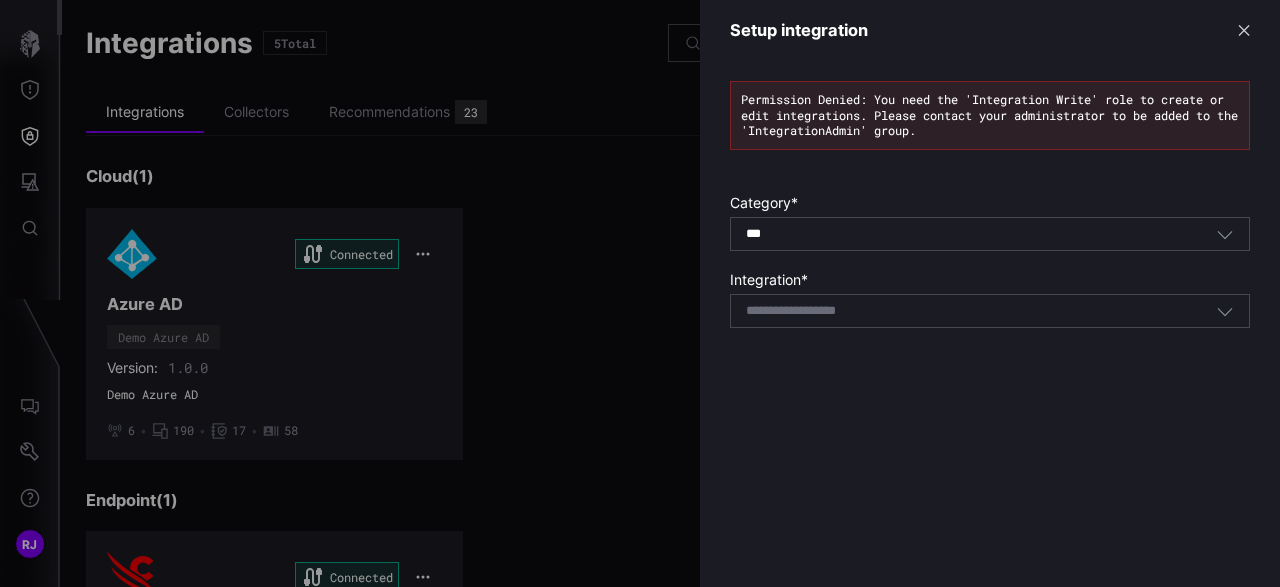 type on "*****" 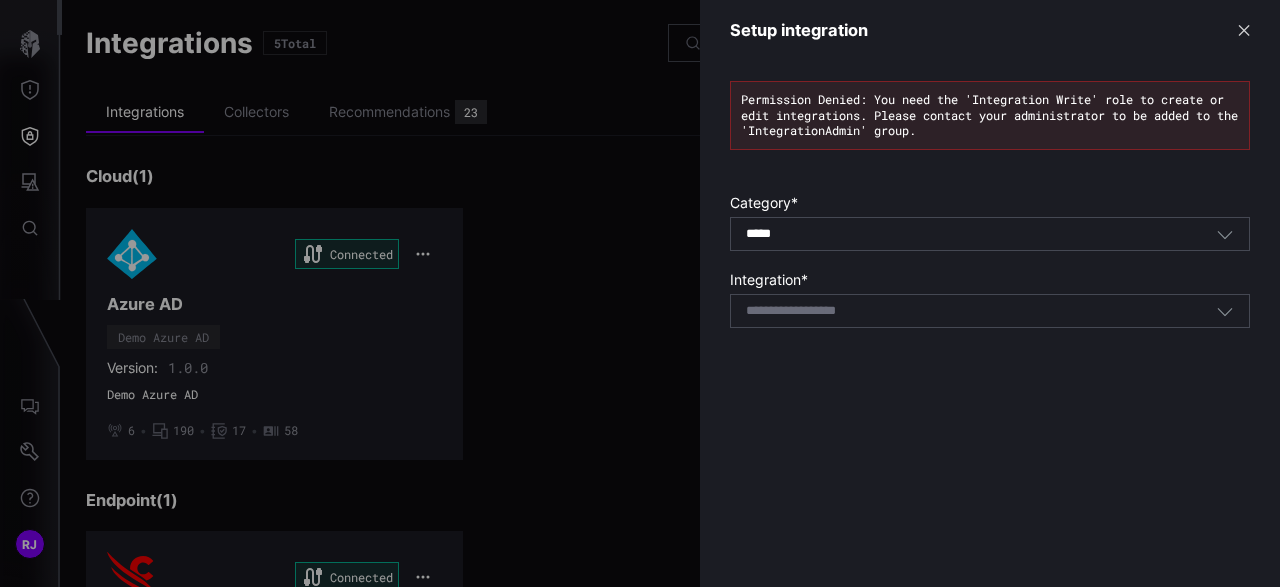 click on "Select integration" at bounding box center [981, 311] 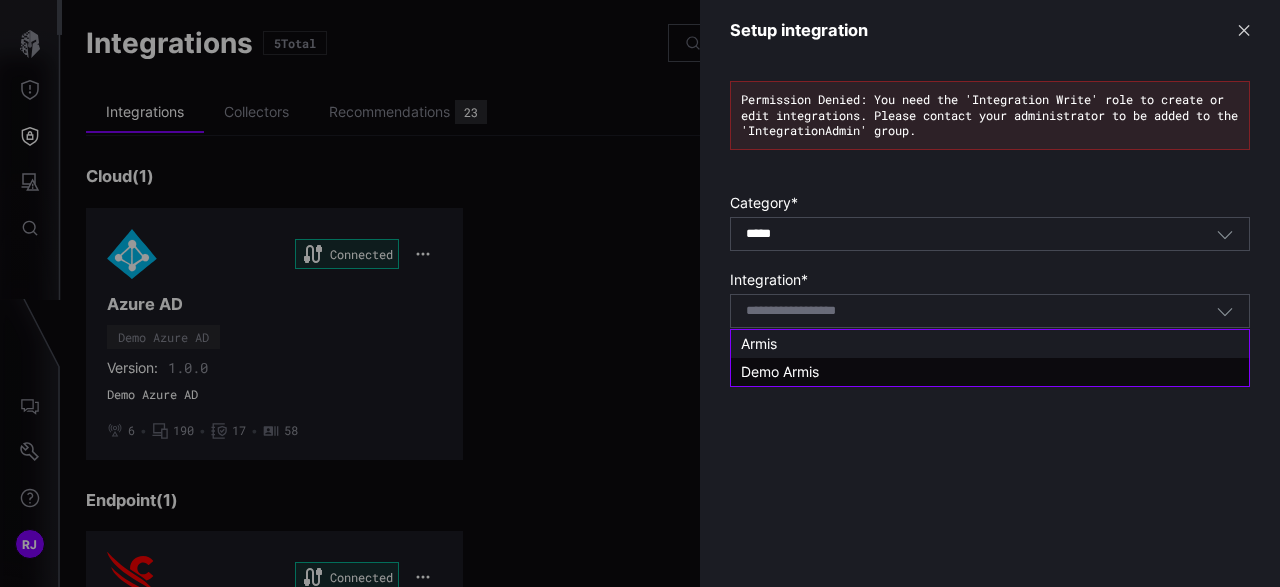 click on "Armis" at bounding box center [990, 344] 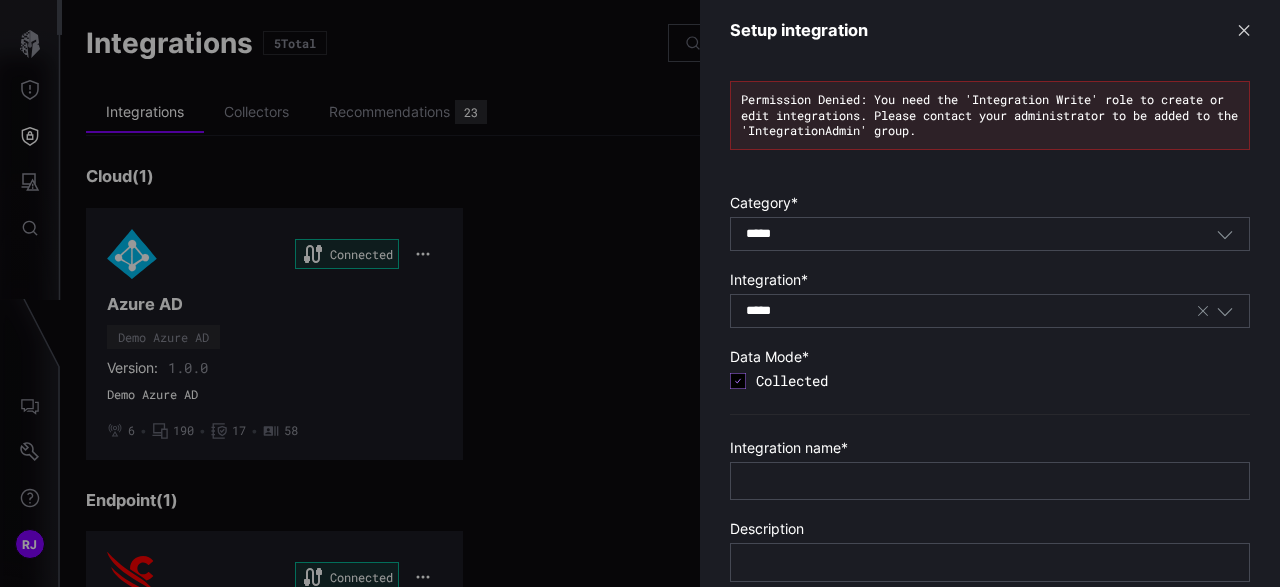 scroll, scrollTop: 0, scrollLeft: 0, axis: both 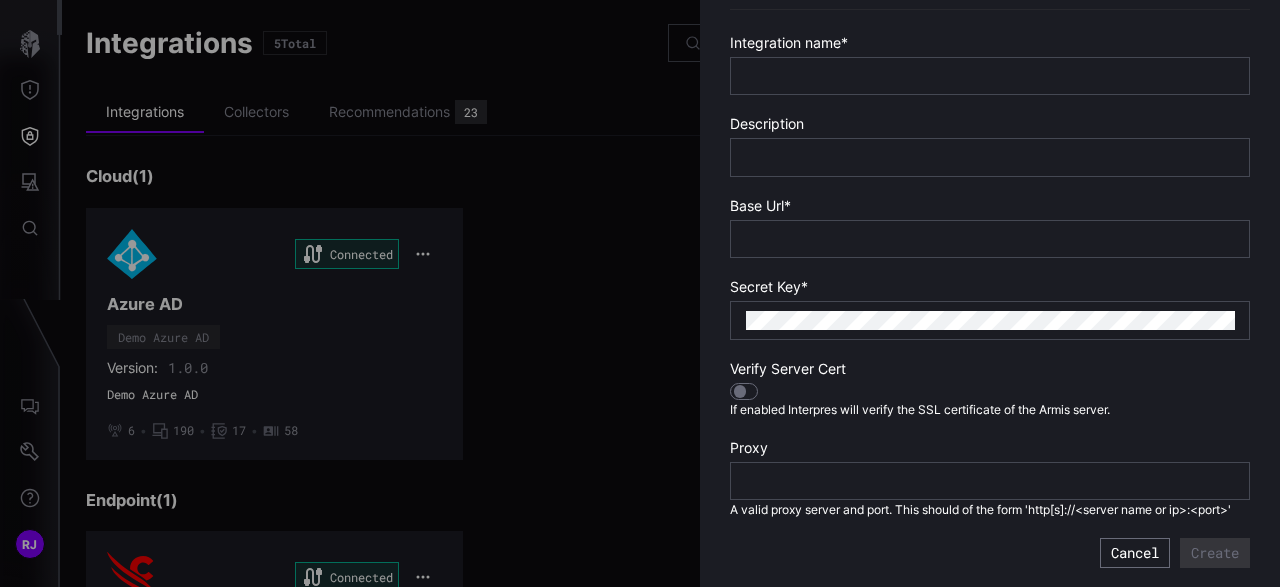click at bounding box center [990, 481] 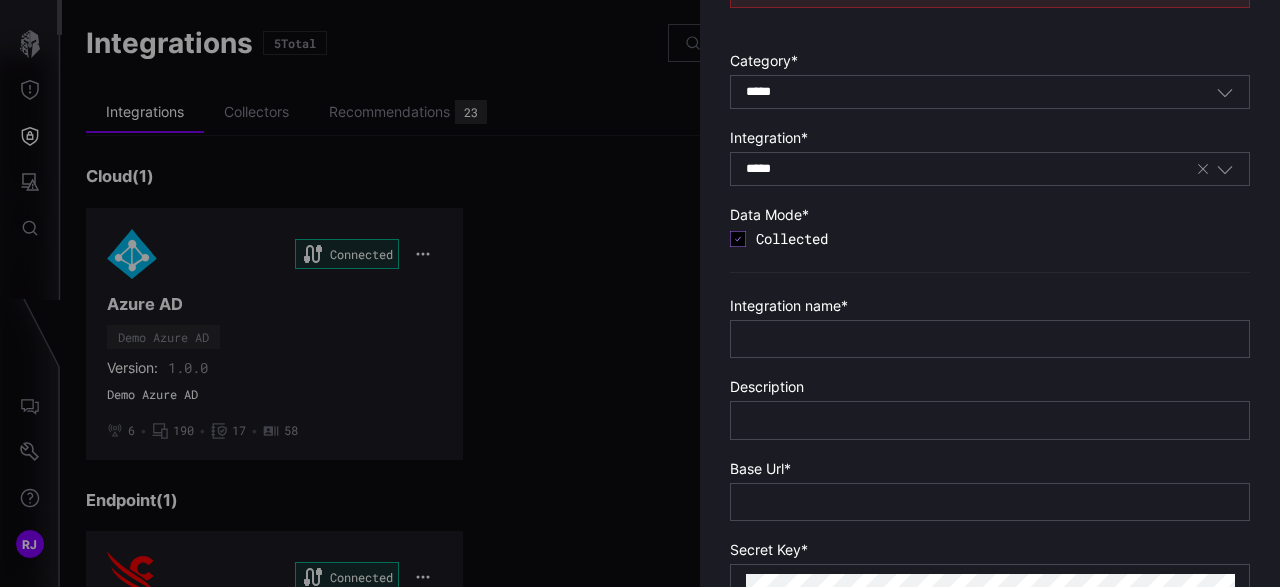 scroll, scrollTop: 0, scrollLeft: 0, axis: both 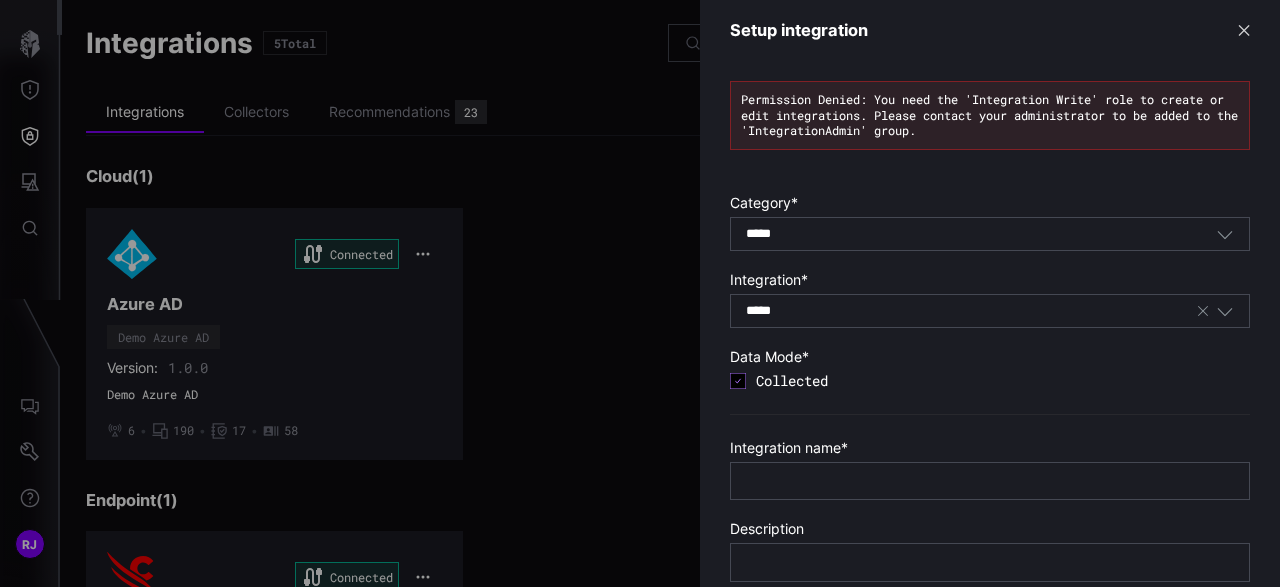 click on "***** Armis" at bounding box center [970, 311] 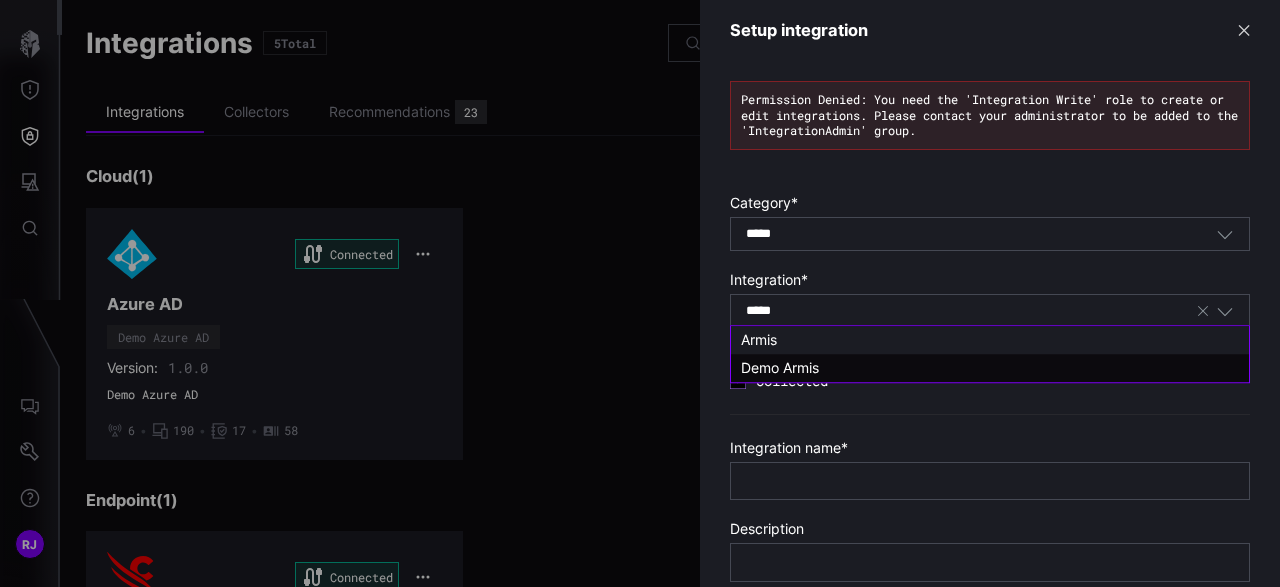 click on "***** Armis" at bounding box center (970, 311) 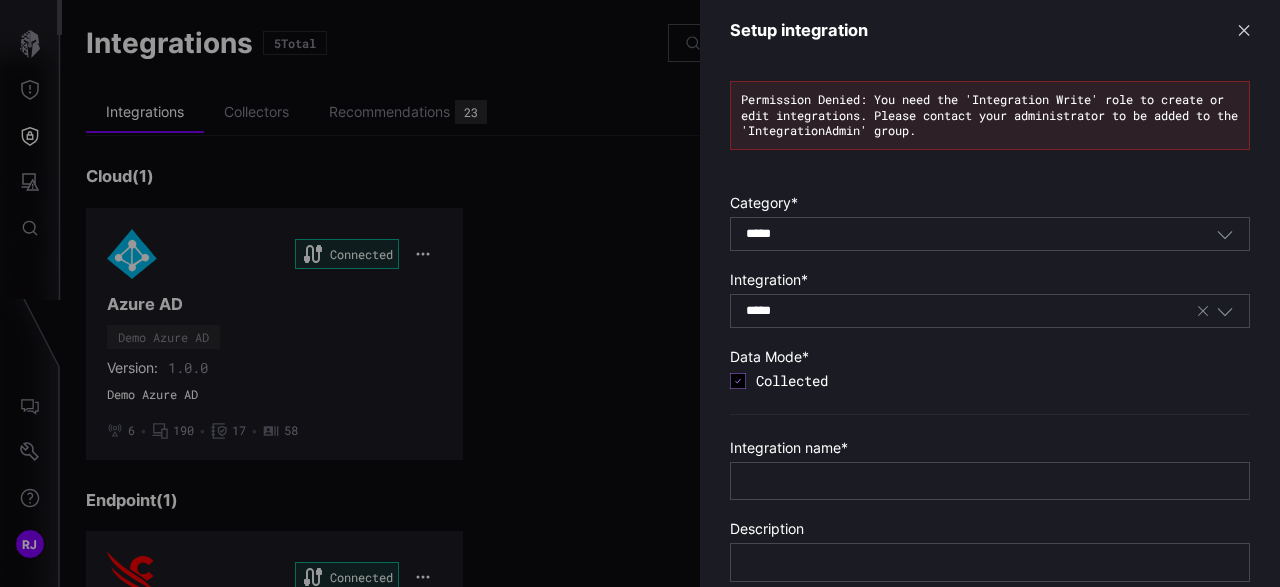 click on "Permission Denied: You need the 'Integration Write' role to create or edit integrations. Please contact your administrator to be added to the 'IntegrationAdmin' group. Category  * ***** Asset Integration  * ***** Armis Data Mode  * Collected Integration name  * Description Base Url  * Secret Key  * Verify Server Cert If enabled Interpres will verify the SSL certificate of the Armis server. Proxy A valid proxy server and port. This should of the form 'http[s]://<server name or ip>:<port>' Create Cancel" at bounding box center (990, 527) 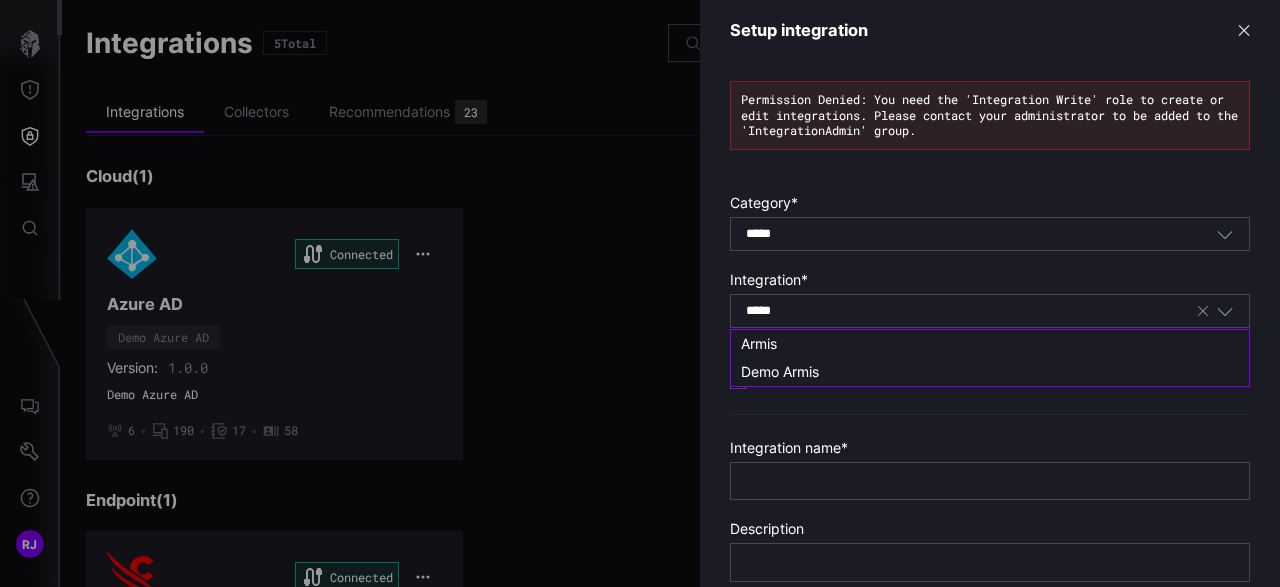 click on "Demo Armis" at bounding box center (990, 372) 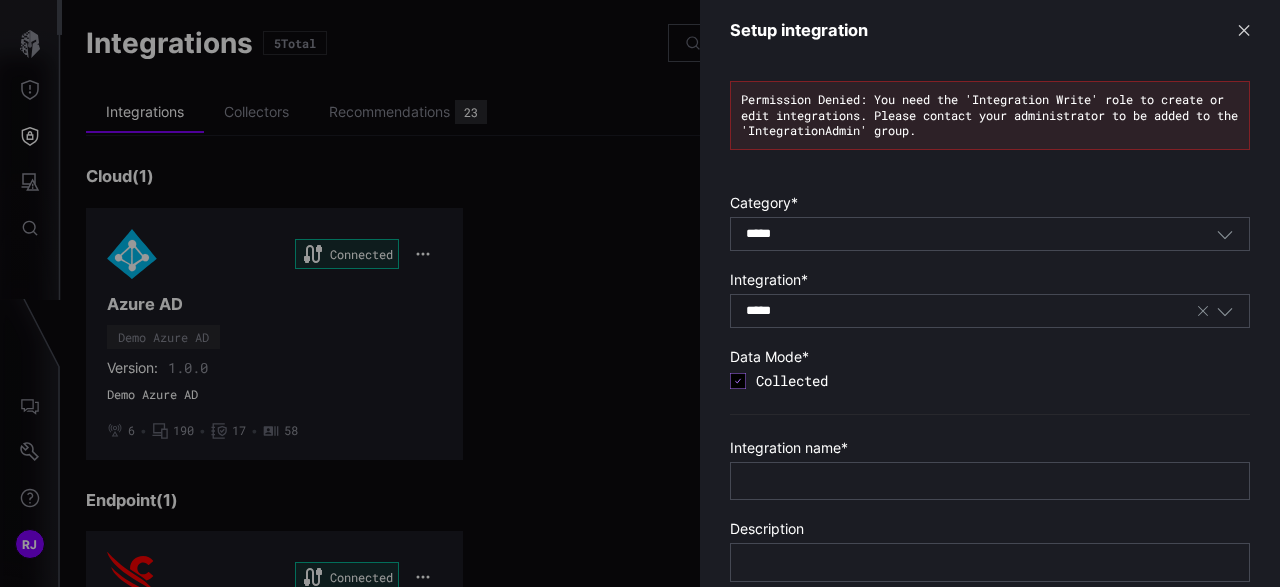 type on "**********" 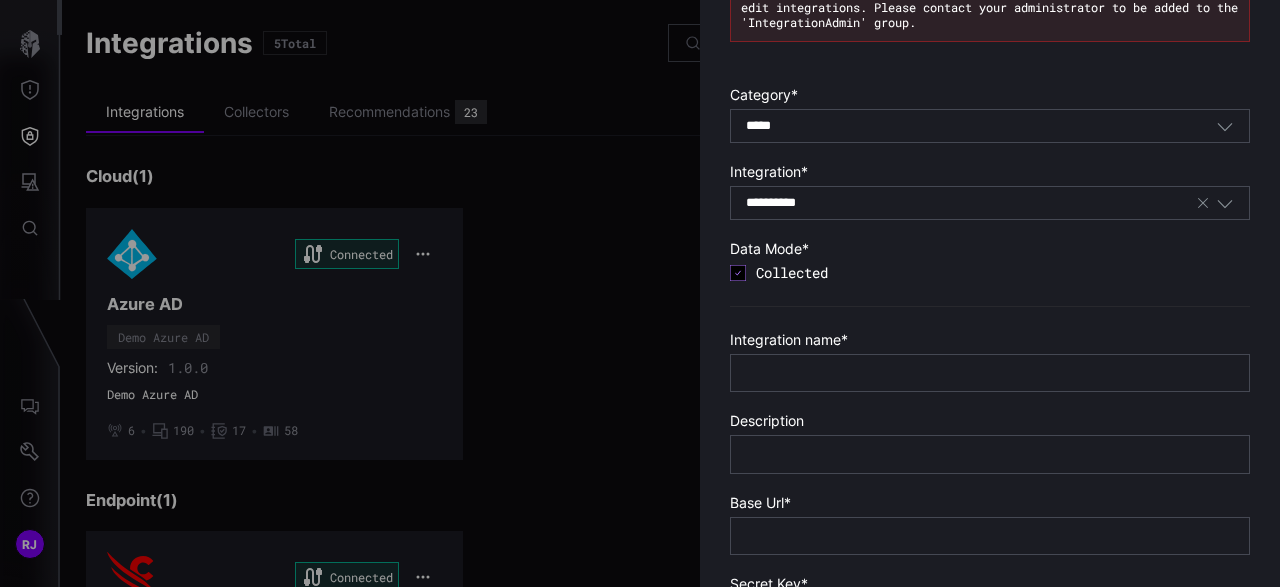 scroll, scrollTop: 113, scrollLeft: 0, axis: vertical 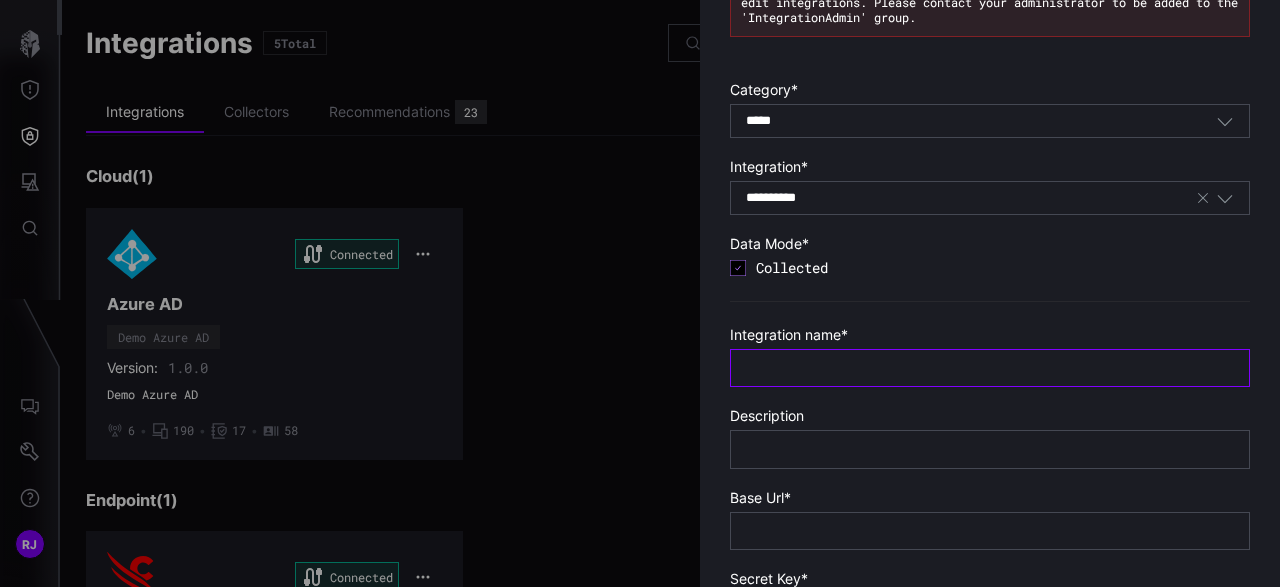 click at bounding box center [990, 368] 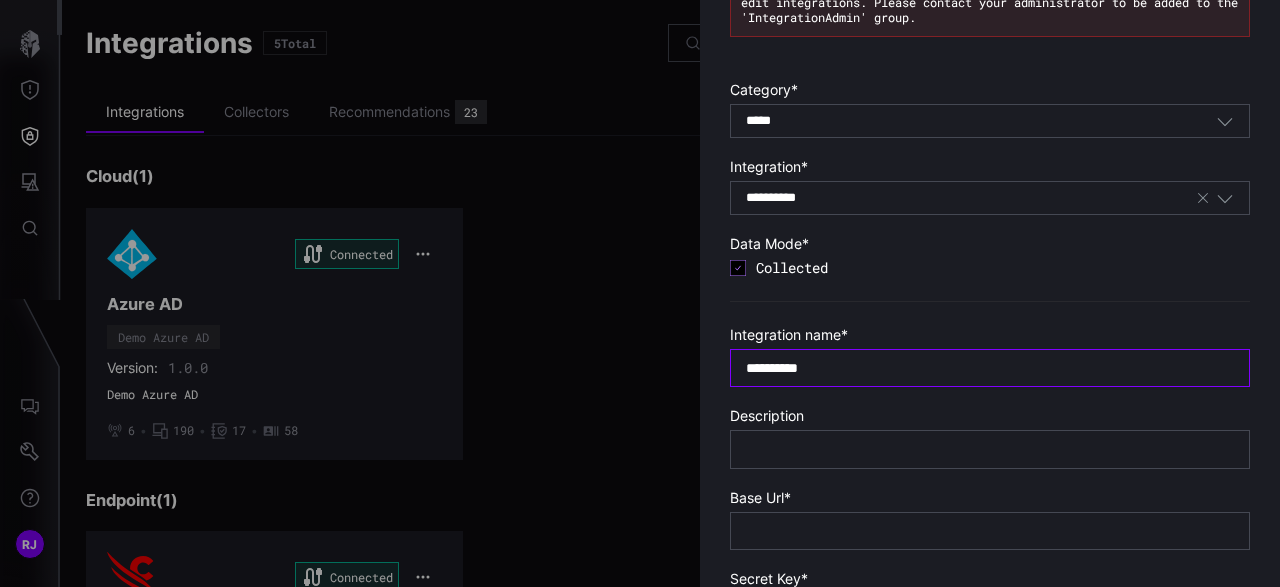 type on "**********" 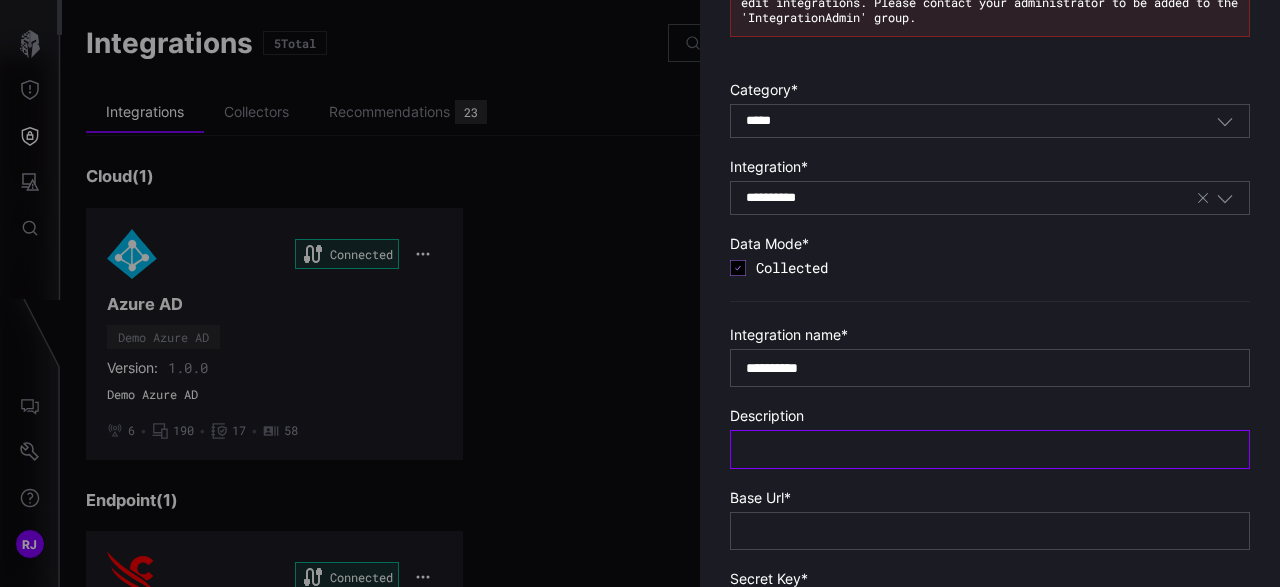 click at bounding box center [990, 449] 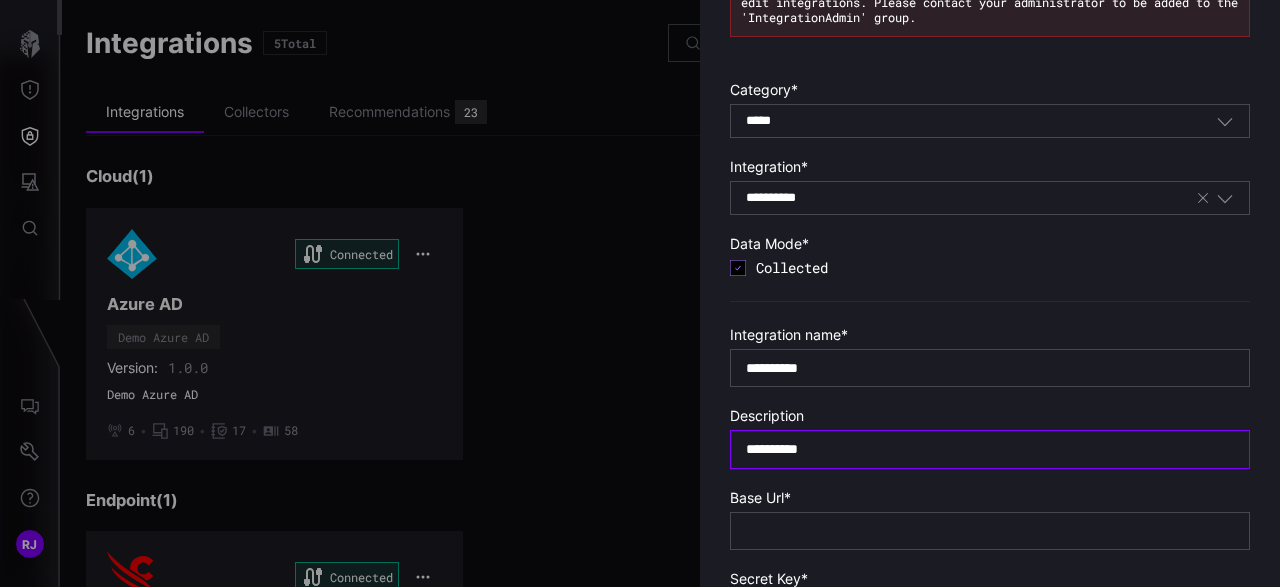 type on "**********" 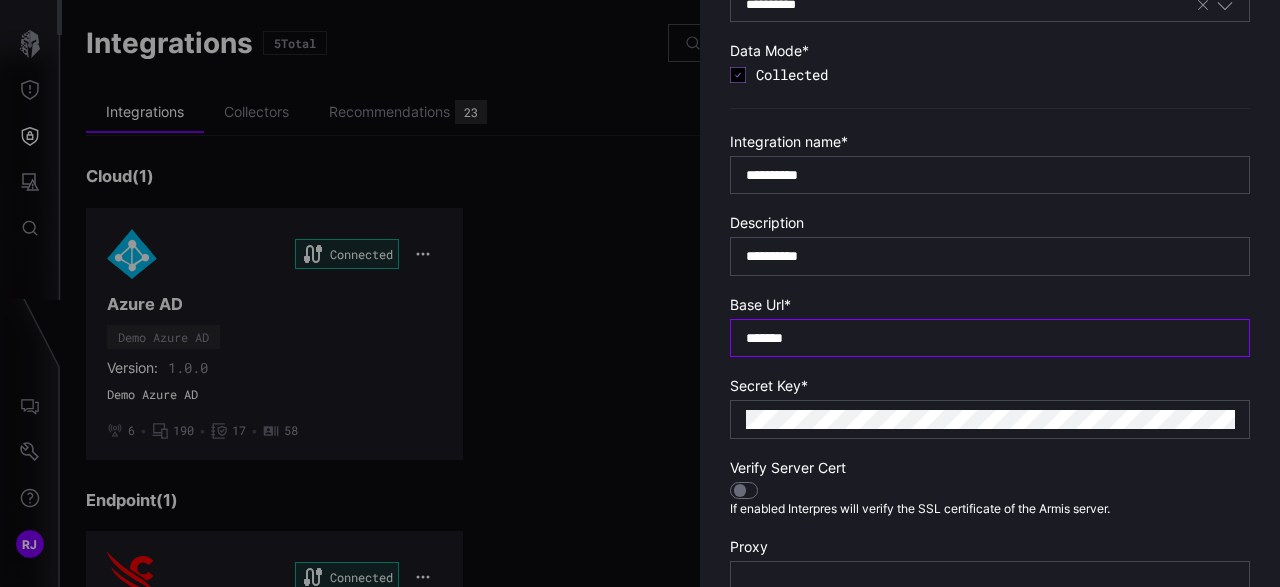 scroll, scrollTop: 337, scrollLeft: 0, axis: vertical 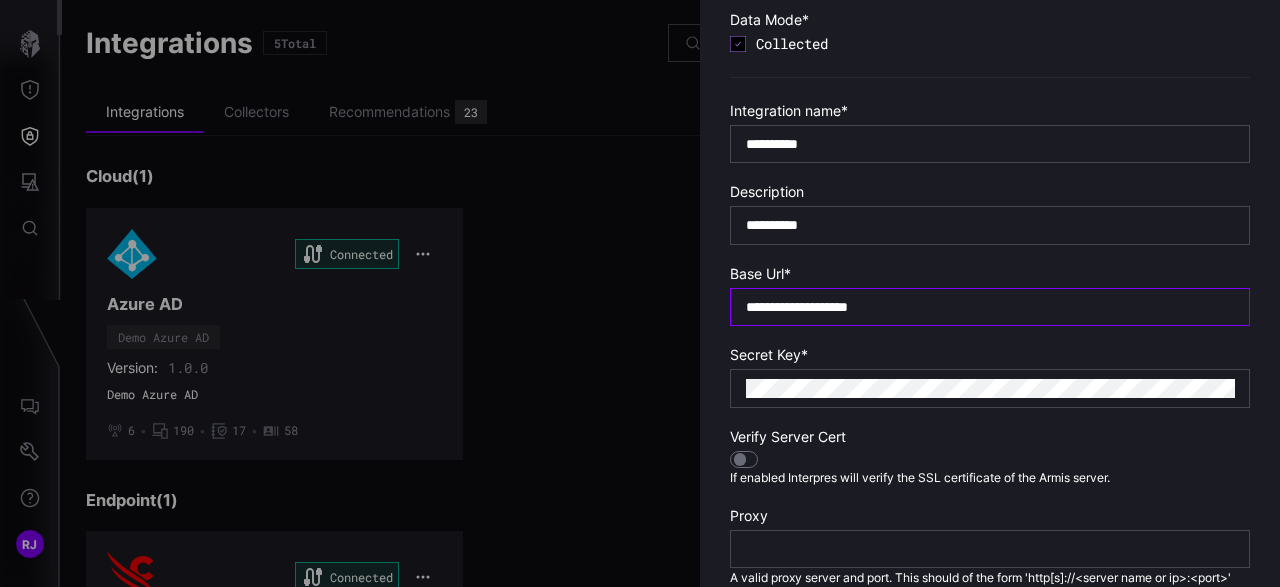 type on "**********" 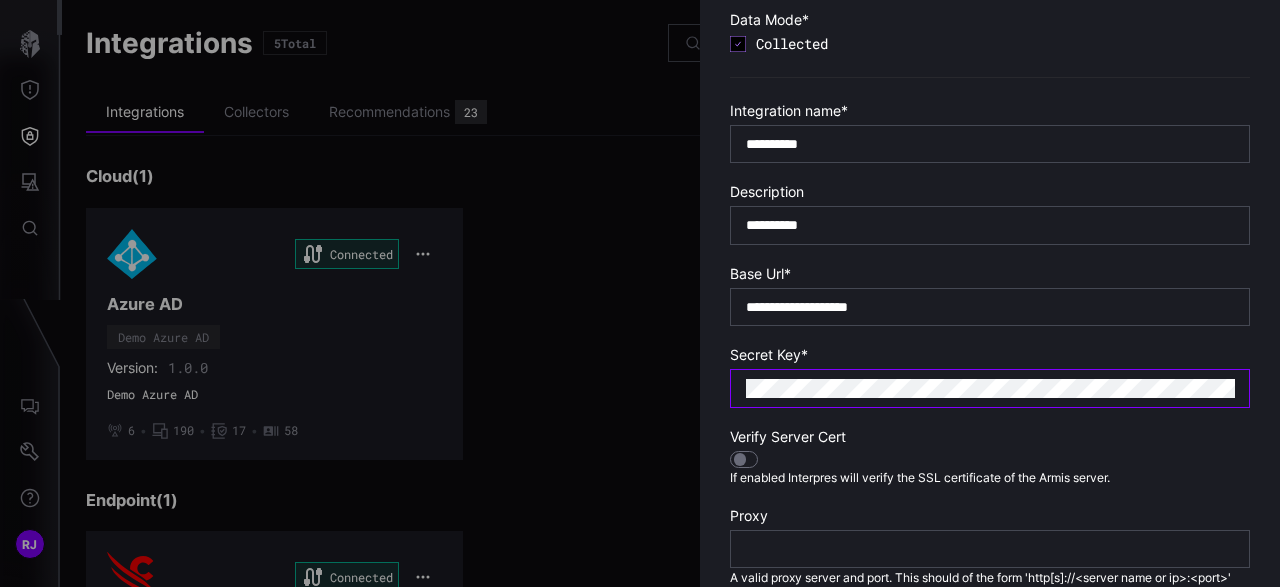 scroll, scrollTop: 405, scrollLeft: 0, axis: vertical 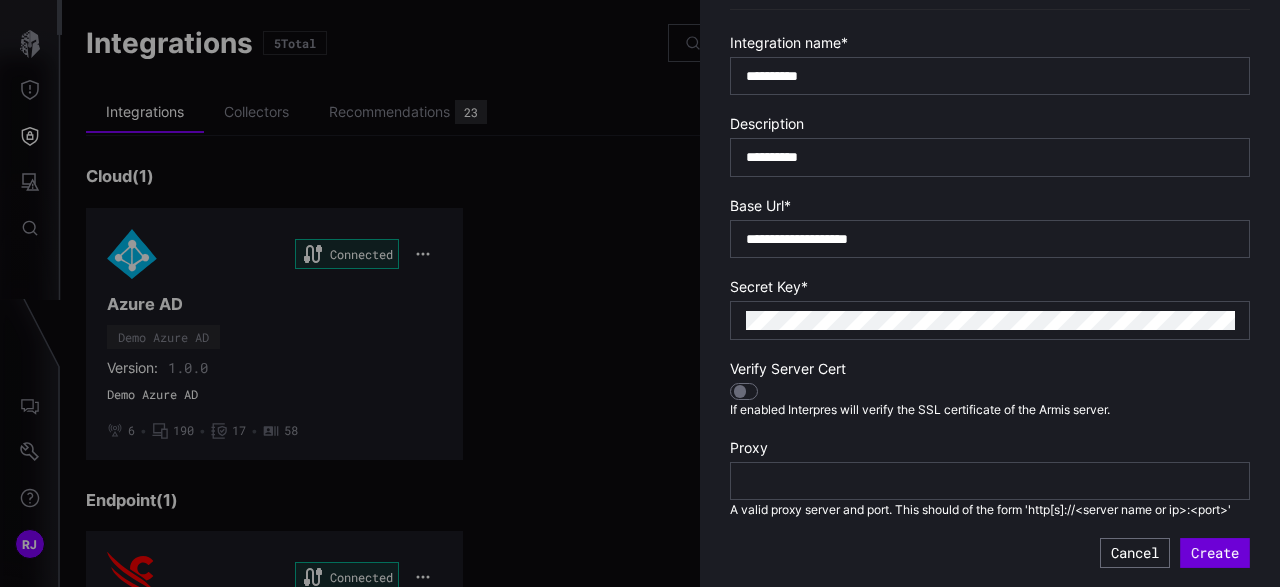click on "Create" at bounding box center (1215, 553) 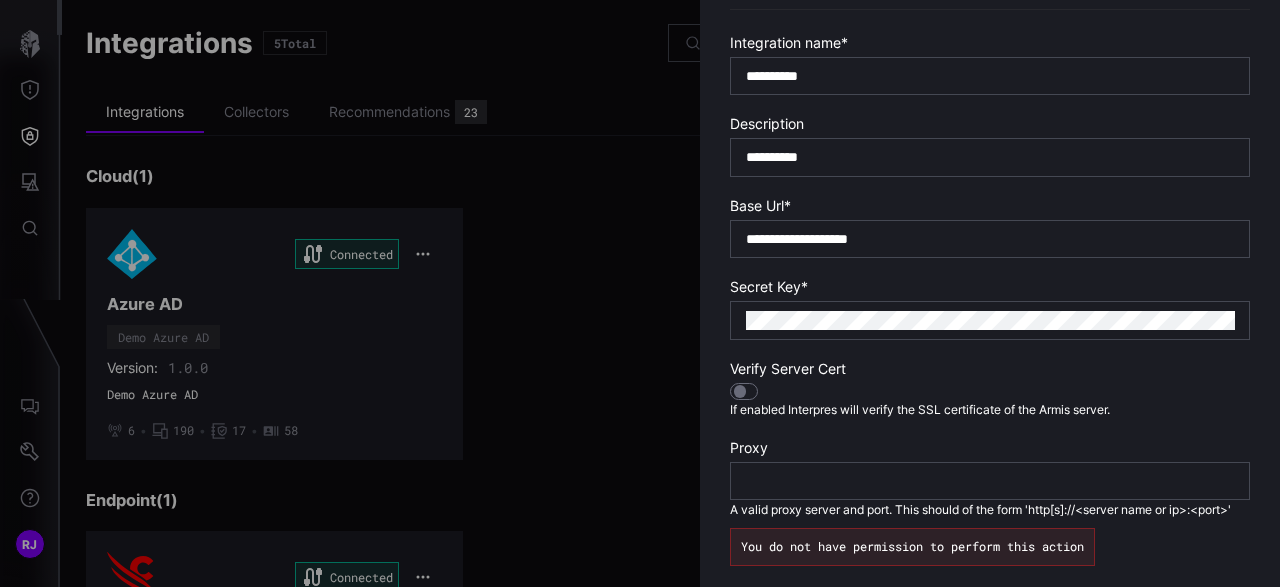 click on "You do not have permission to perform this action" at bounding box center [912, 546] 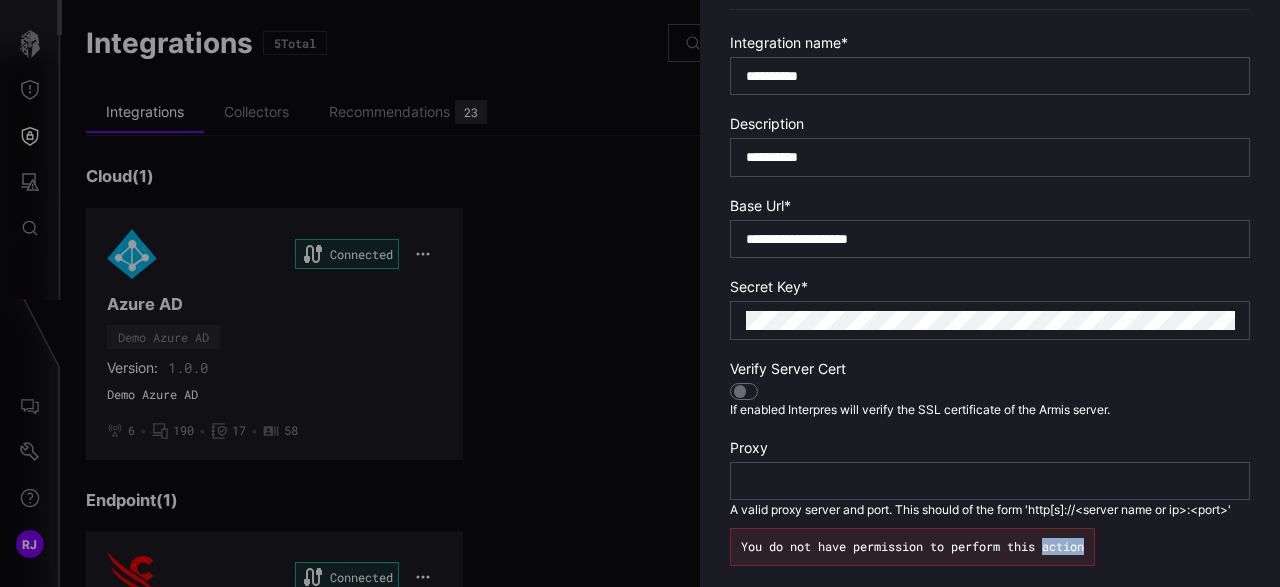 click on "You do not have permission to perform this action" at bounding box center (912, 546) 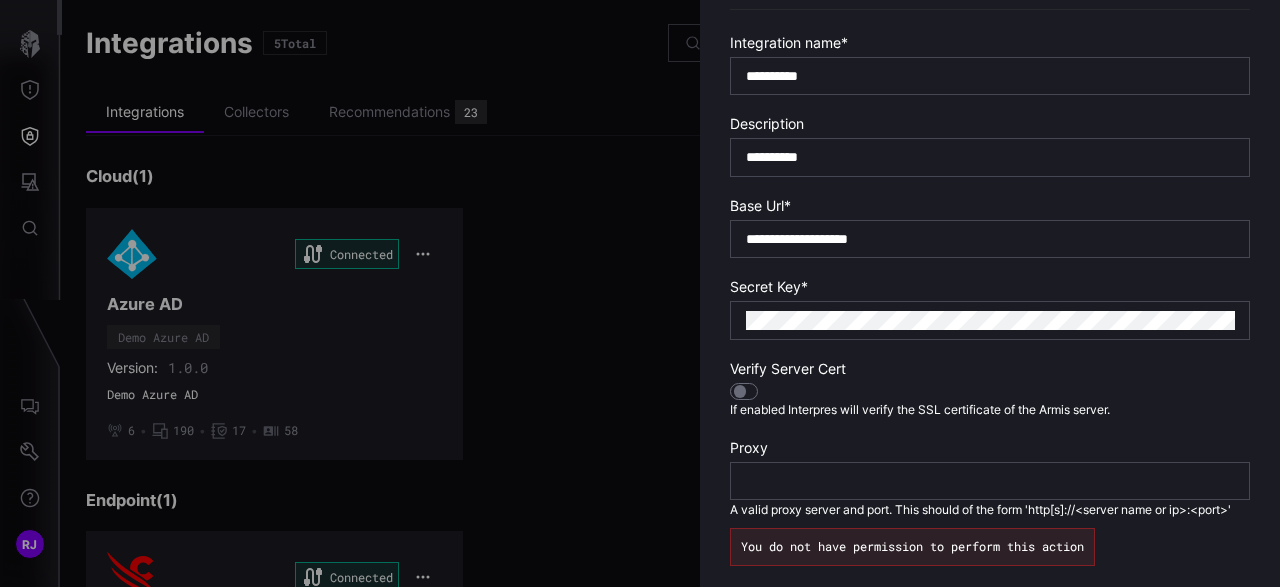 click on "You do not have permission to perform this action" at bounding box center [912, 546] 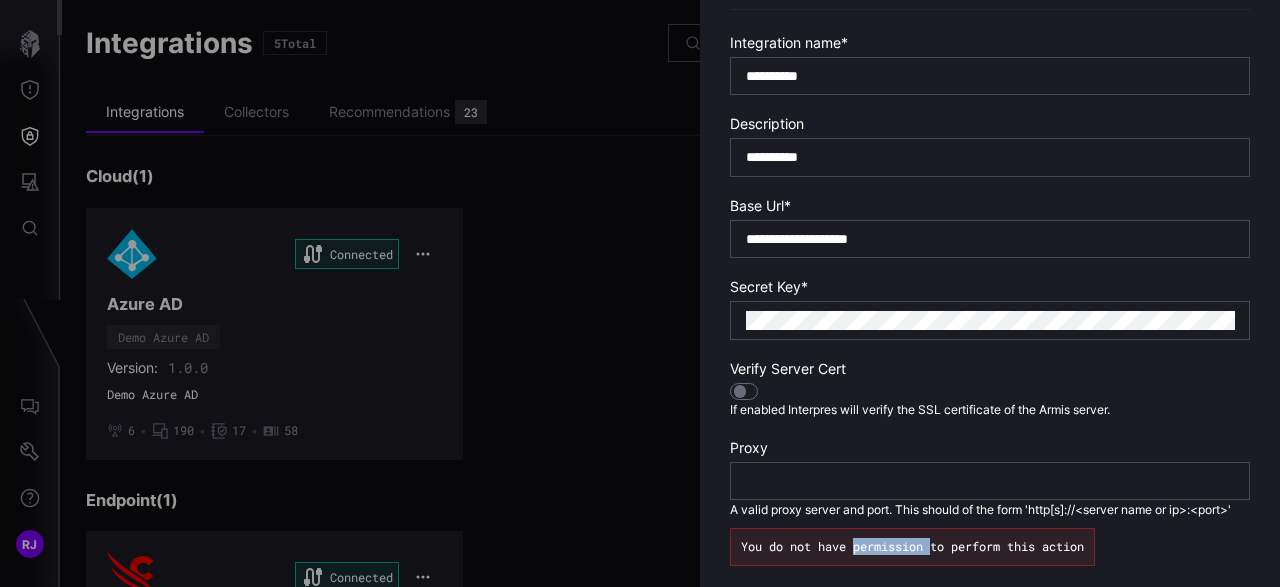 click on "You do not have permission to perform this action" at bounding box center [912, 546] 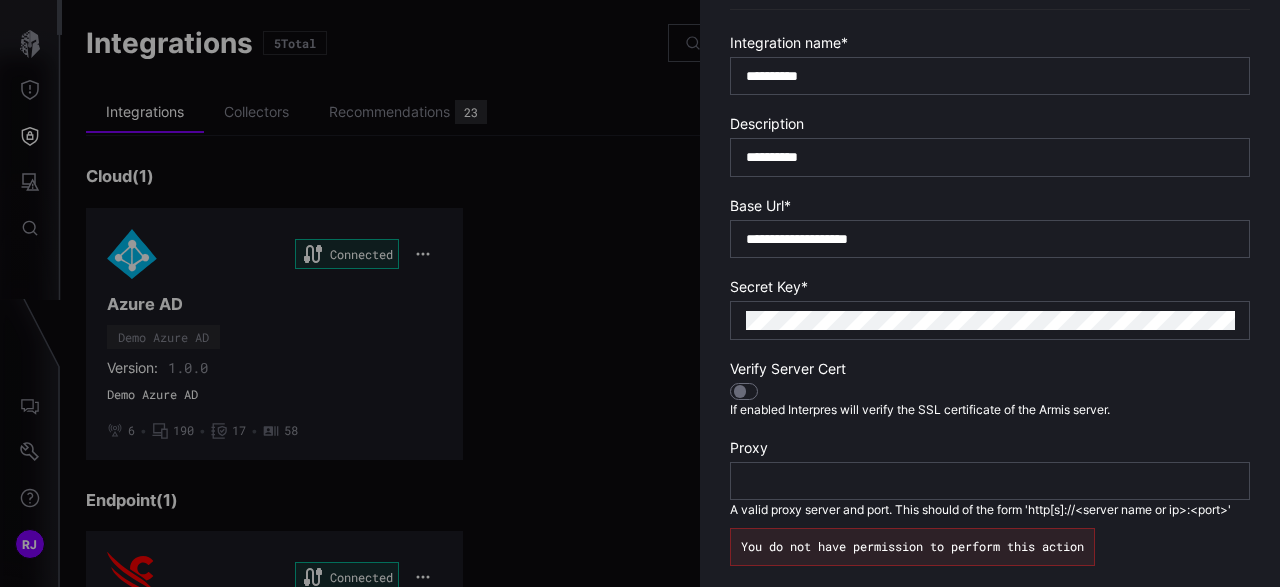 click on "You do not have permission to perform this action" at bounding box center [912, 546] 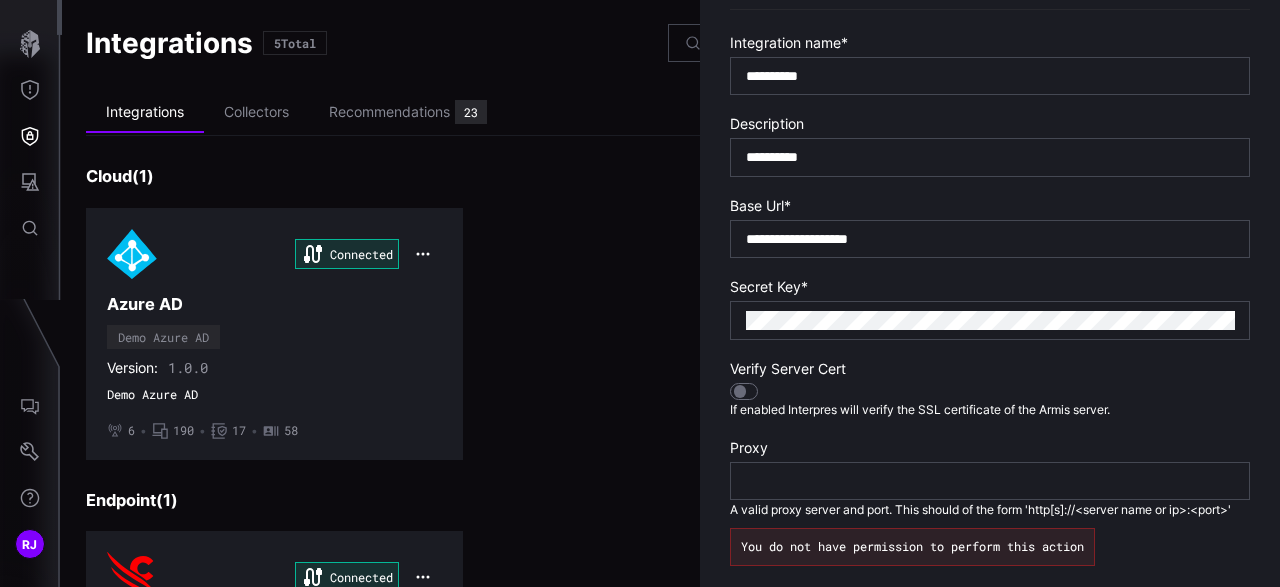 type on "***" 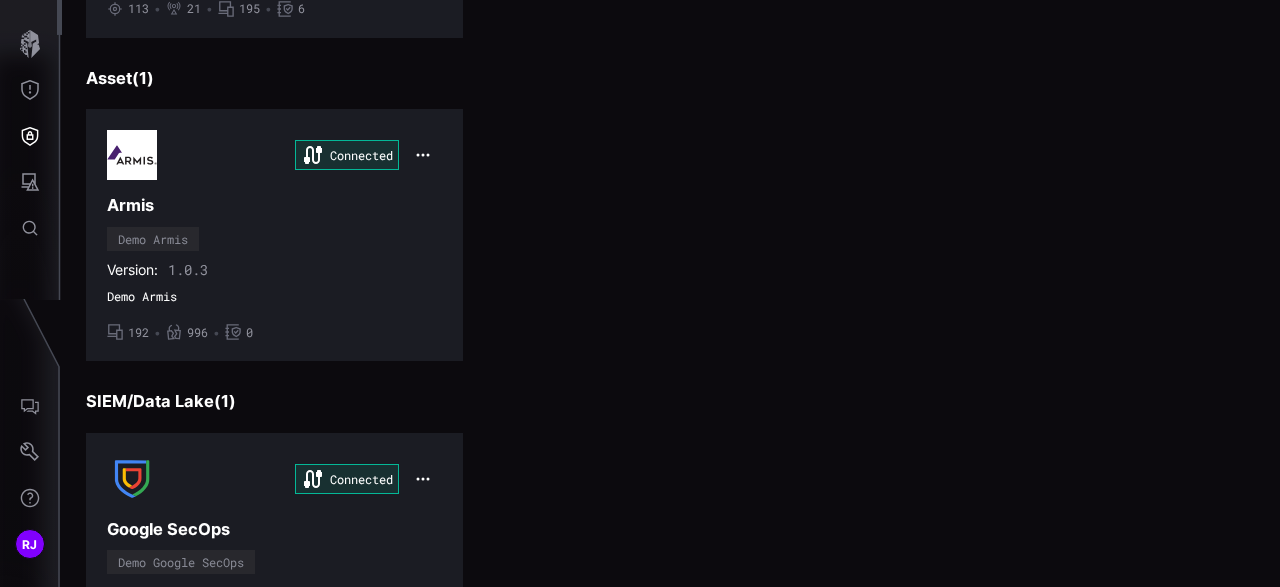 scroll, scrollTop: 744, scrollLeft: 0, axis: vertical 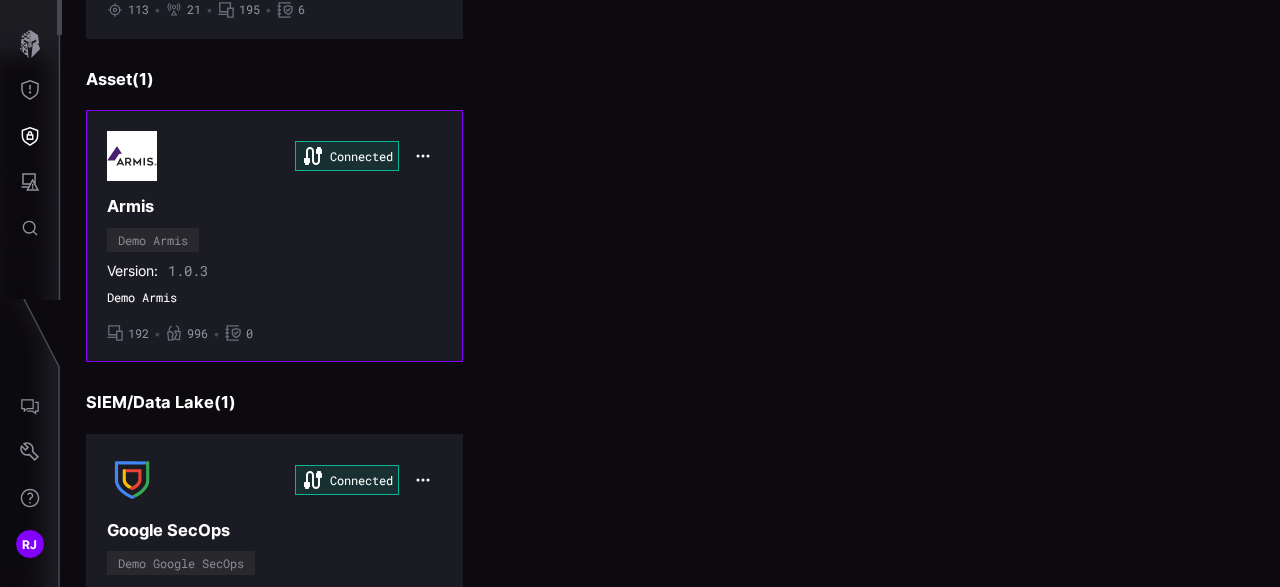 click on "Armis" at bounding box center [274, 206] 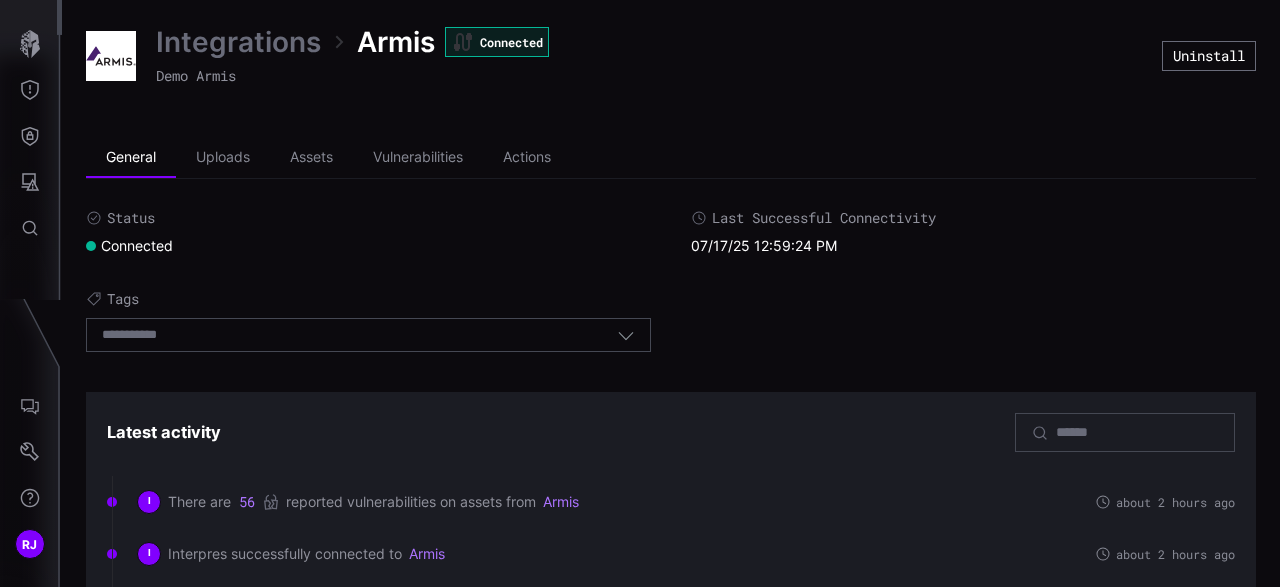 scroll, scrollTop: 88, scrollLeft: 0, axis: vertical 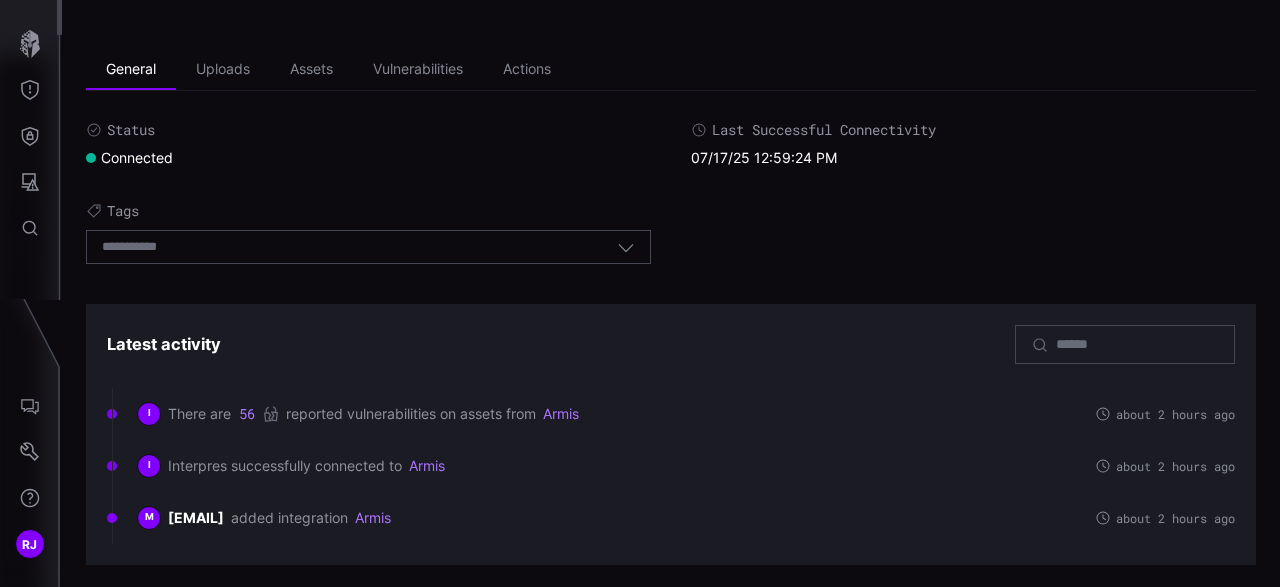 click on "Armis" at bounding box center [427, 466] 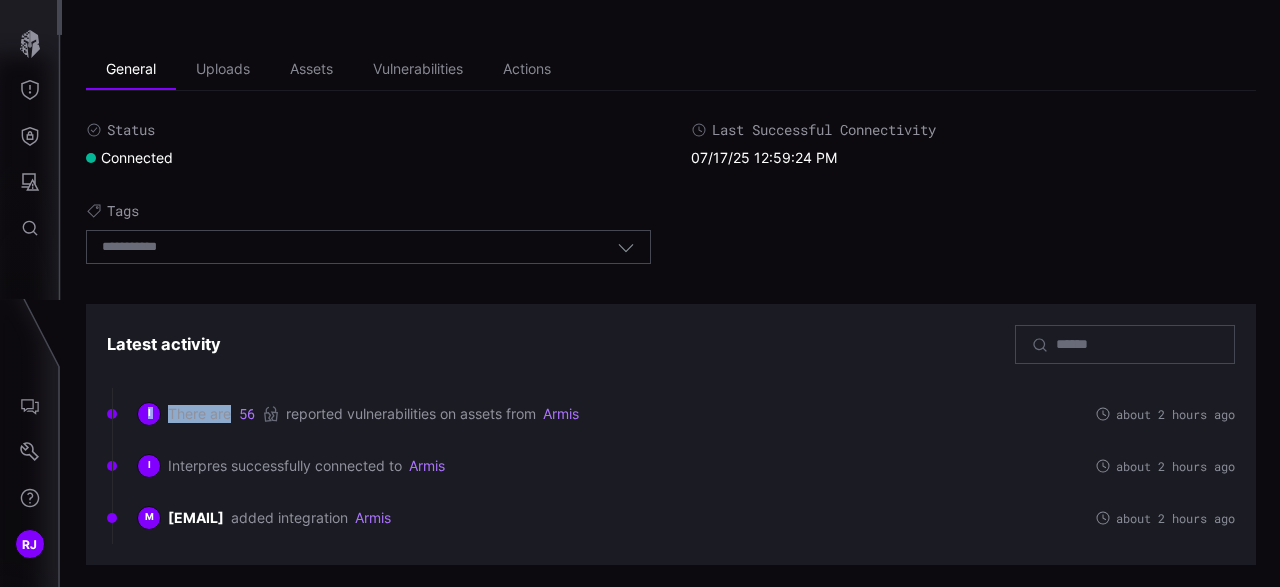 drag, startPoint x: 667, startPoint y: 515, endPoint x: 121, endPoint y: 404, distance: 557.16876 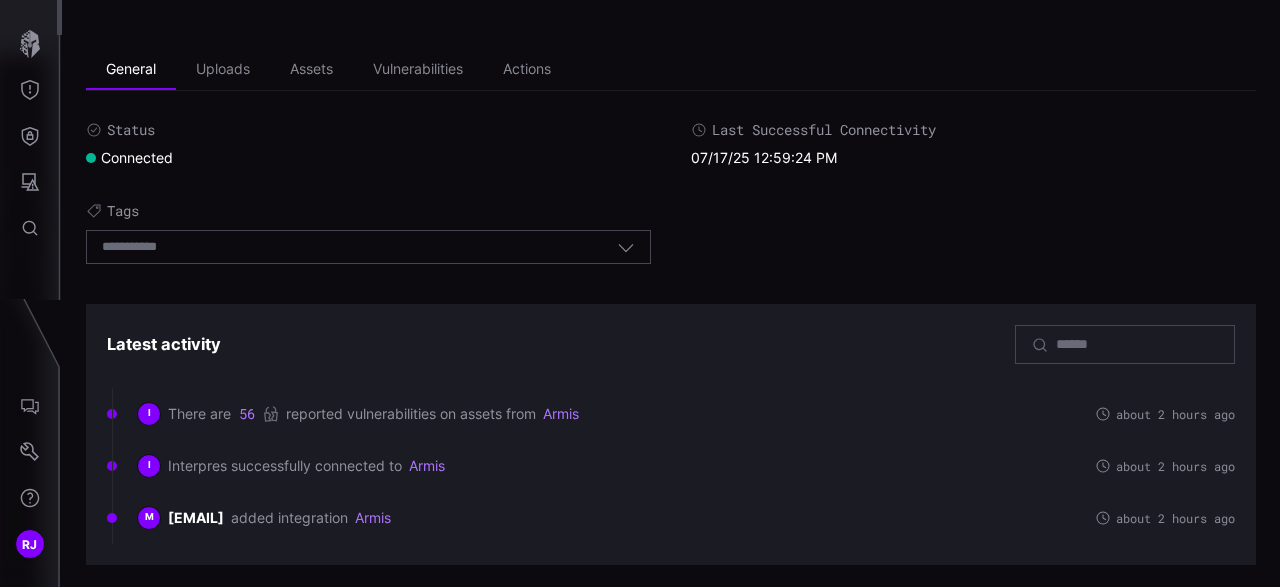 click on "I There are 56 reported vulnerabilities on assets from Armis about 2 hours ago" at bounding box center [671, 414] 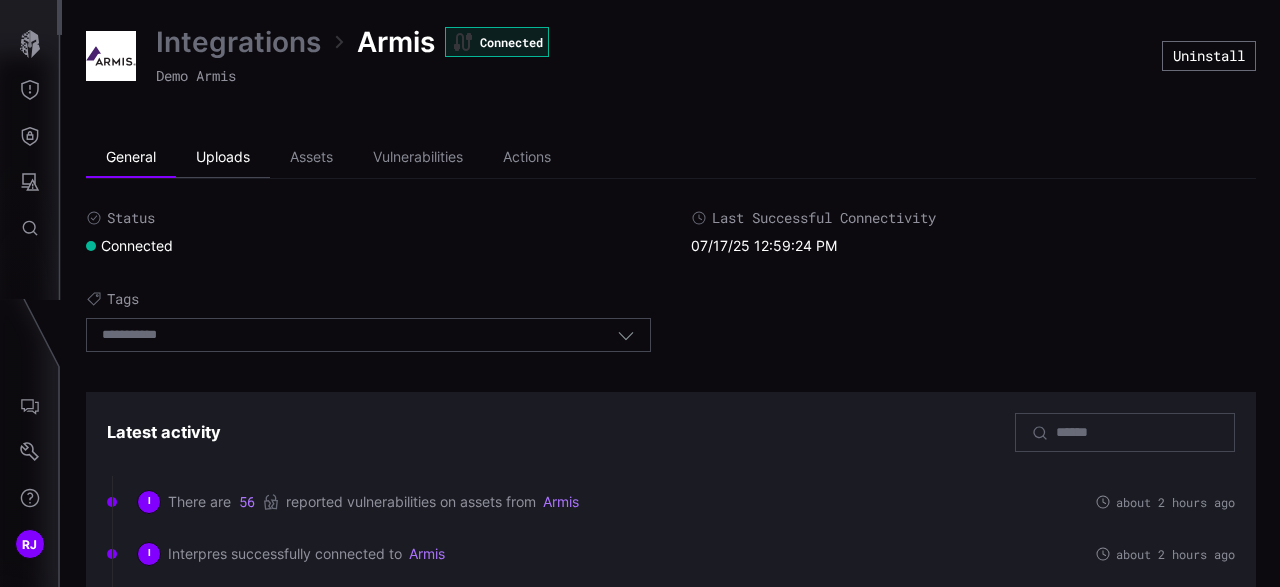 click on "Uploads" at bounding box center (223, 158) 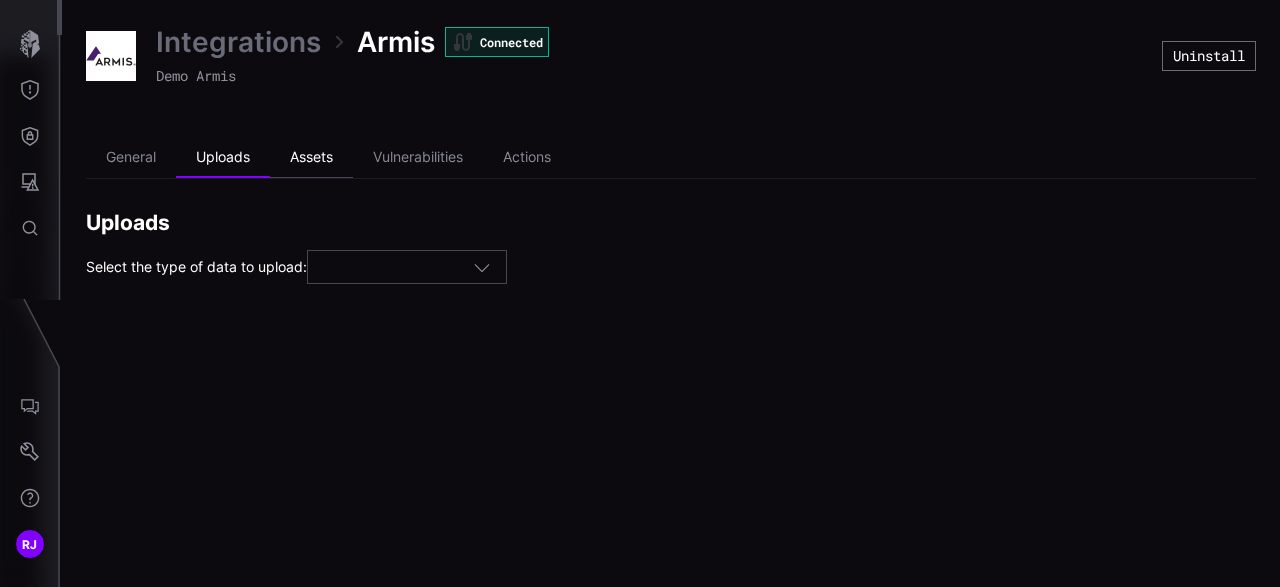 click on "Assets" at bounding box center [311, 158] 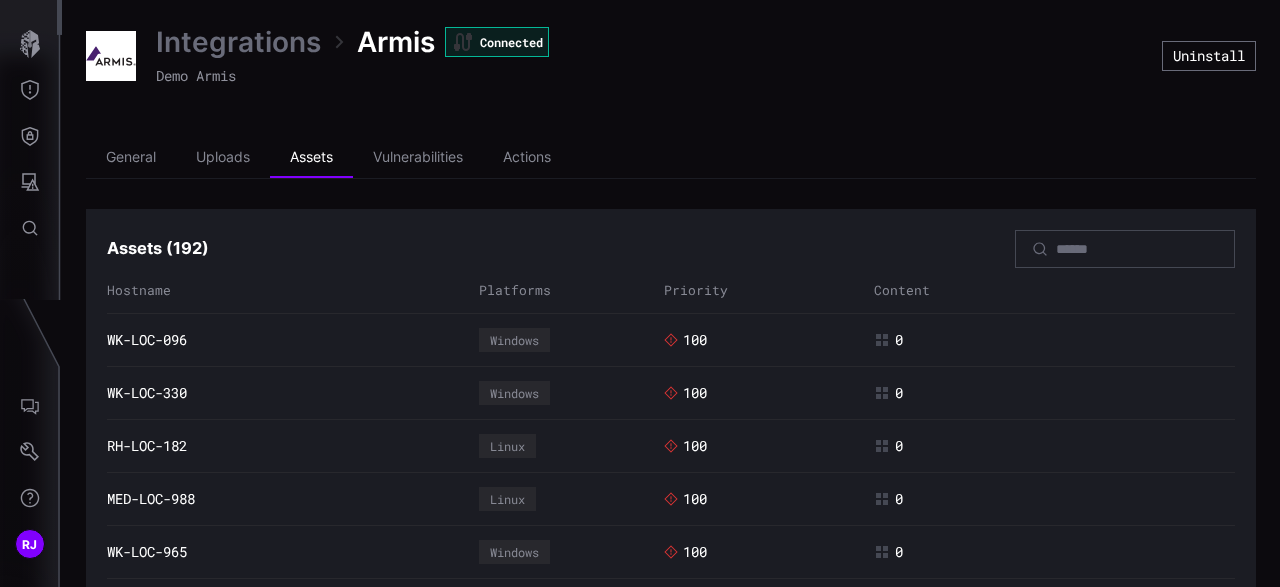type 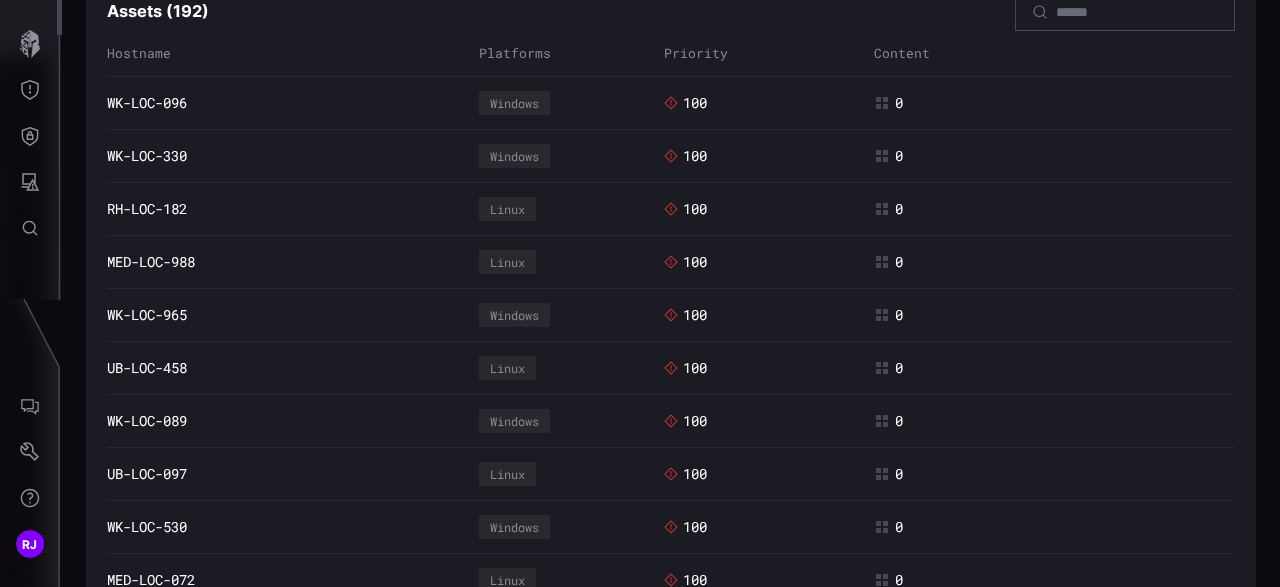 scroll, scrollTop: 0, scrollLeft: 0, axis: both 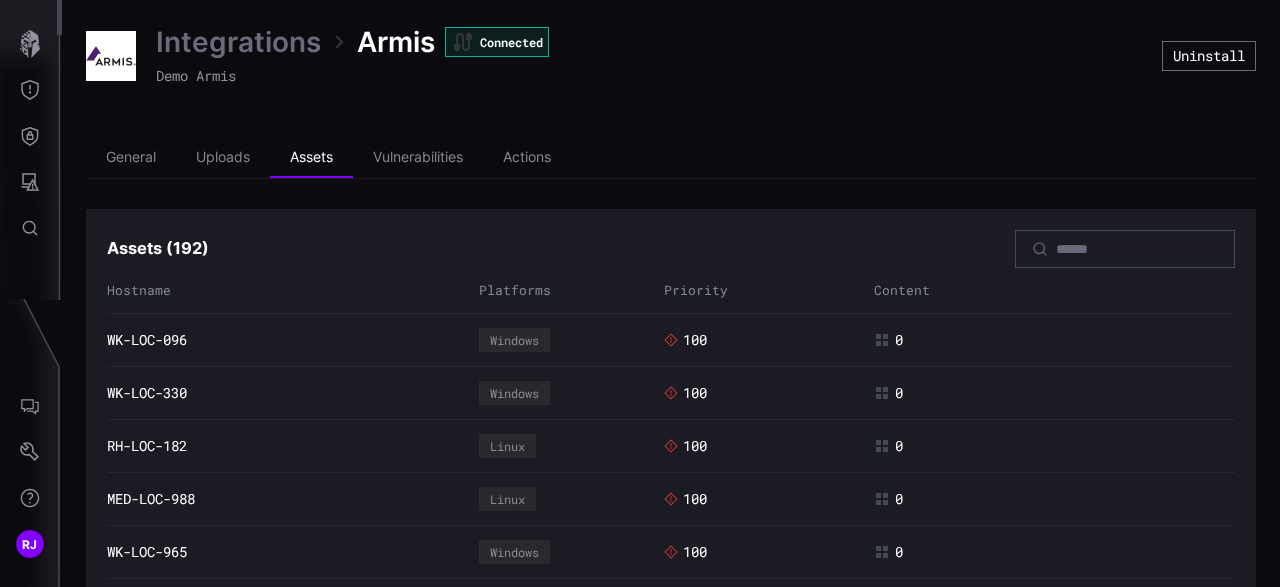 click on "General Uploads Assets Vulnerabilities Actions" at bounding box center (671, 158) 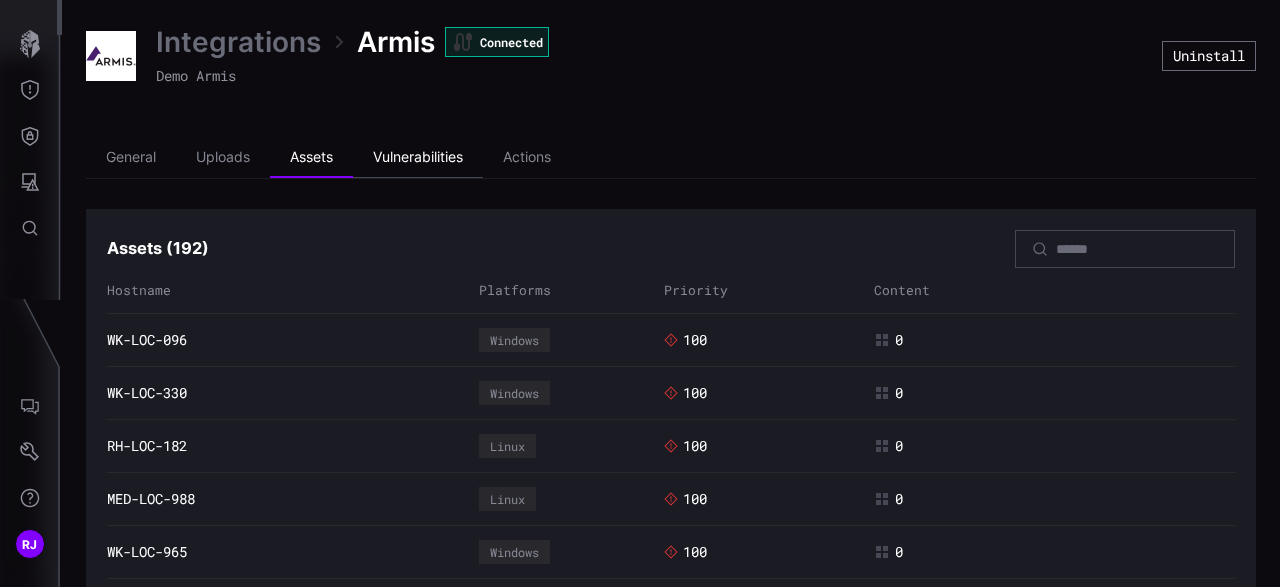click on "Vulnerabilities" at bounding box center [418, 158] 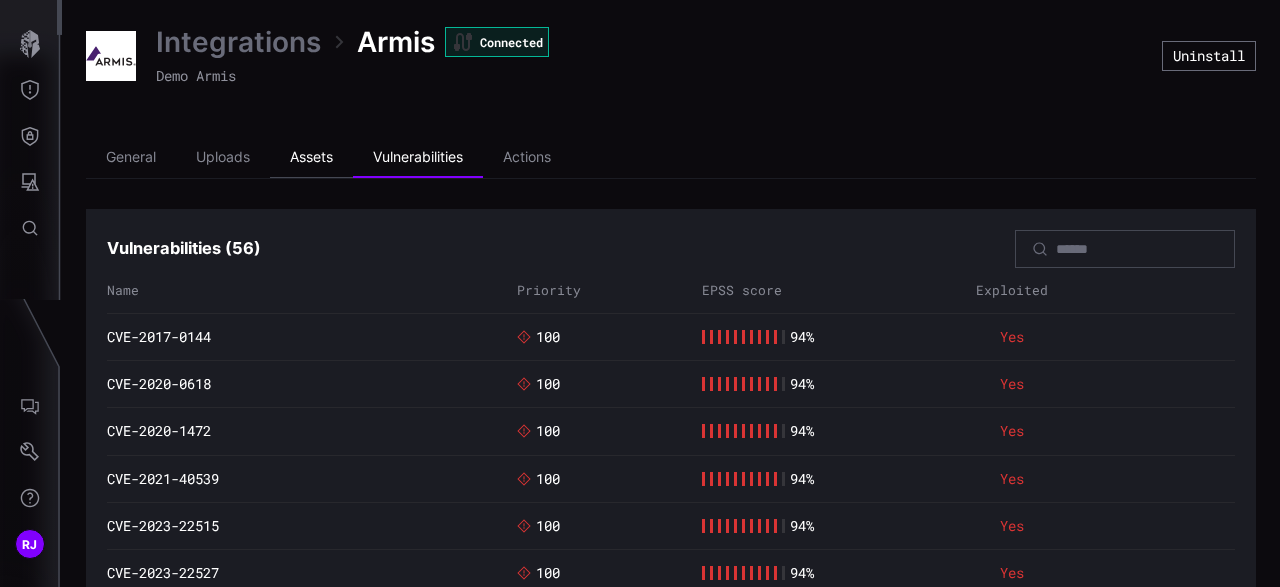 click on "Assets" at bounding box center (311, 158) 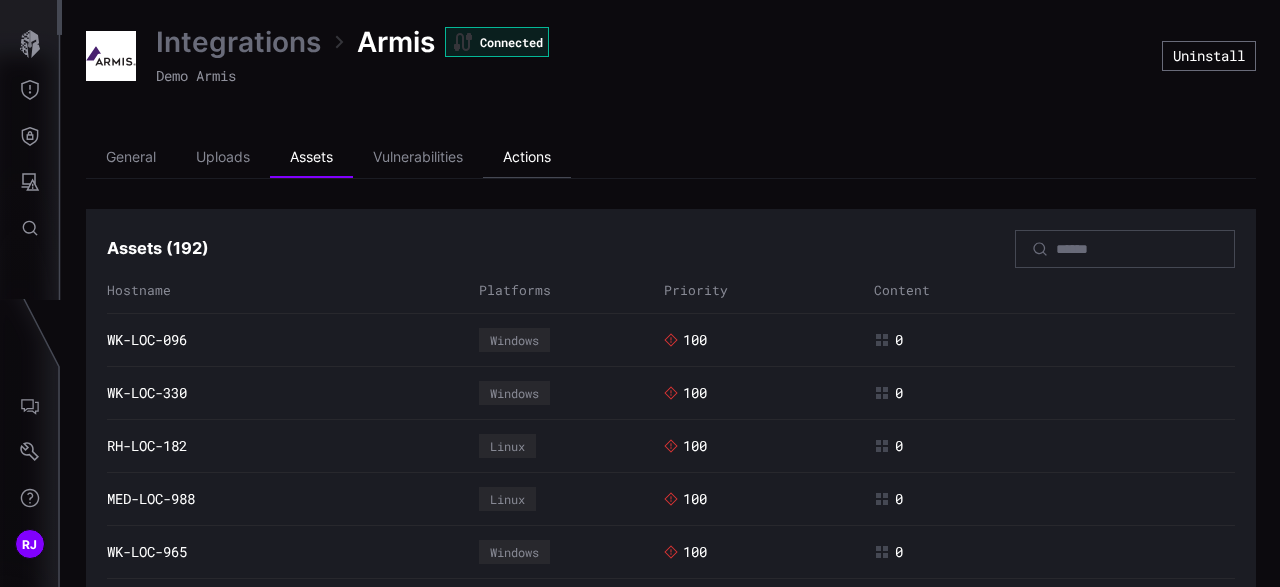 click on "Actions" at bounding box center (527, 158) 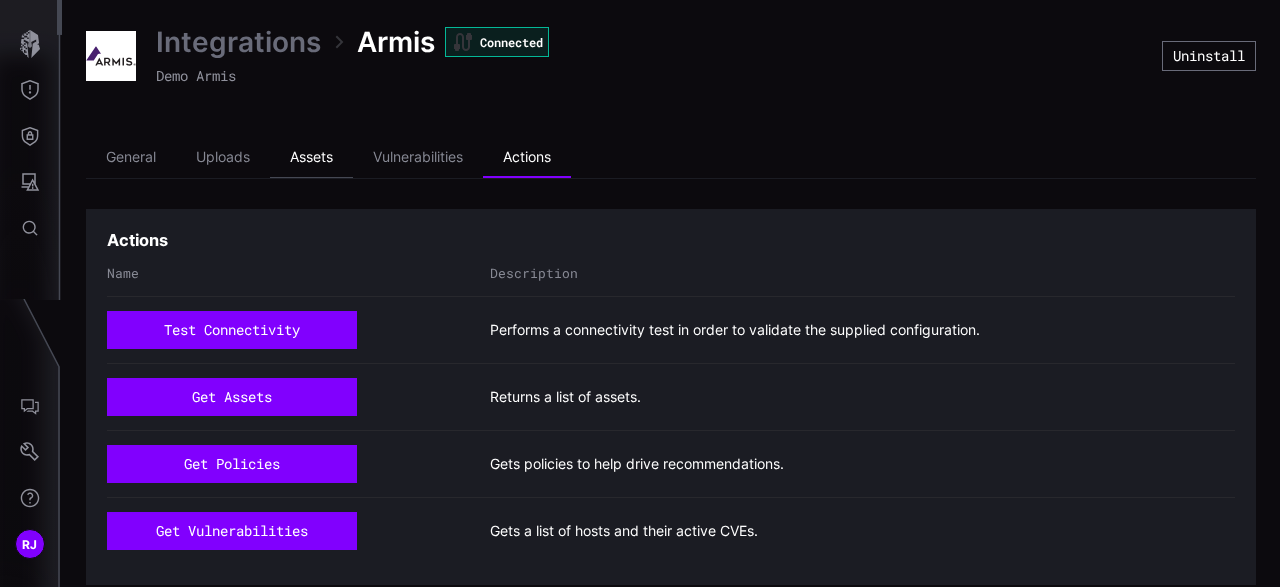 click on "Assets" at bounding box center (311, 158) 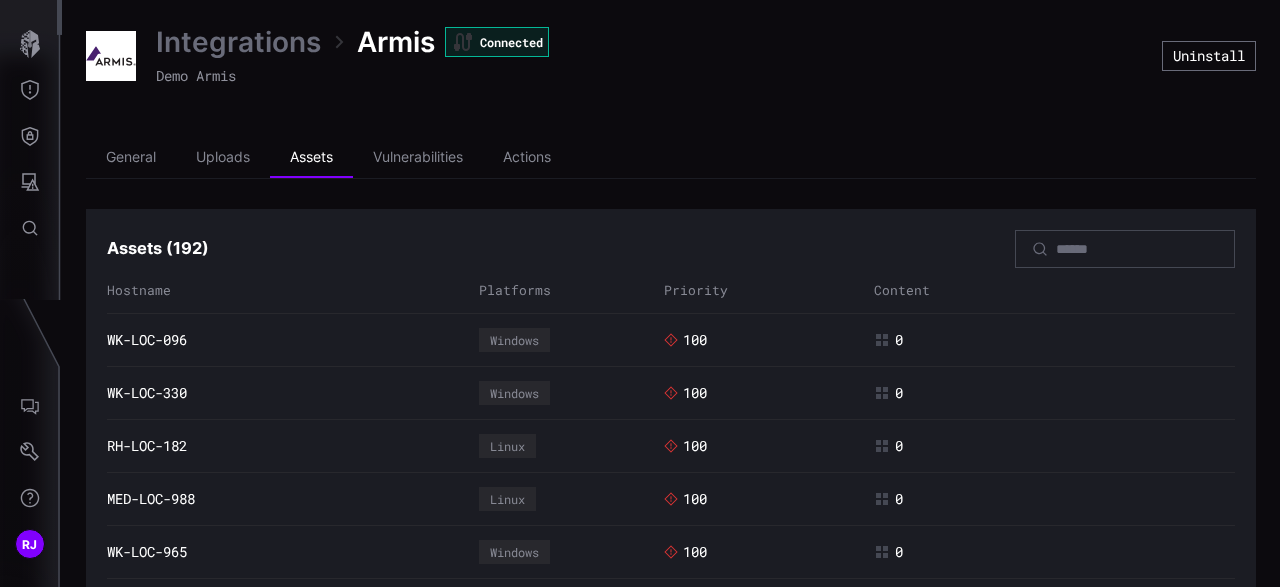 click on "WK-LOC-330 Windows 100 0" at bounding box center (671, 392) 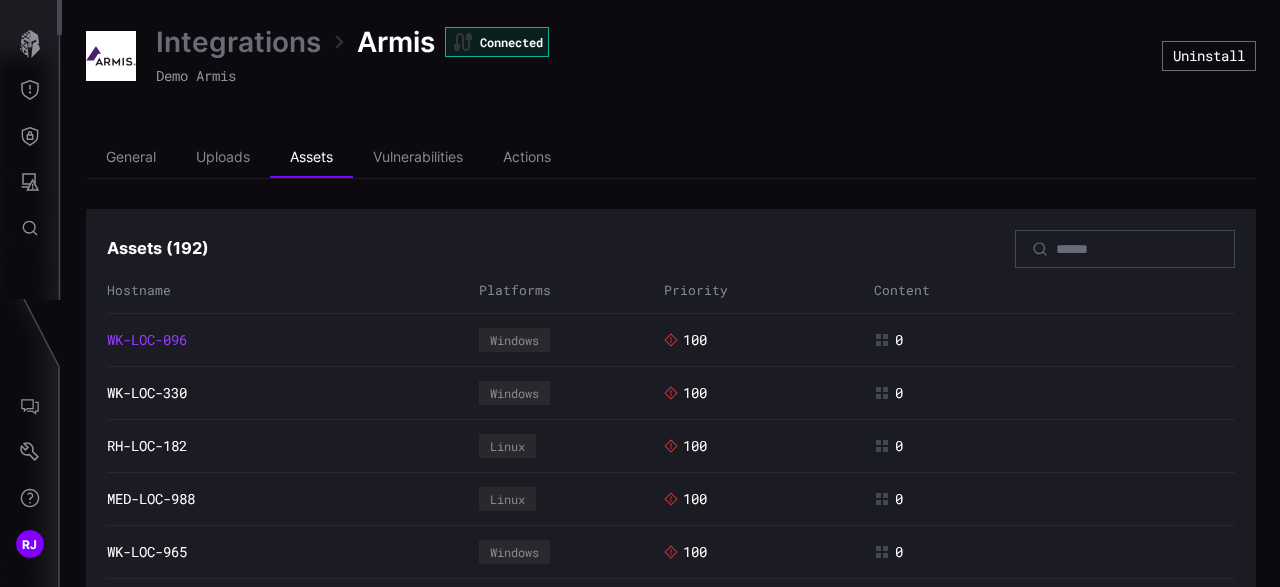 click on "WK-LOC-096" at bounding box center (147, 340) 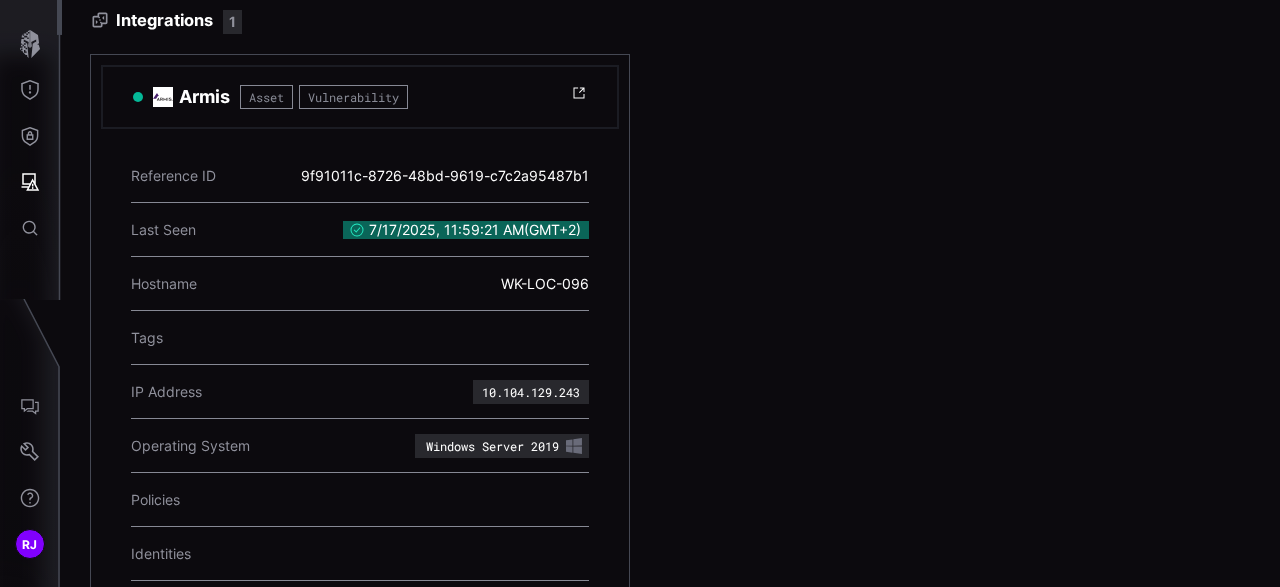 scroll, scrollTop: 331, scrollLeft: 0, axis: vertical 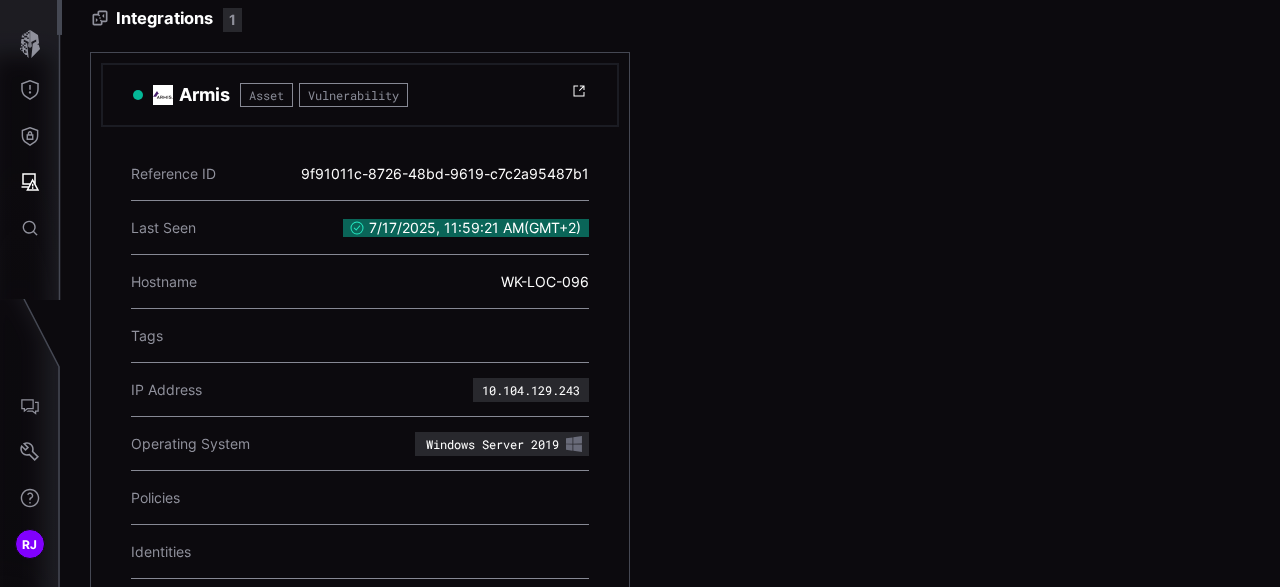 type 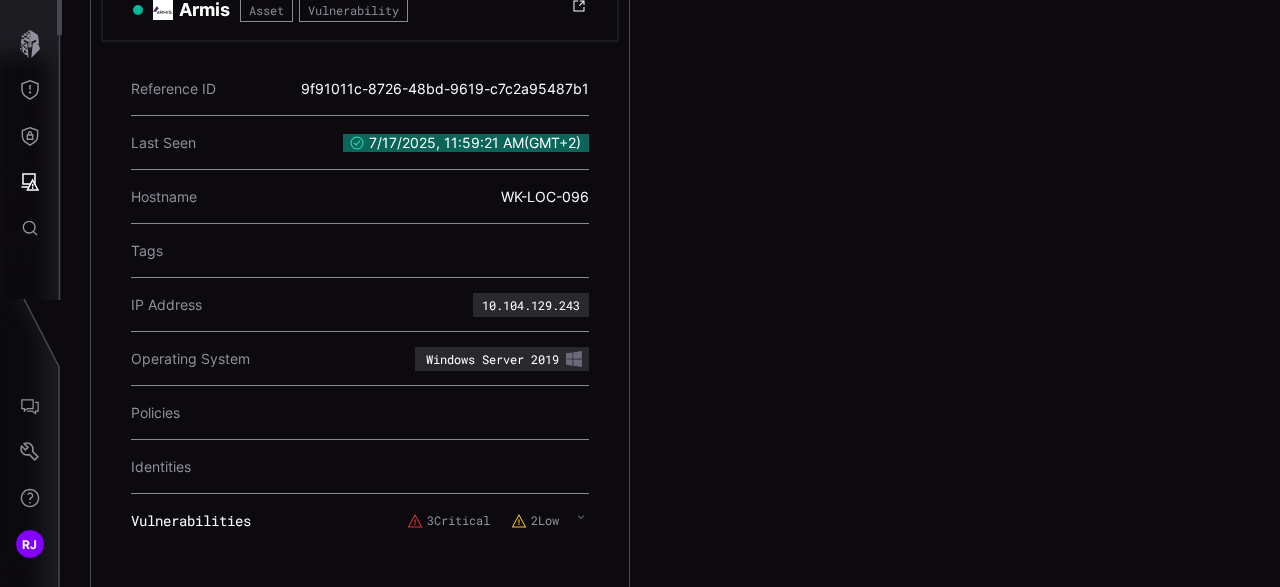 click on "Armis Asset Vulnerability Reference ID 9f91011c-8726-48bd-9619-c7c2a95487b1 Last Seen     [DATE], [TIME]  ( GMT+2 ) Hostname WK-LOC-096 Tags IP Address   10.104.129.243 Operating System Windows Server 2019   Policies Identities Vulnerabilities 3  Critical 2  Low" at bounding box center (685, 278) 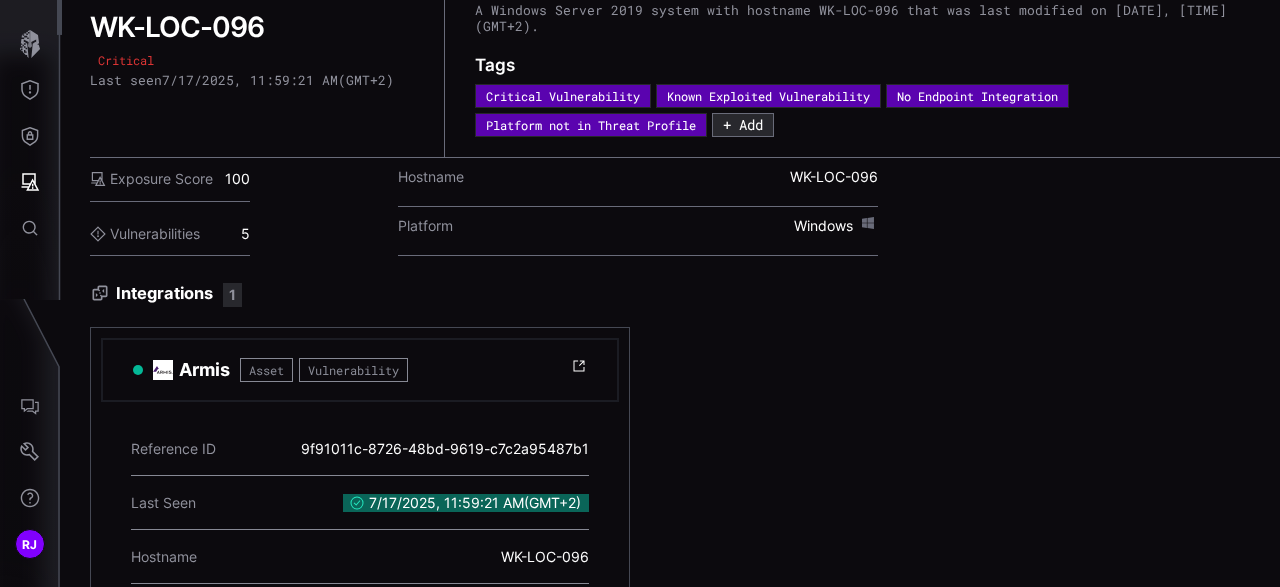 scroll, scrollTop: 0, scrollLeft: 0, axis: both 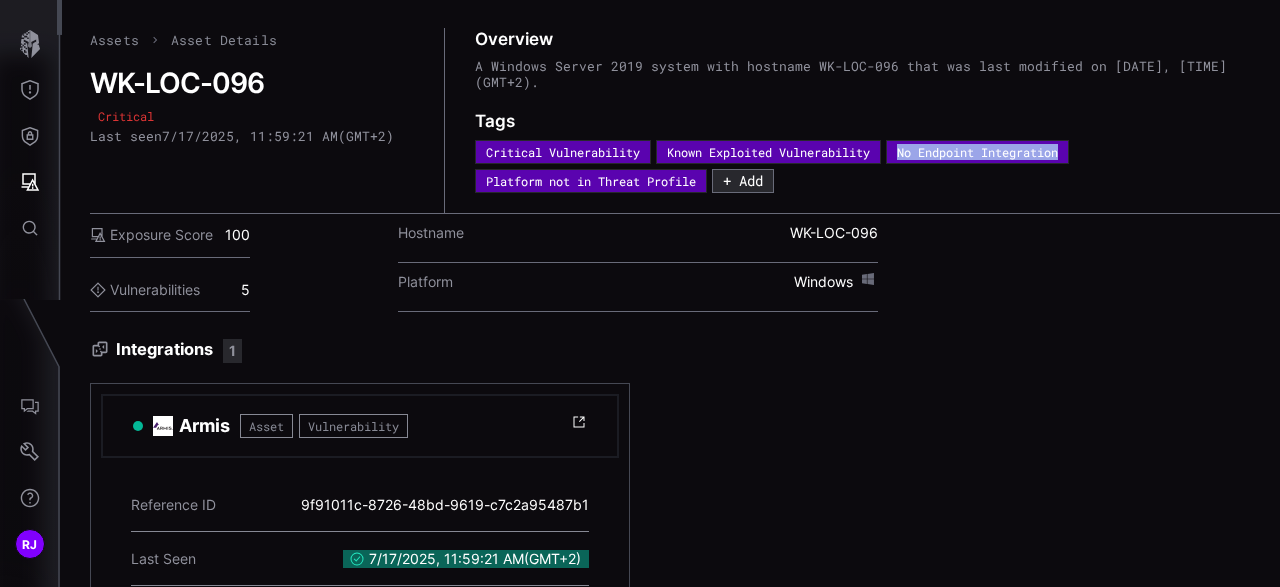 drag, startPoint x: 1105, startPoint y: 149, endPoint x: 903, endPoint y: 155, distance: 202.0891 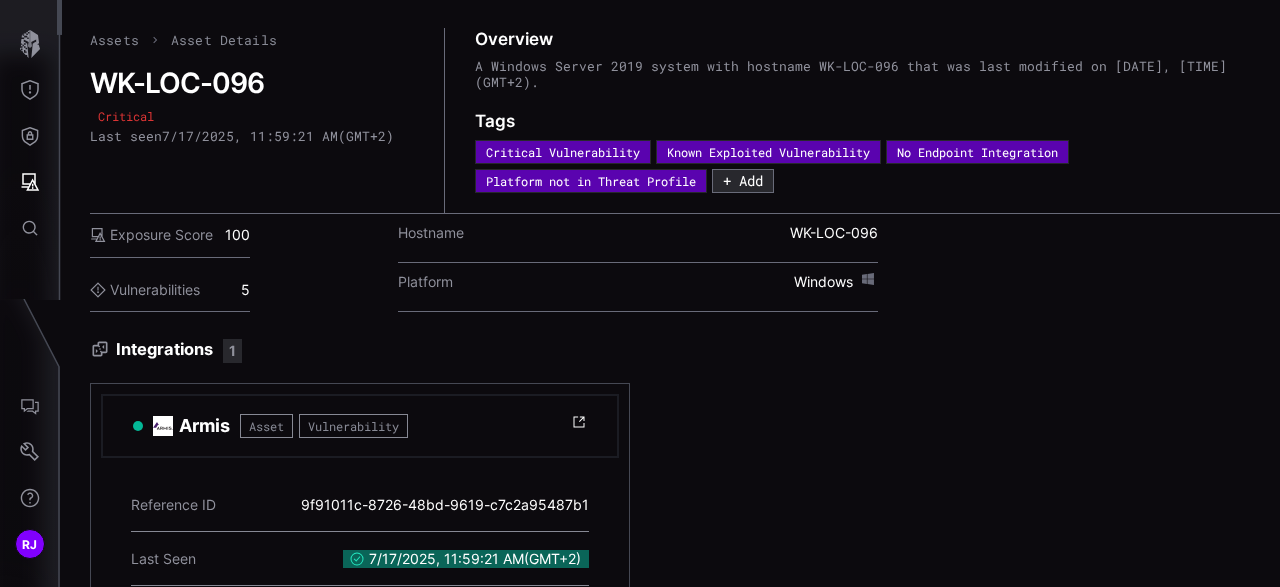 click on "Armis Asset Vulnerability Reference ID 9f91011c-8726-48bd-9619-c7c2a95487b1 Last Seen     [DATE], [TIME]  ( GMT+2 ) Hostname WK-LOC-096 Tags IP Address   10.104.129.243 Operating System Windows Server 2019   Policies Identities Vulnerabilities 3  Critical 2  Low" at bounding box center [685, 694] 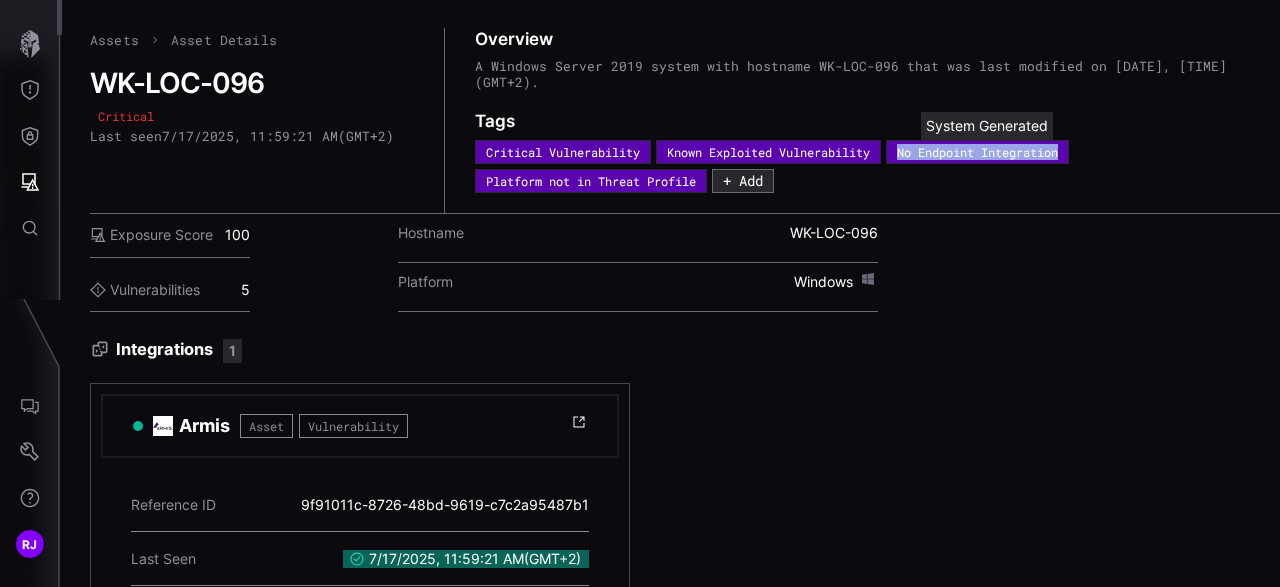 drag, startPoint x: 1095, startPoint y: 154, endPoint x: 895, endPoint y: 156, distance: 200.01 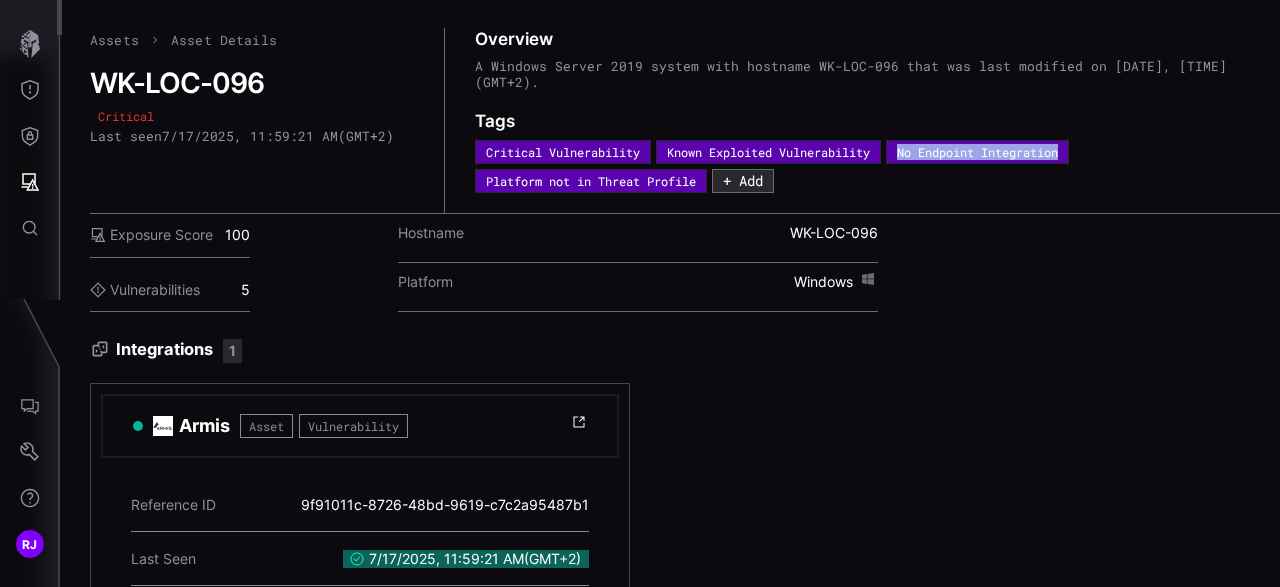 copy on "No Endpoint Integration" 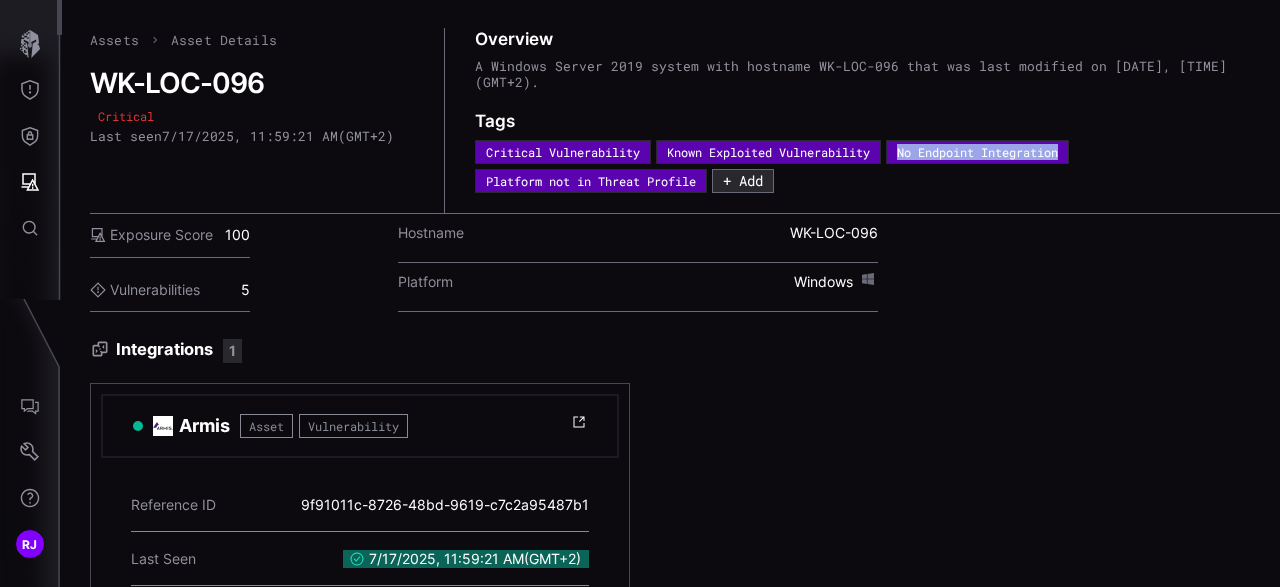 copy on "No Endpoint Integration" 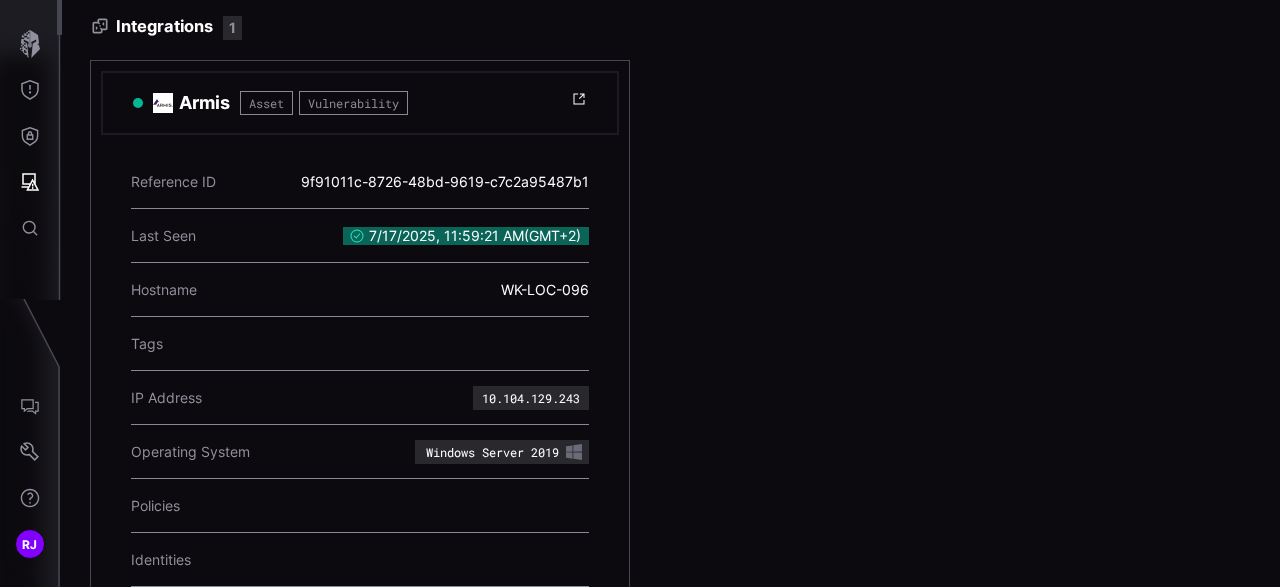 scroll, scrollTop: 347, scrollLeft: 0, axis: vertical 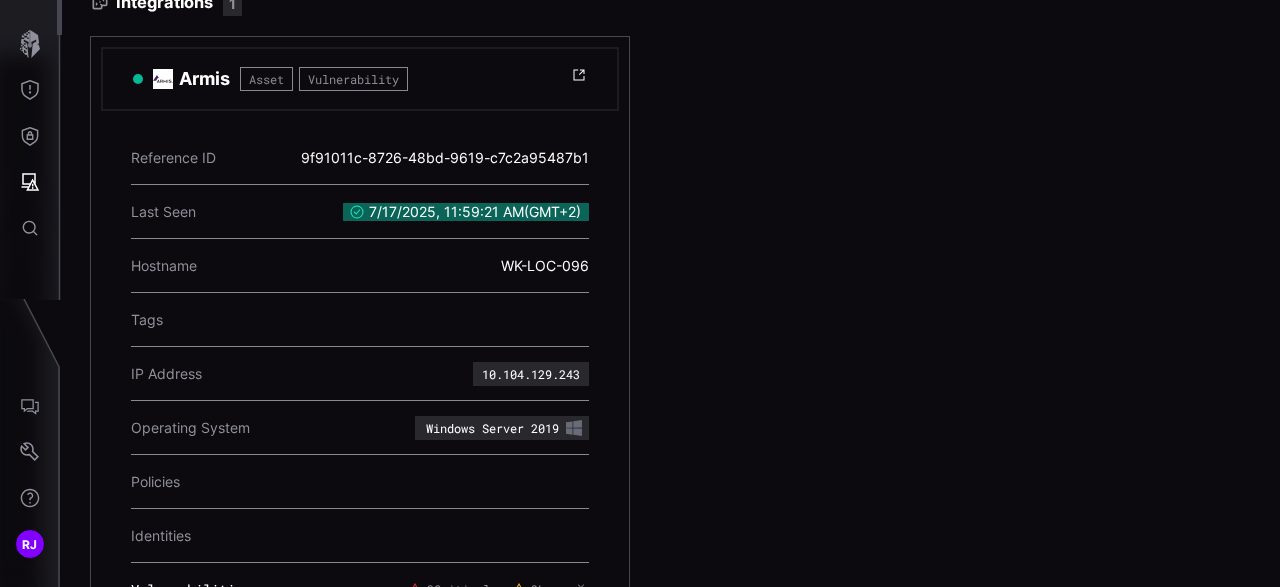 click at bounding box center [469, 319] 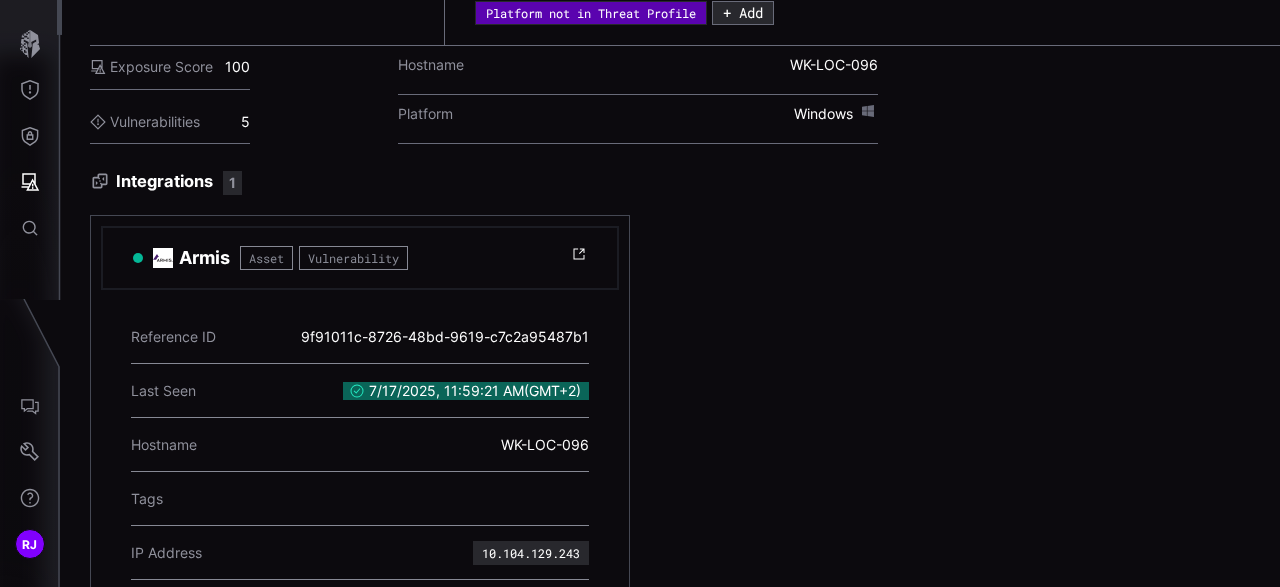 click on "Armis Asset Vulnerability Reference ID 9f91011c-8726-48bd-9619-c7c2a95487b1 Last Seen     [DATE], [TIME]  ( GMT+2 ) Hostname WK-LOC-096 Tags IP Address   10.104.129.243 Operating System Windows Server 2019   Policies Identities Vulnerabilities 3  Critical 2  Low" at bounding box center (685, 526) 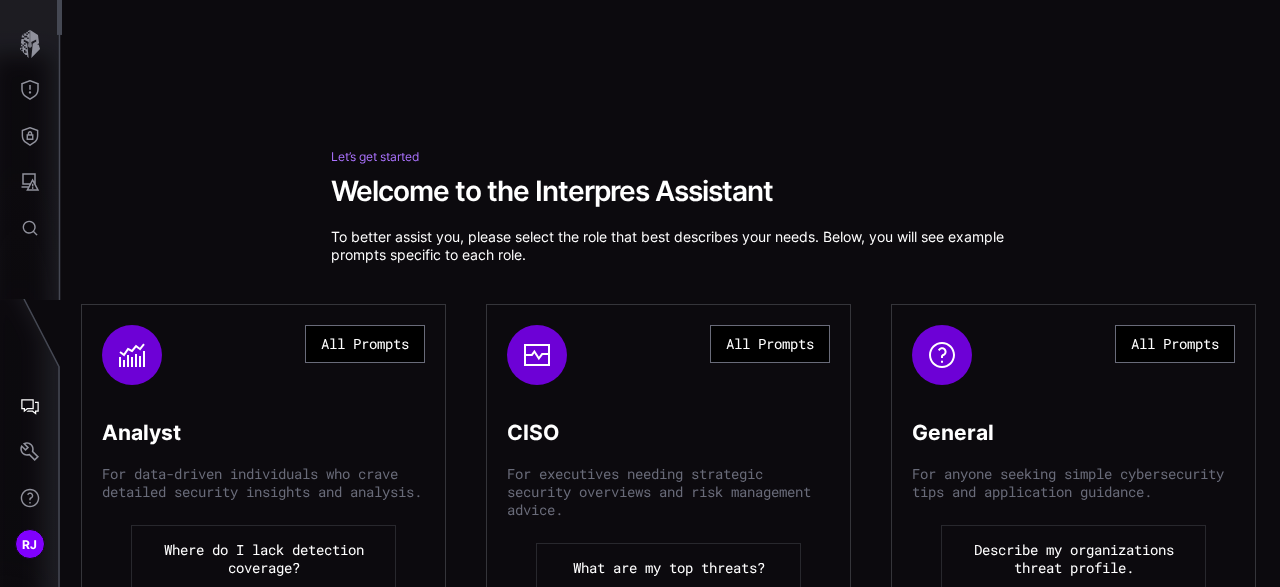 scroll, scrollTop: 0, scrollLeft: 0, axis: both 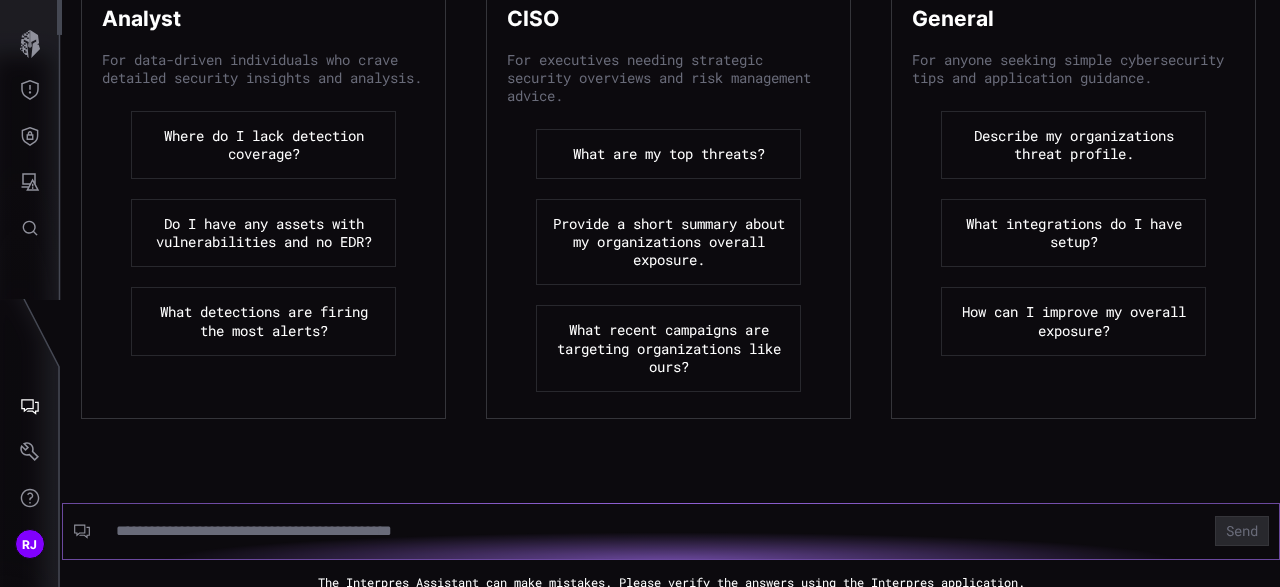 click at bounding box center (653, 531) 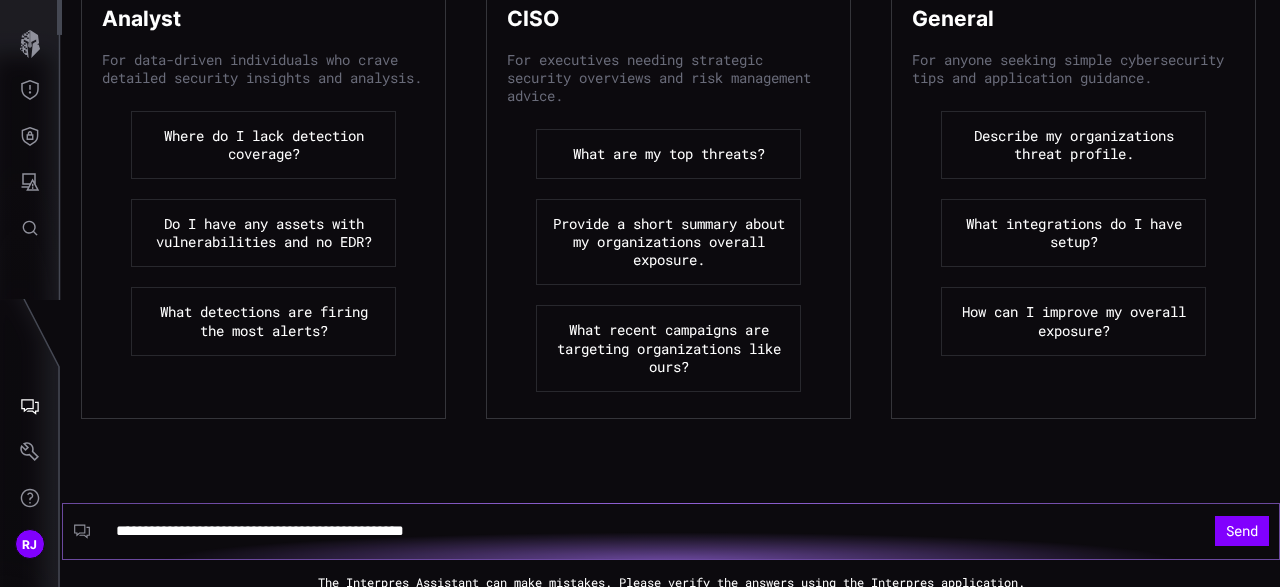 type on "**********" 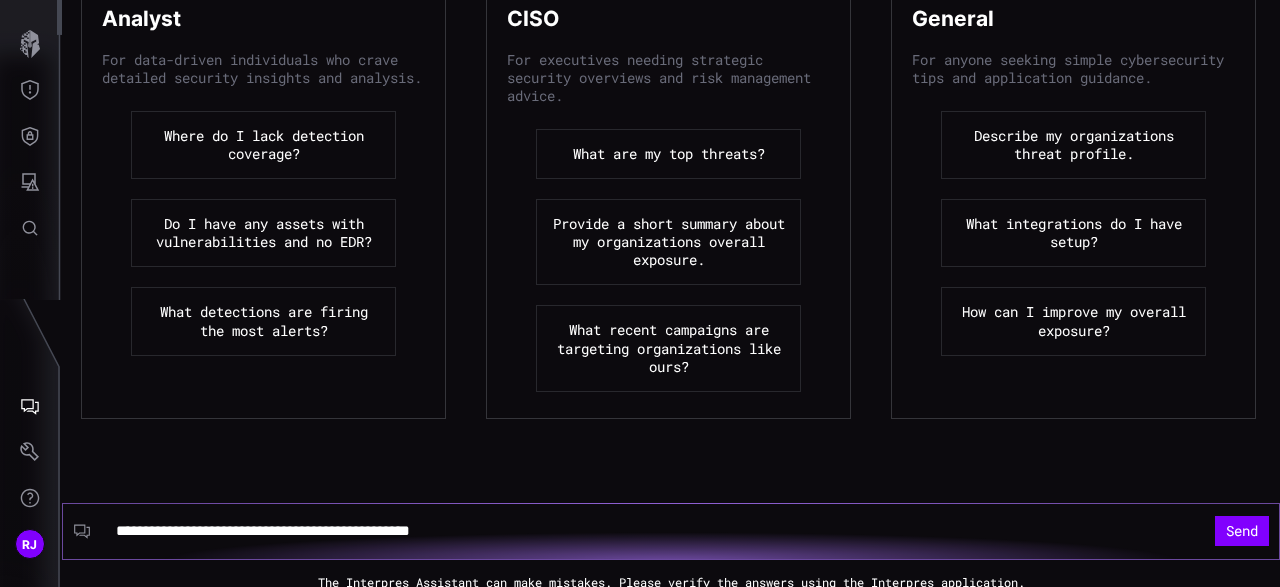 click on "Send" at bounding box center [1242, 531] 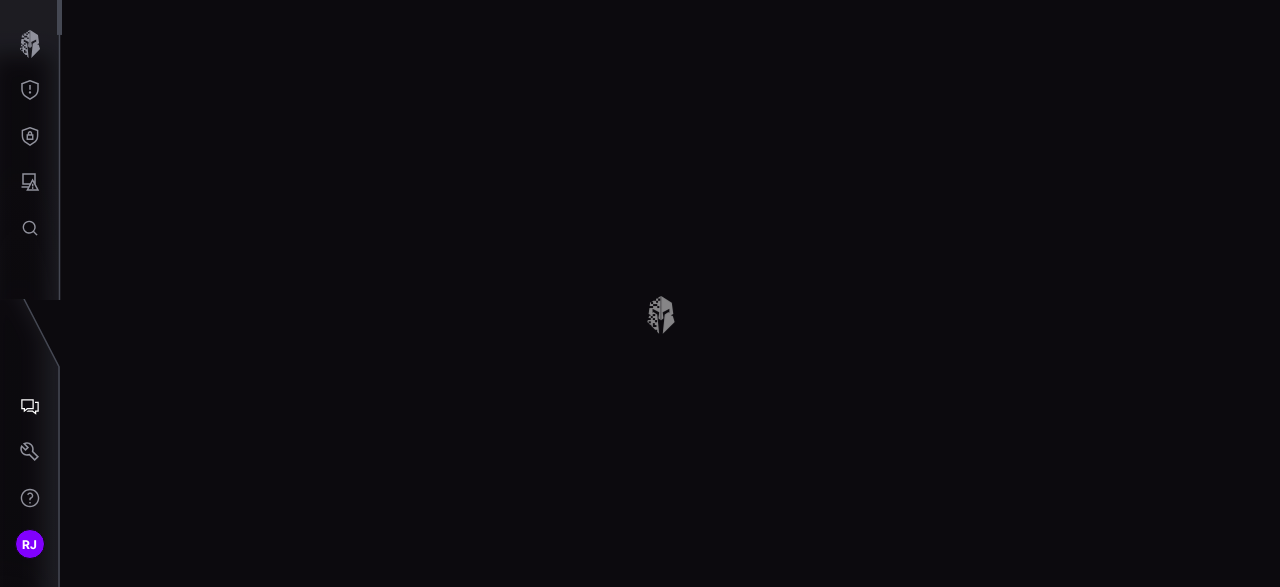scroll, scrollTop: 0, scrollLeft: 0, axis: both 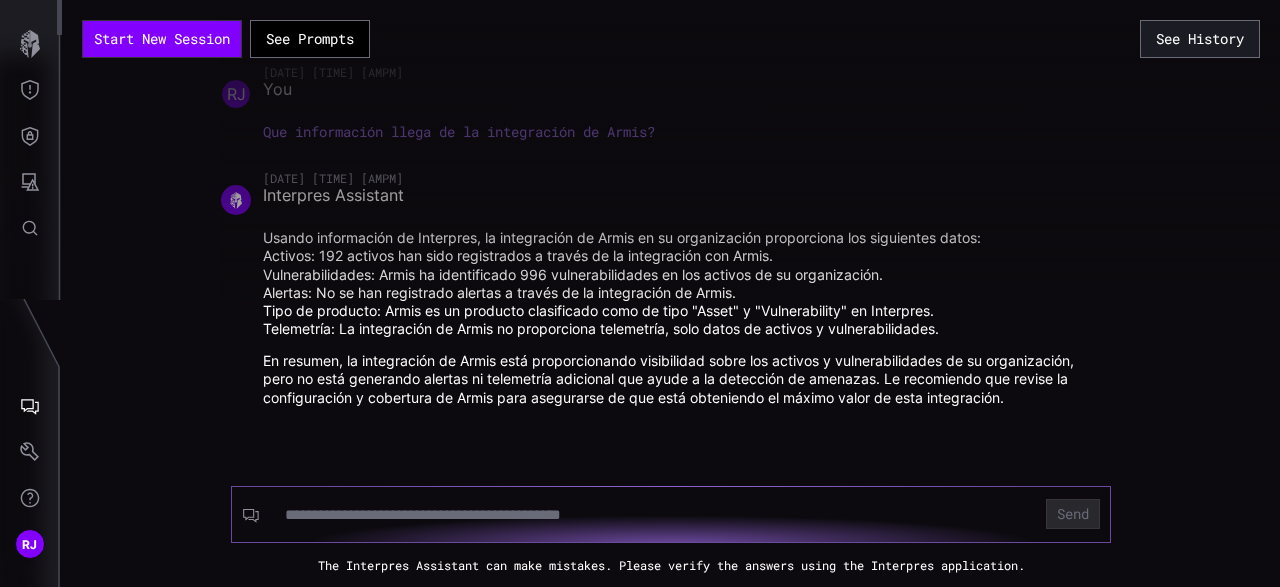 click at bounding box center [653, 515] 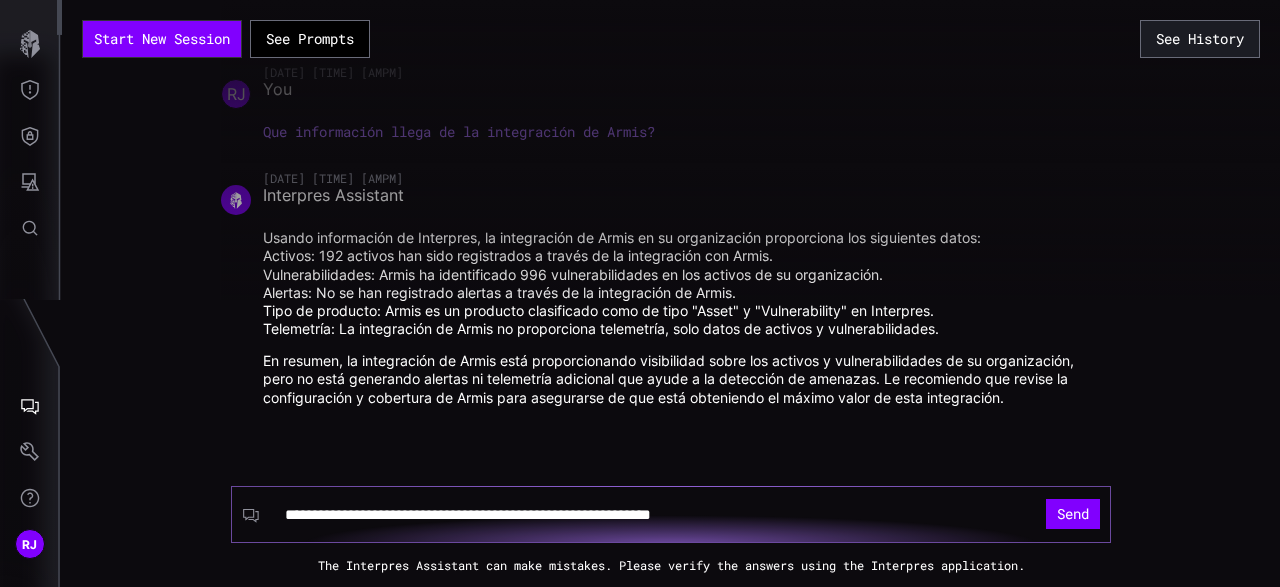 type on "**********" 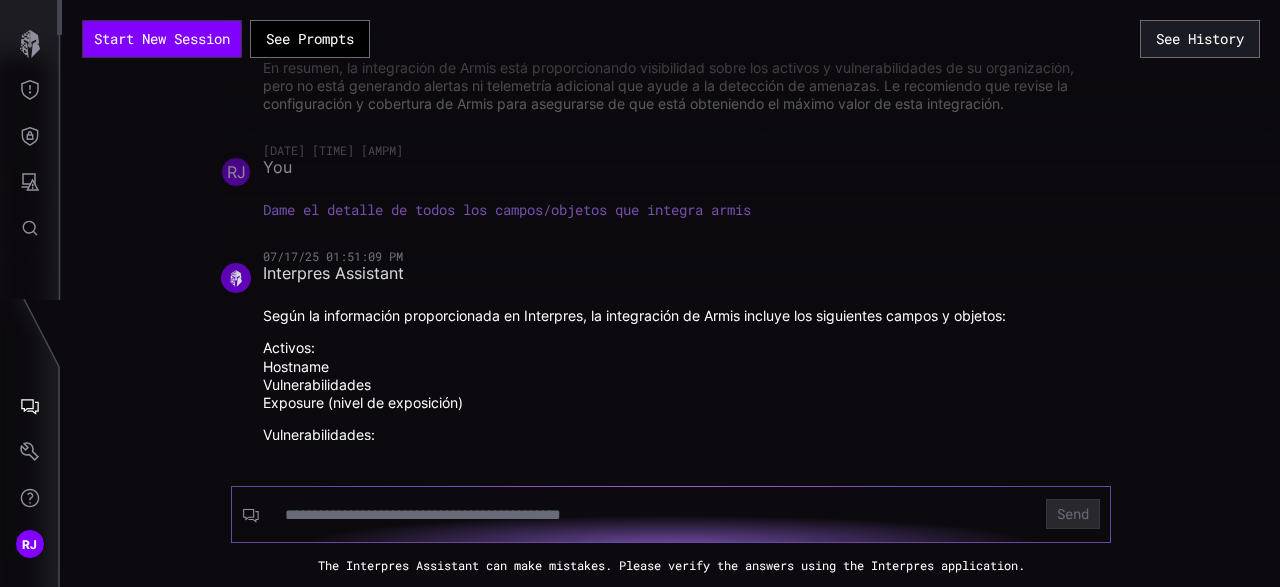 scroll, scrollTop: 293, scrollLeft: 0, axis: vertical 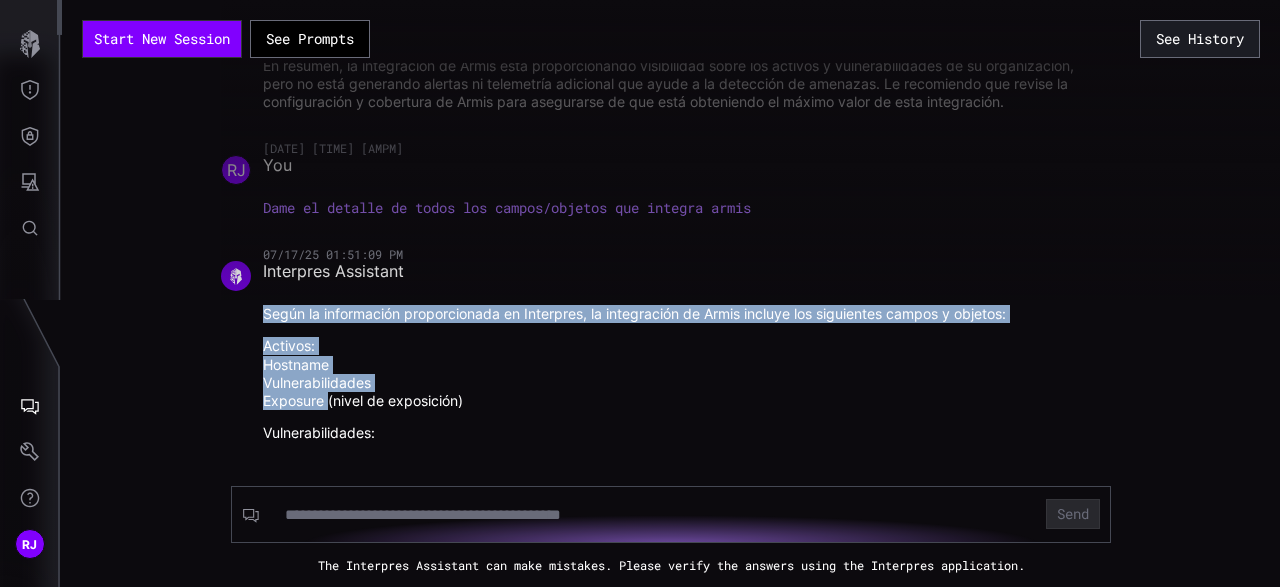 drag, startPoint x: 262, startPoint y: 315, endPoint x: 331, endPoint y: 409, distance: 116.60618 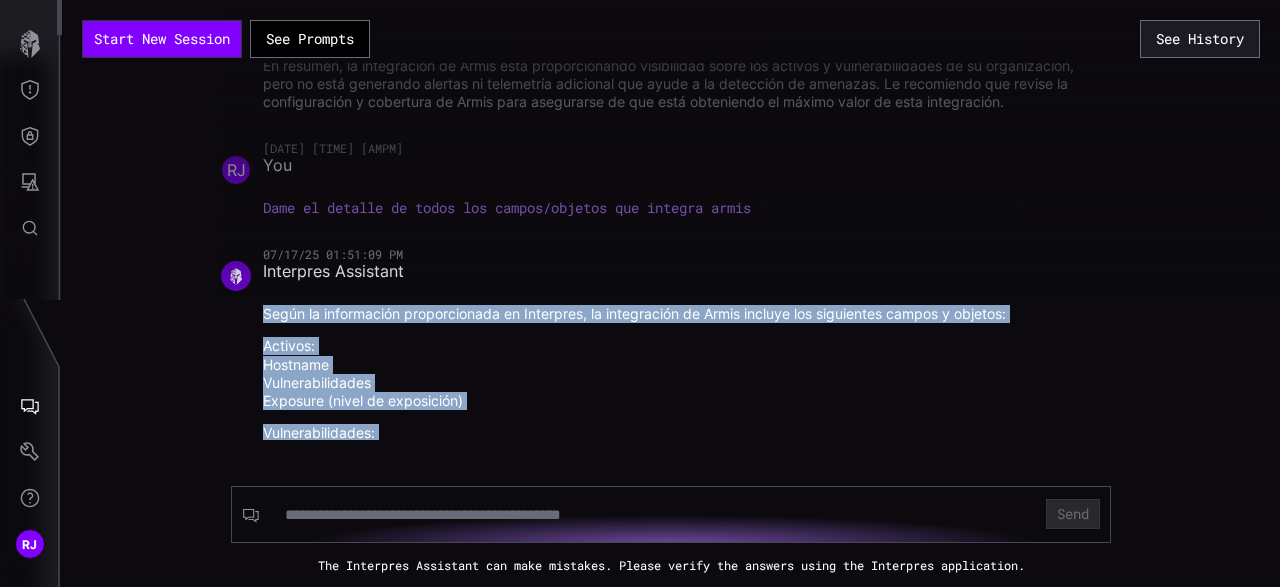 scroll, scrollTop: 647, scrollLeft: 0, axis: vertical 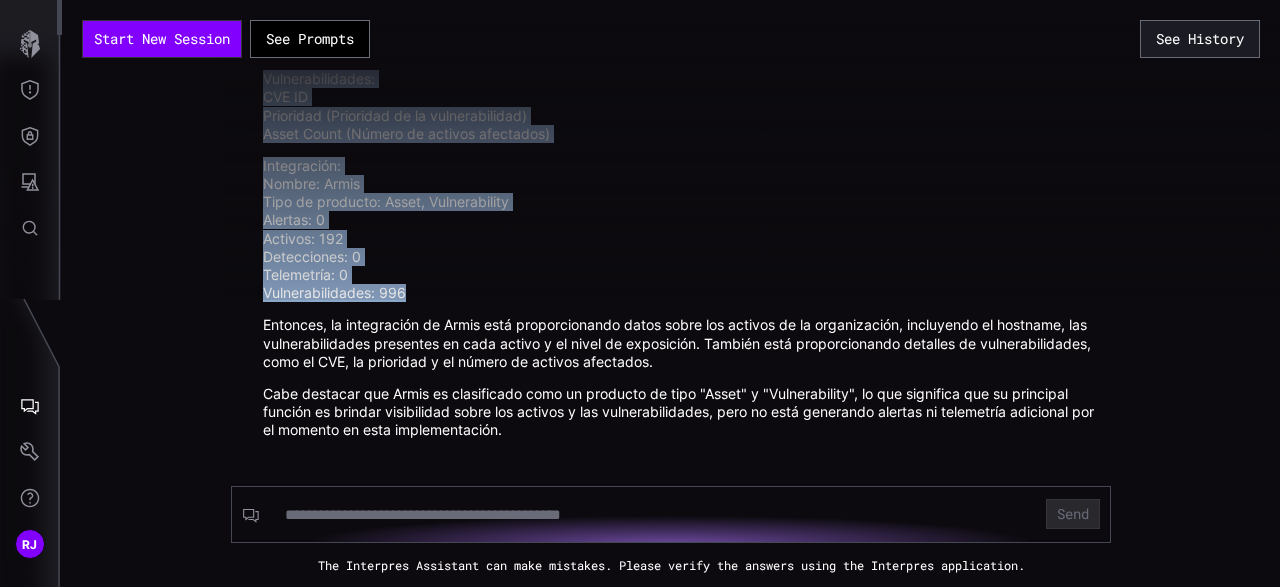 drag, startPoint x: 262, startPoint y: 311, endPoint x: 467, endPoint y: 293, distance: 205.78873 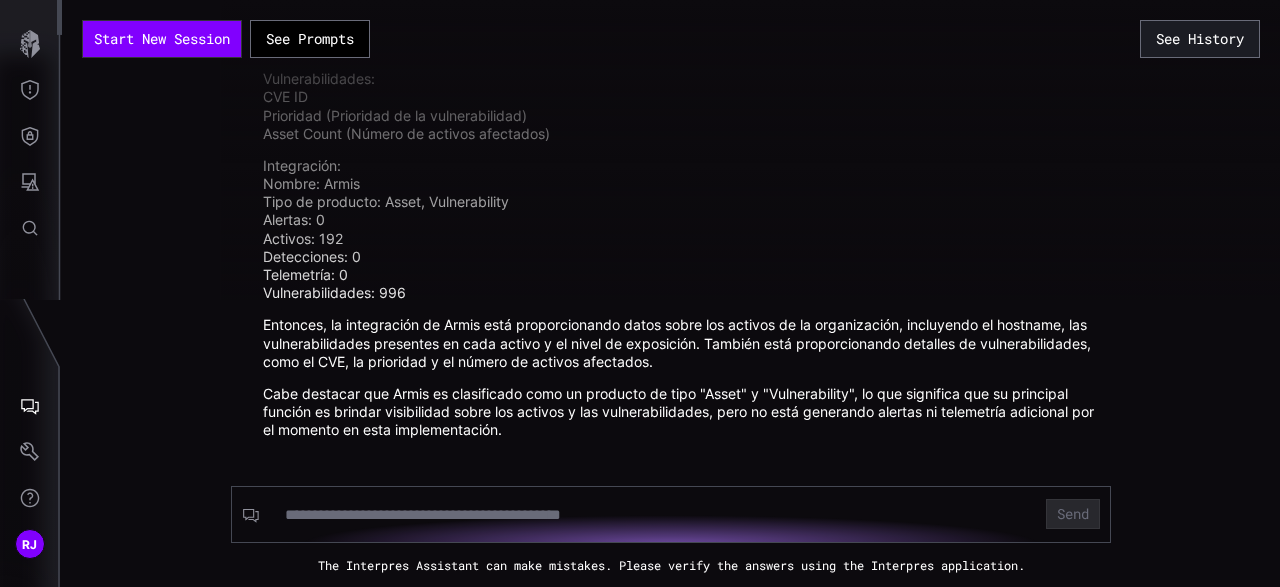 click on "Según la información proporcionada en Interpres, la integración de Armis incluye los siguientes campos y objetos:
Activos:
Hostname
Vulnerabilidades
Exposure (nivel de exposición)
Vulnerabilidades:
CVE ID
Prioridad (Prioridad de la vulnerabilidad)
Asset Count (Número de activos afectados)
Integración:
Nombre: Armis
Tipo de producto: Asset, Vulnerability
Alertas: 0
Activos: 192
Detecciones: 0
Telemetría: 0
Vulnerabilidades: 996
Entonces, la integración de Armis está proporcionando datos sobre los activos de la organización, incluyendo el hostname, las vulnerabilidades presentes en cada activo y el nivel de exposición. También está proporcionando detalles de vulnerabilidades, como el CVE, la prioridad y el número de activos afectados." at bounding box center (682, 195) 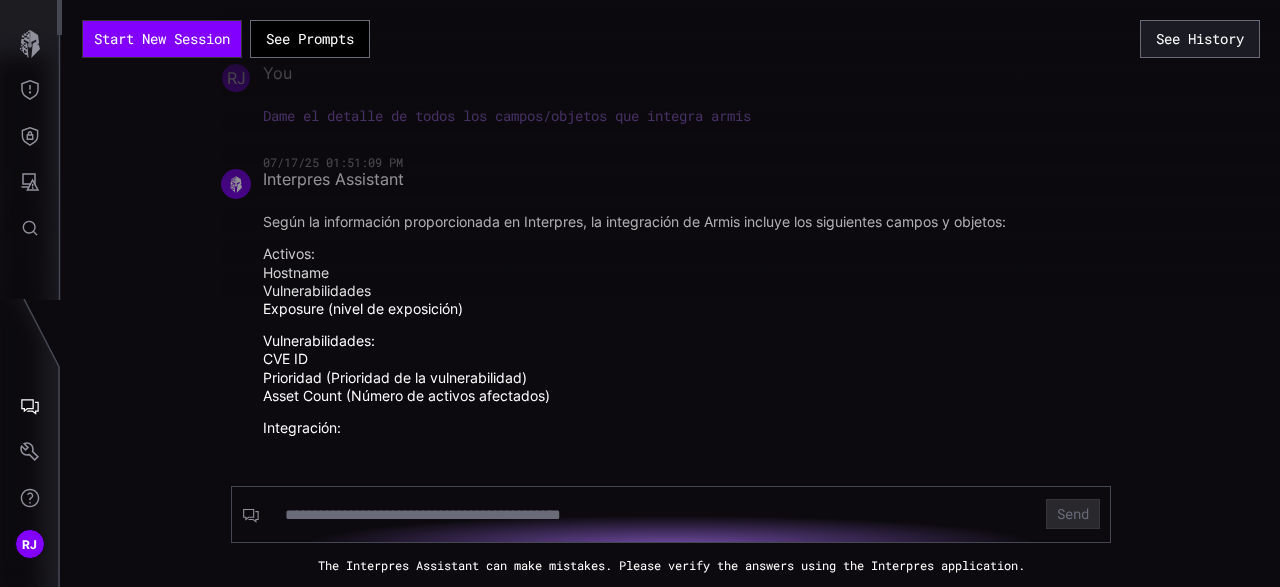 scroll, scrollTop: 386, scrollLeft: 0, axis: vertical 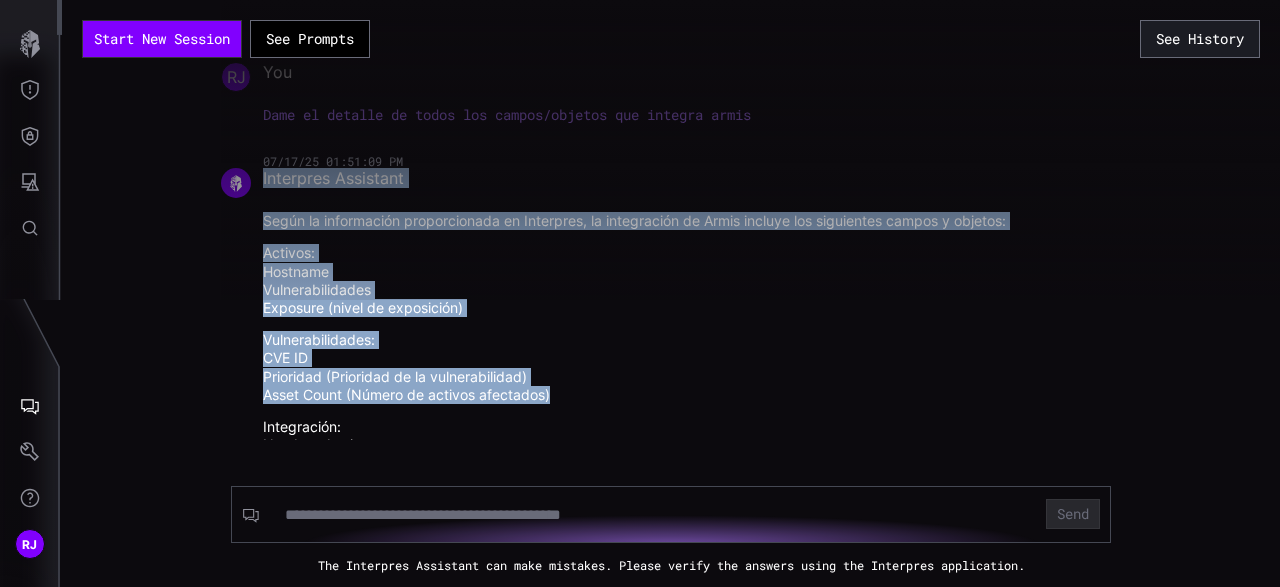 drag, startPoint x: 269, startPoint y: 220, endPoint x: 578, endPoint y: 389, distance: 352.19595 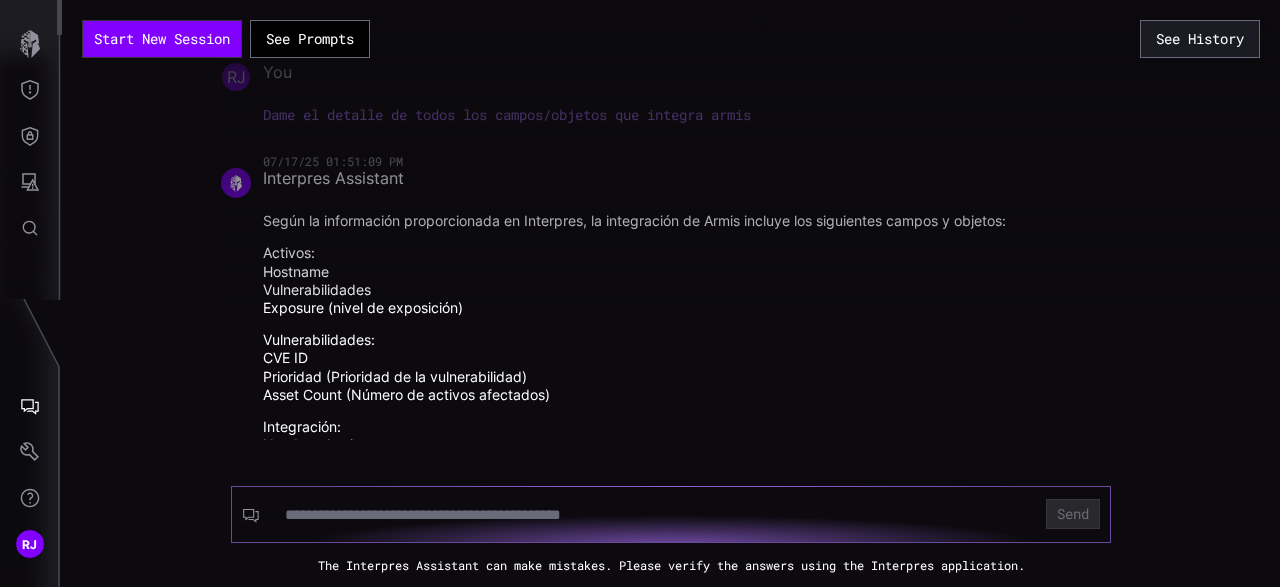 click at bounding box center (653, 515) 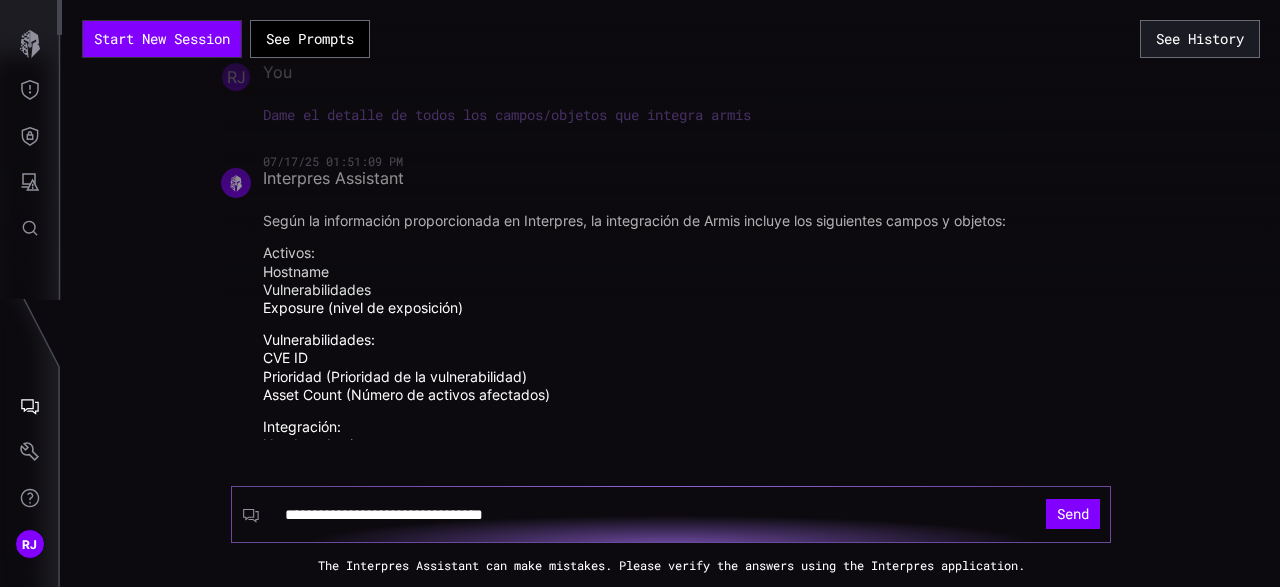 paste on "**********" 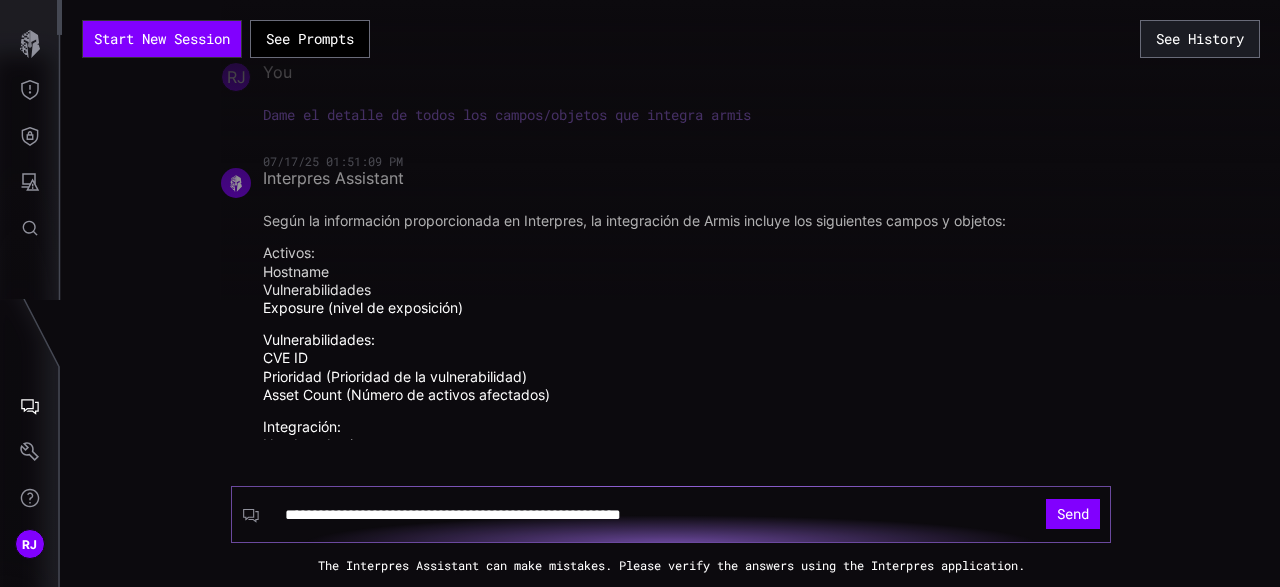 type on "**********" 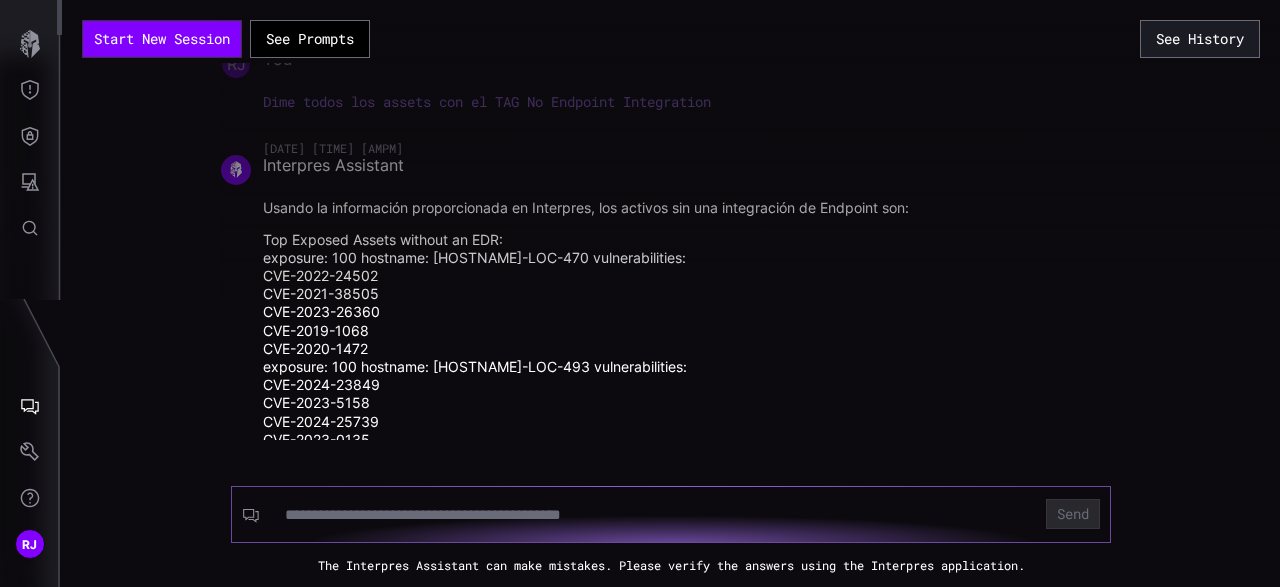 scroll, scrollTop: 1017, scrollLeft: 0, axis: vertical 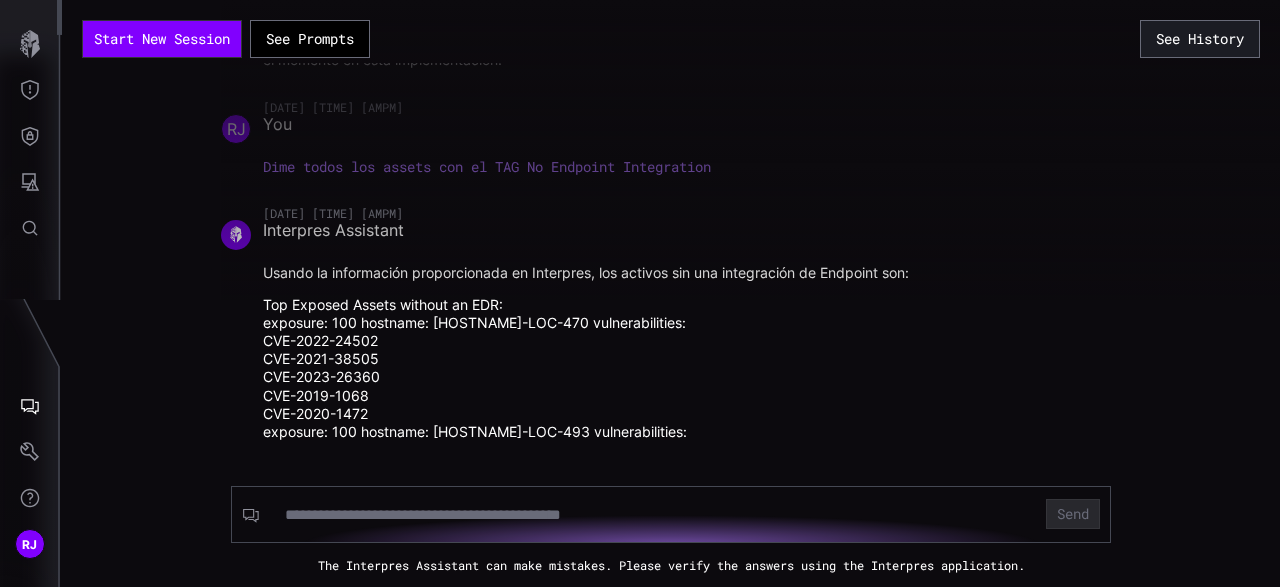 click at bounding box center [861, 150] 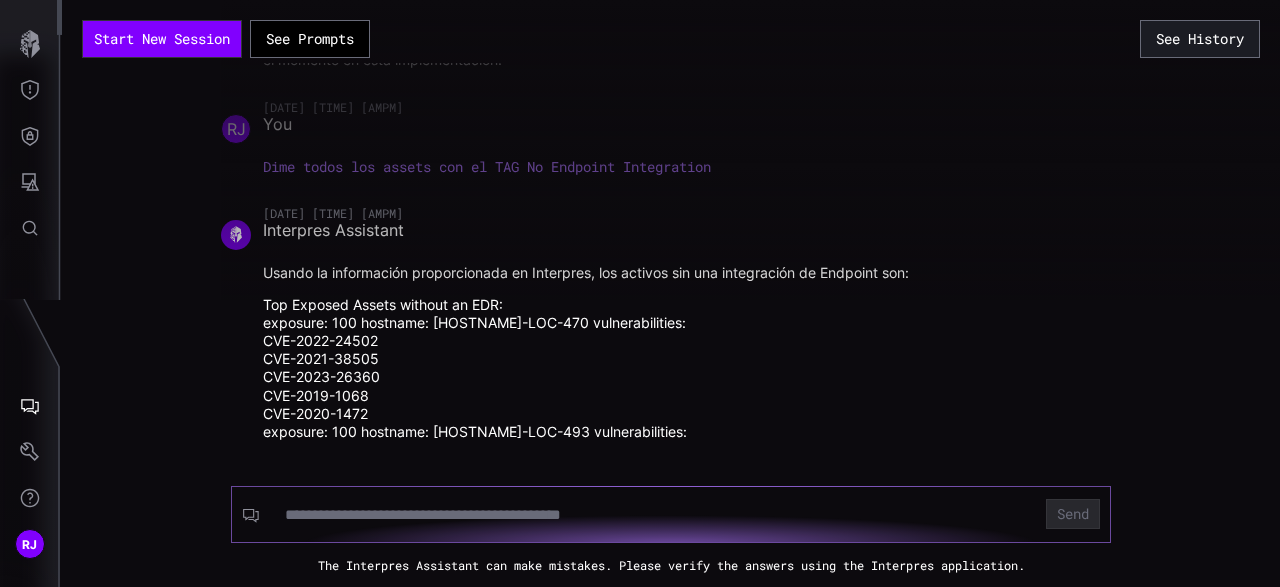 click at bounding box center (653, 515) 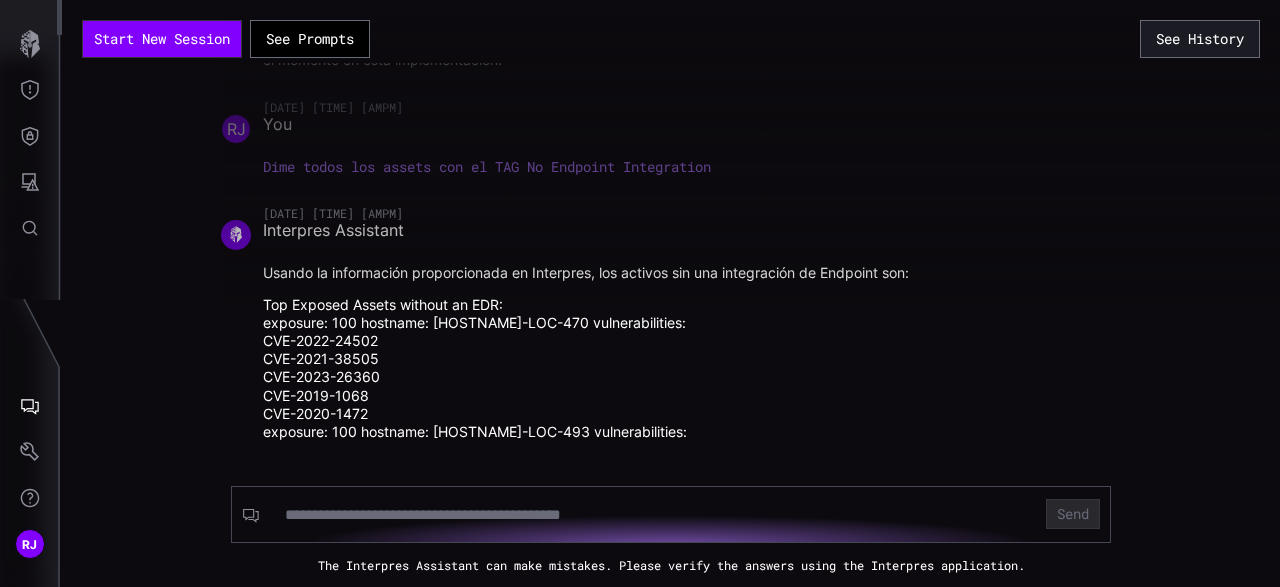 click at bounding box center [861, 150] 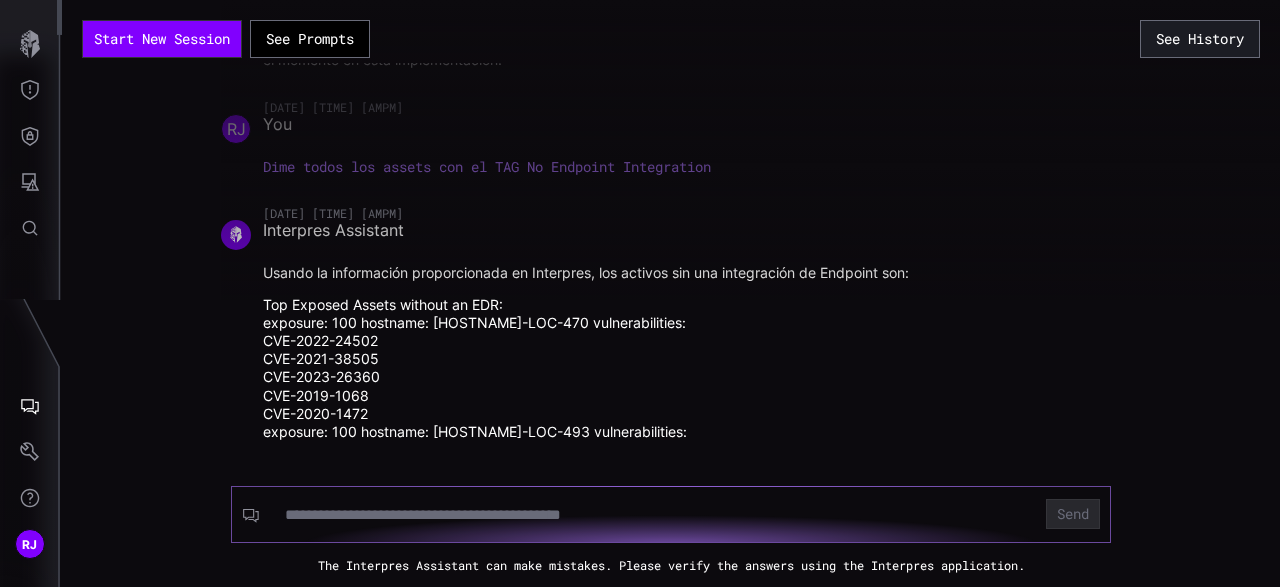 click at bounding box center (653, 515) 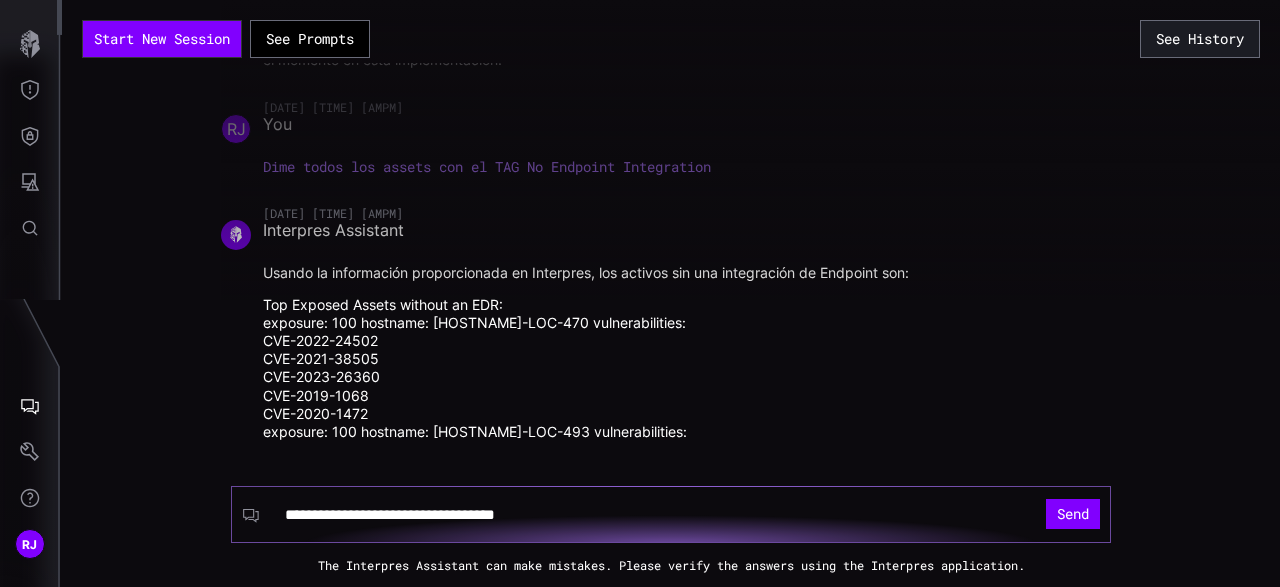 paste on "**********" 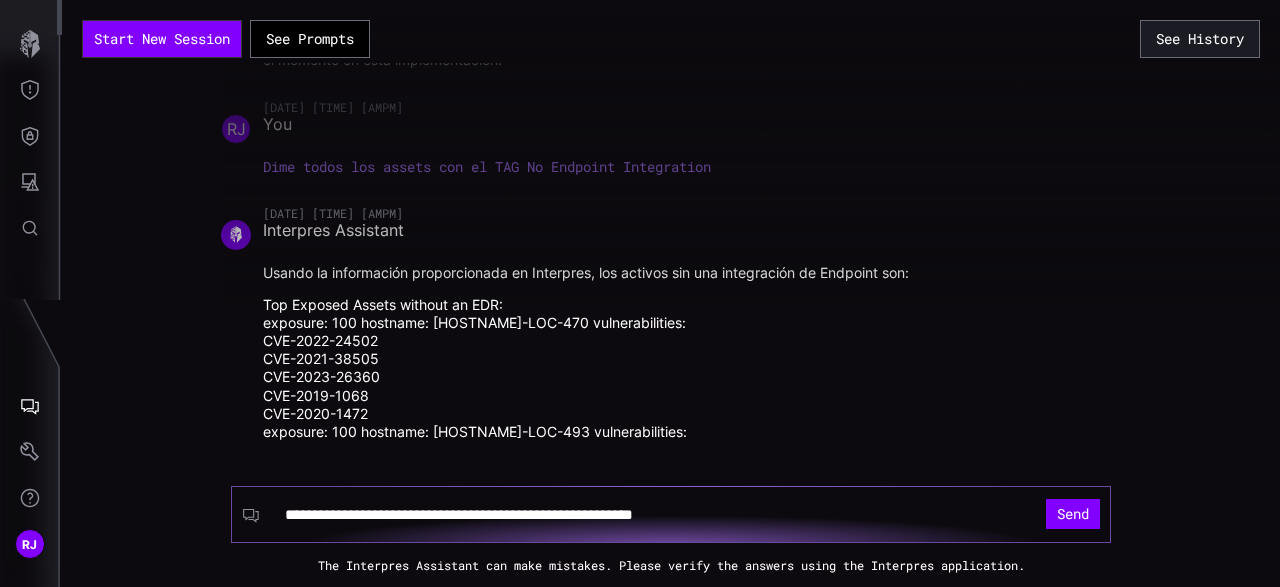 type on "**********" 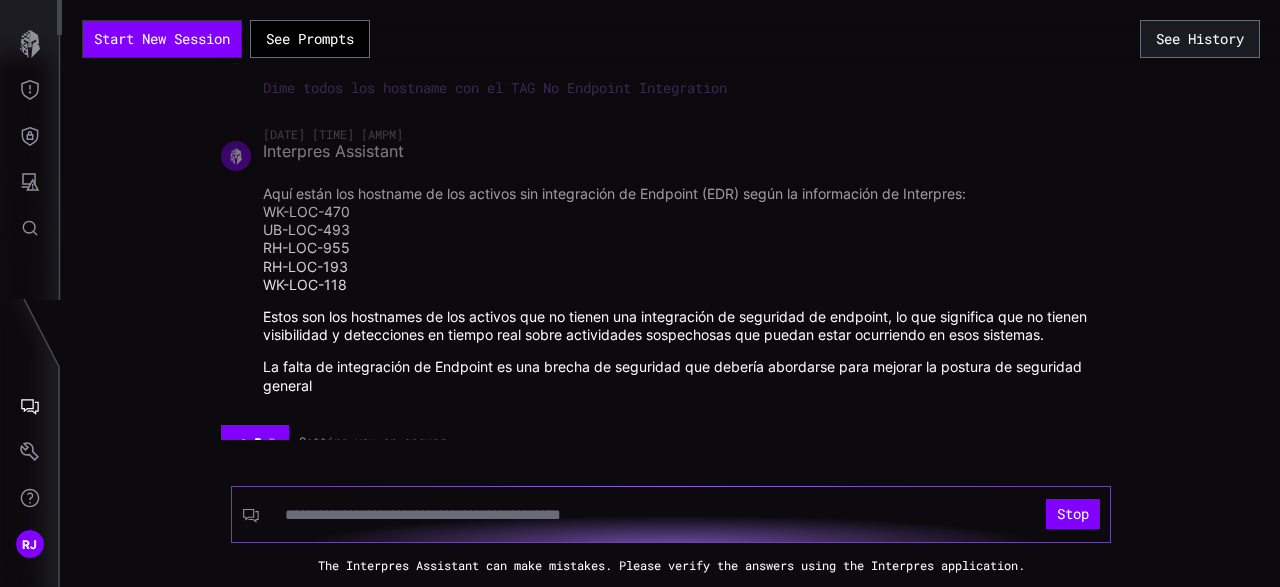 scroll, scrollTop: 1983, scrollLeft: 0, axis: vertical 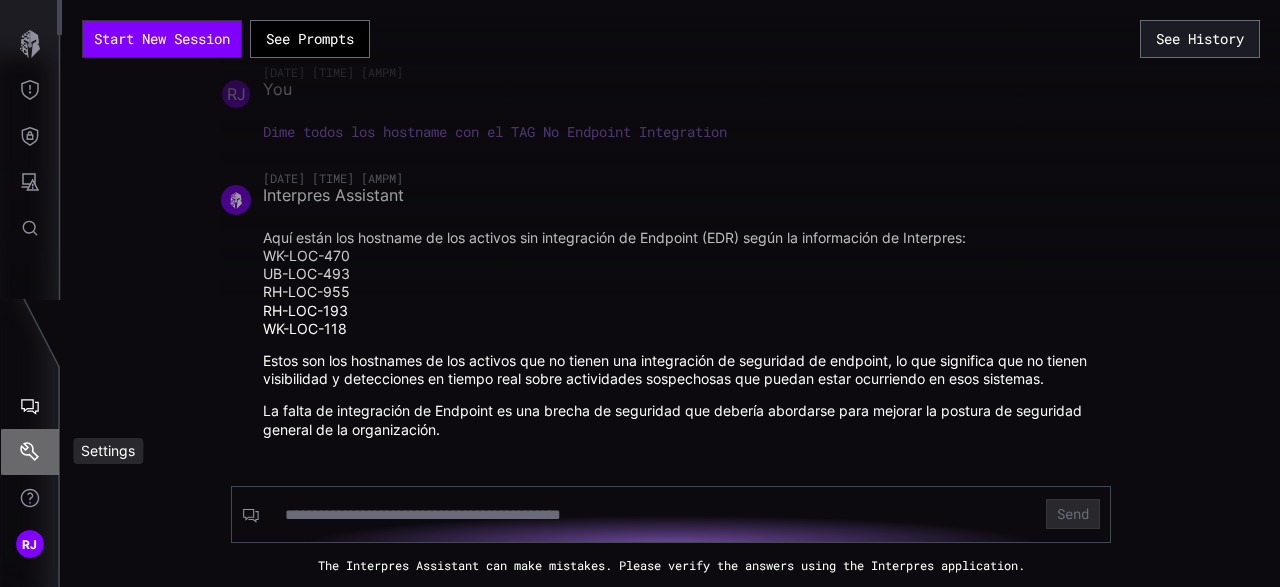 click 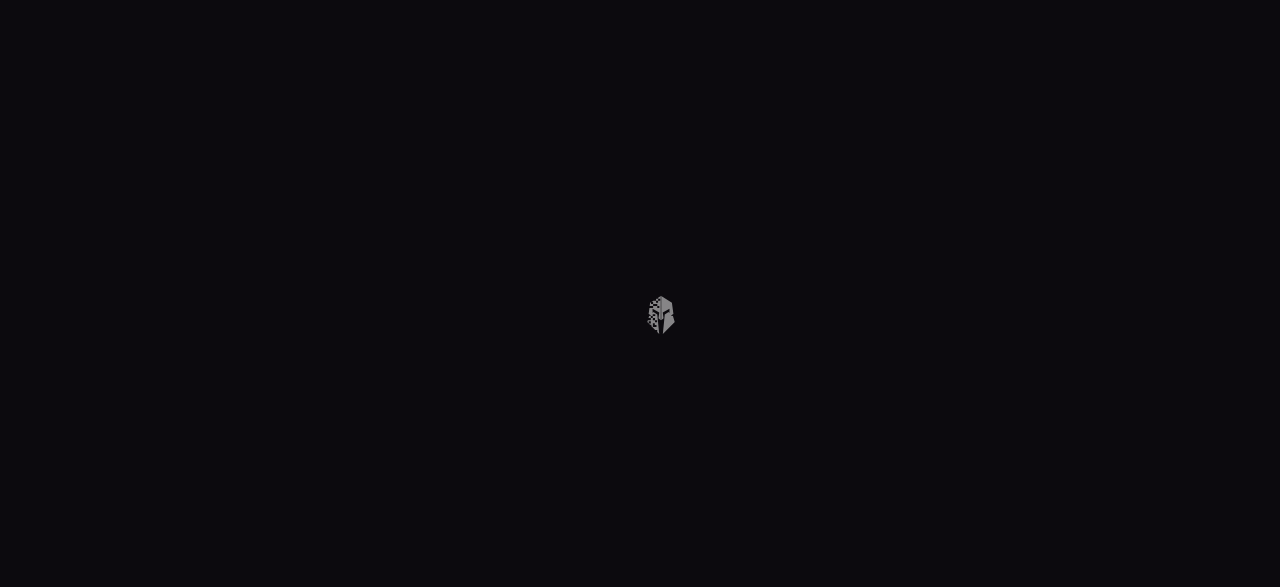 scroll, scrollTop: 0, scrollLeft: 0, axis: both 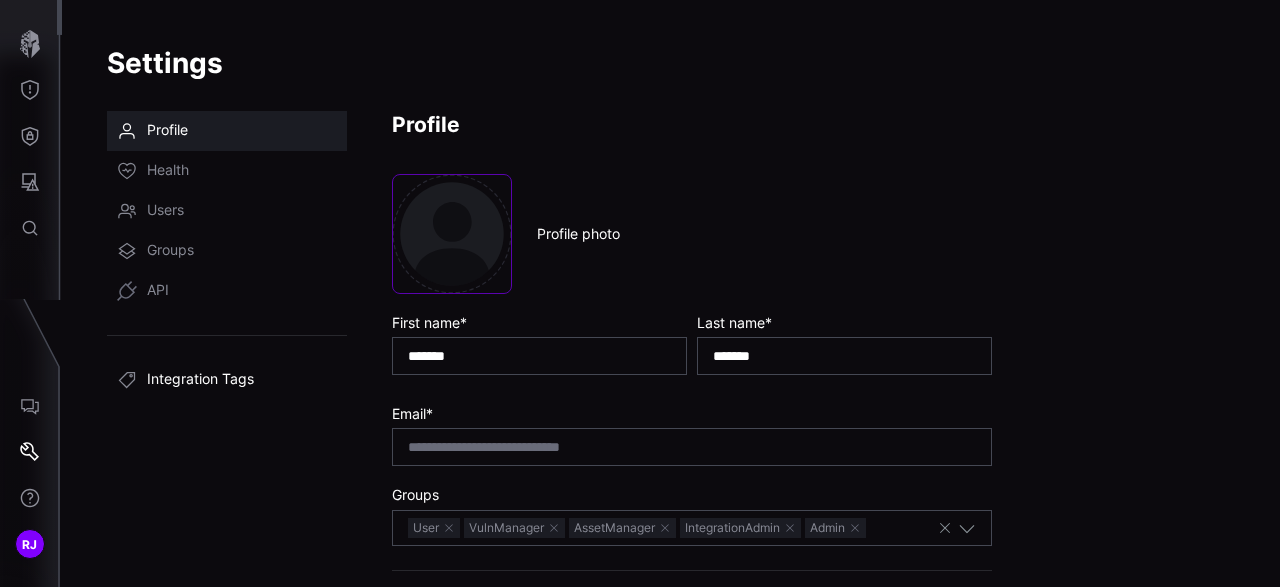 click on "Integration Tags" at bounding box center [200, 380] 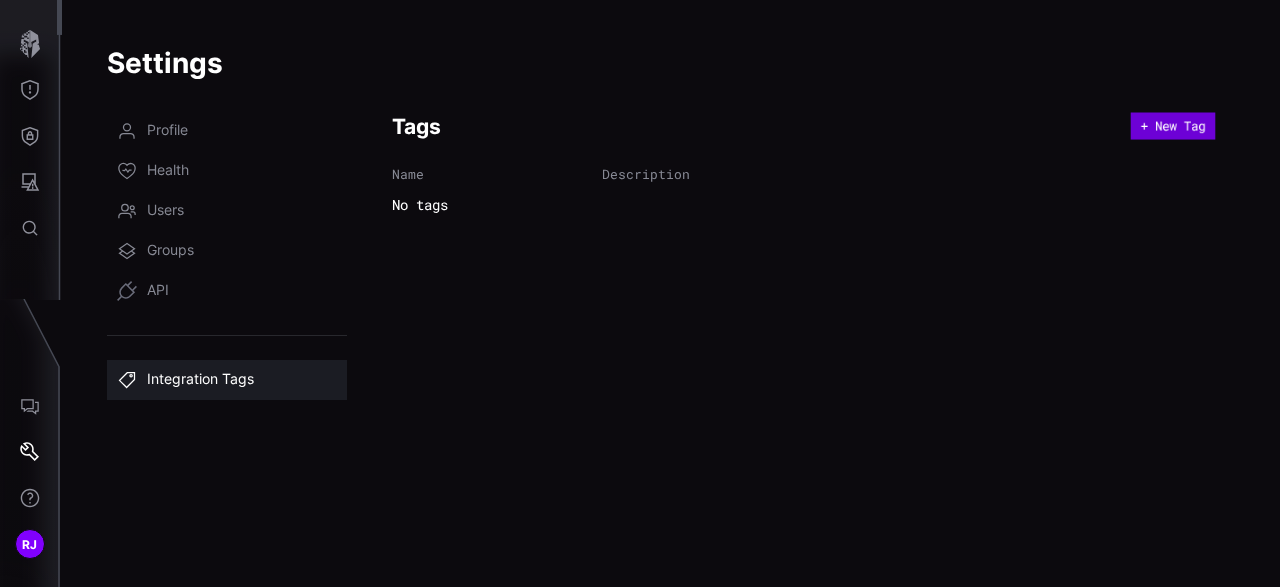 click on "+ New Tag" at bounding box center (1173, 126) 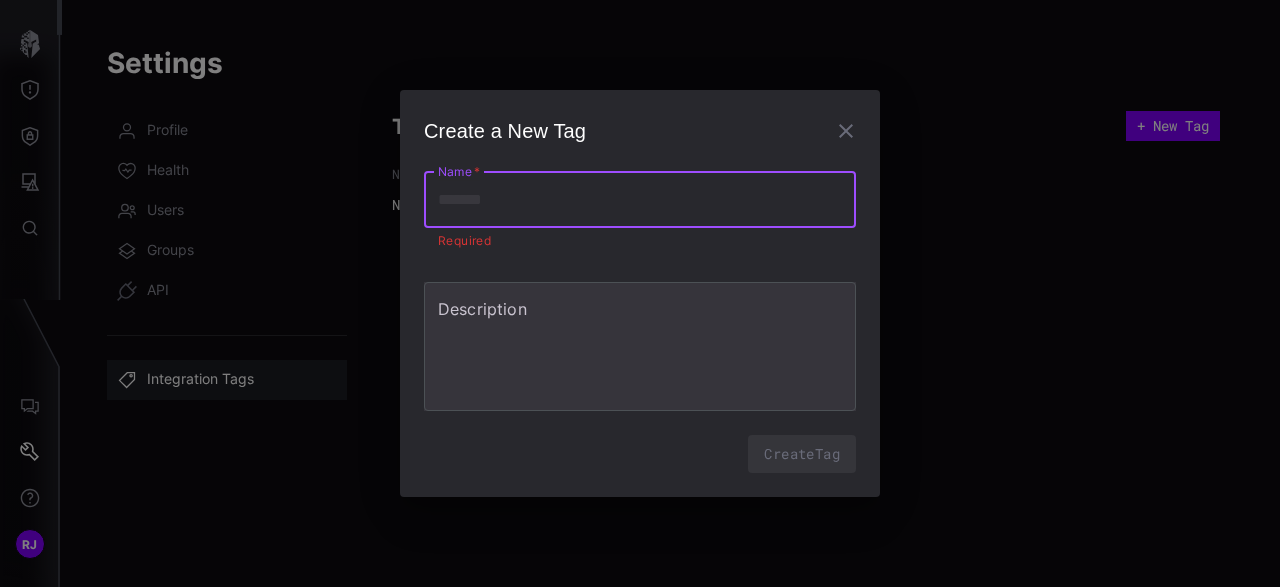 type on "*" 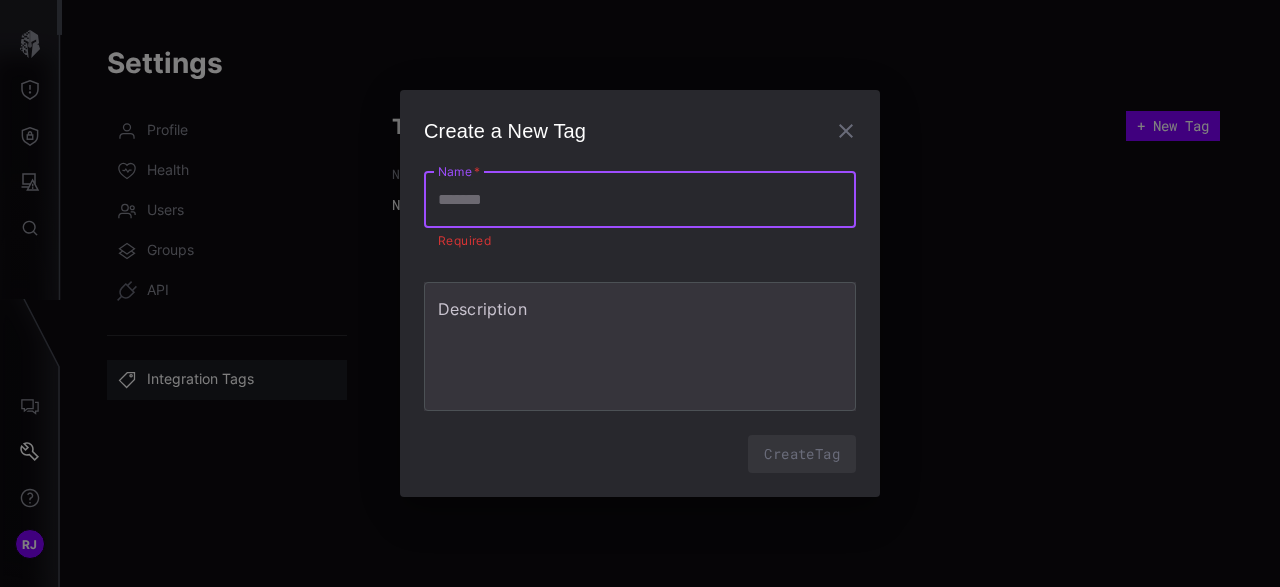 click on "Name   *" at bounding box center (640, 200) 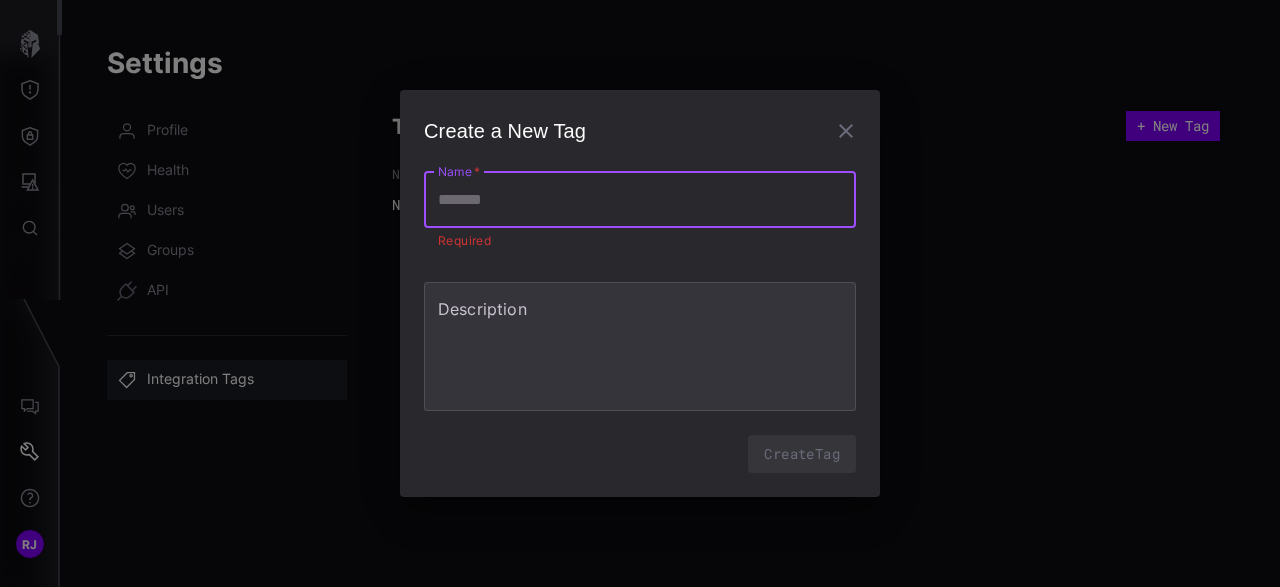 type on "*" 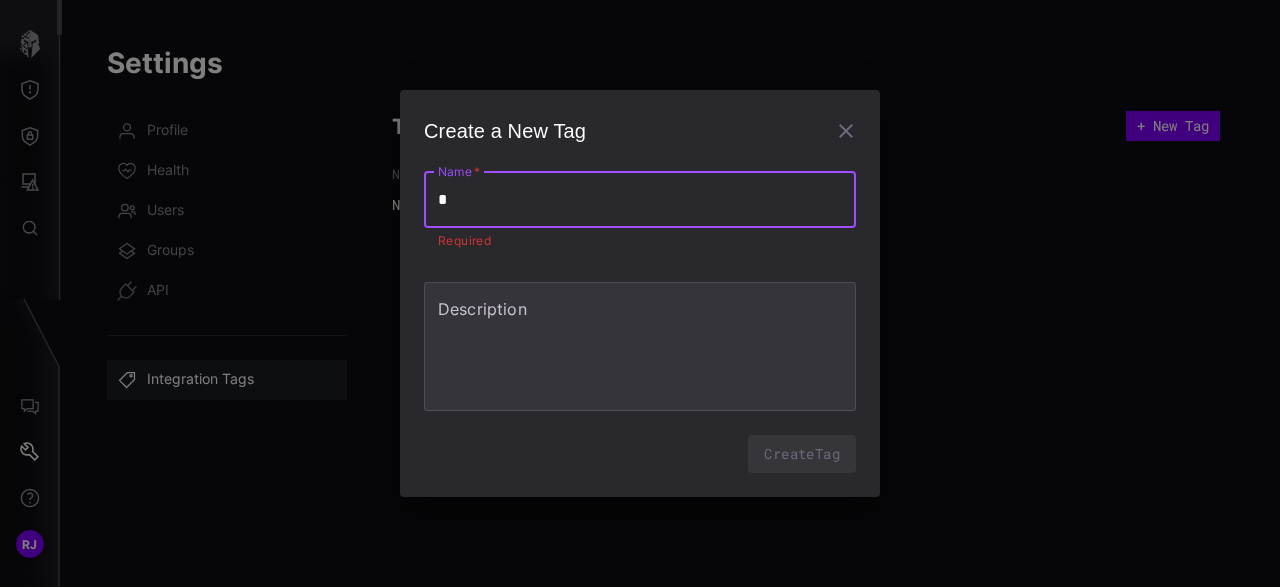 type 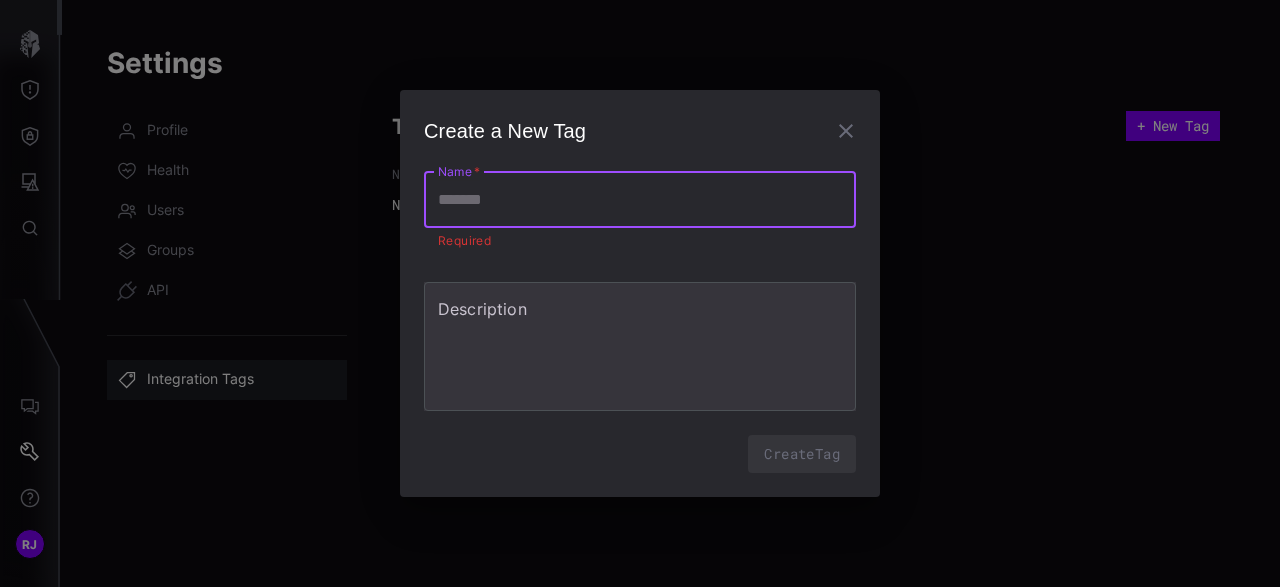 type on "*" 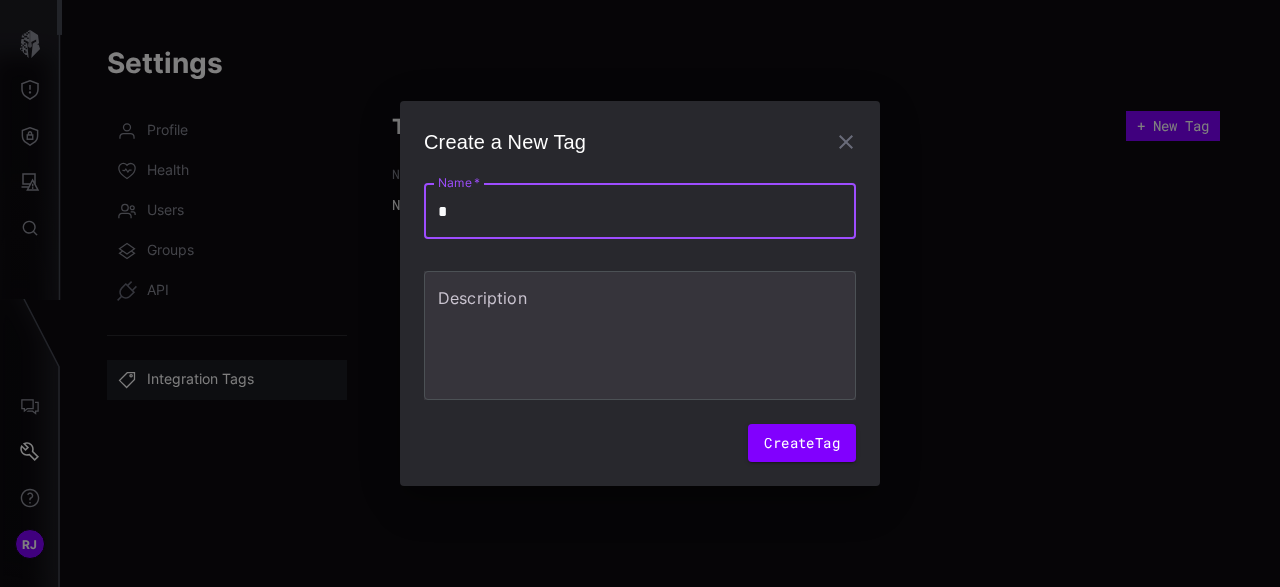 type on "**" 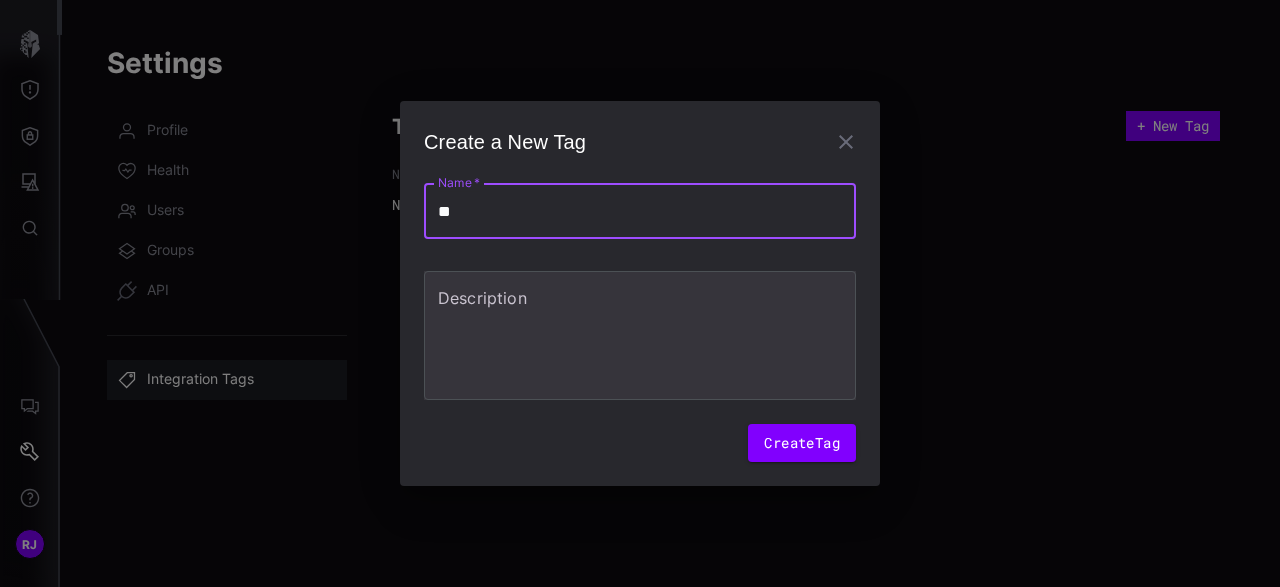 type on "***" 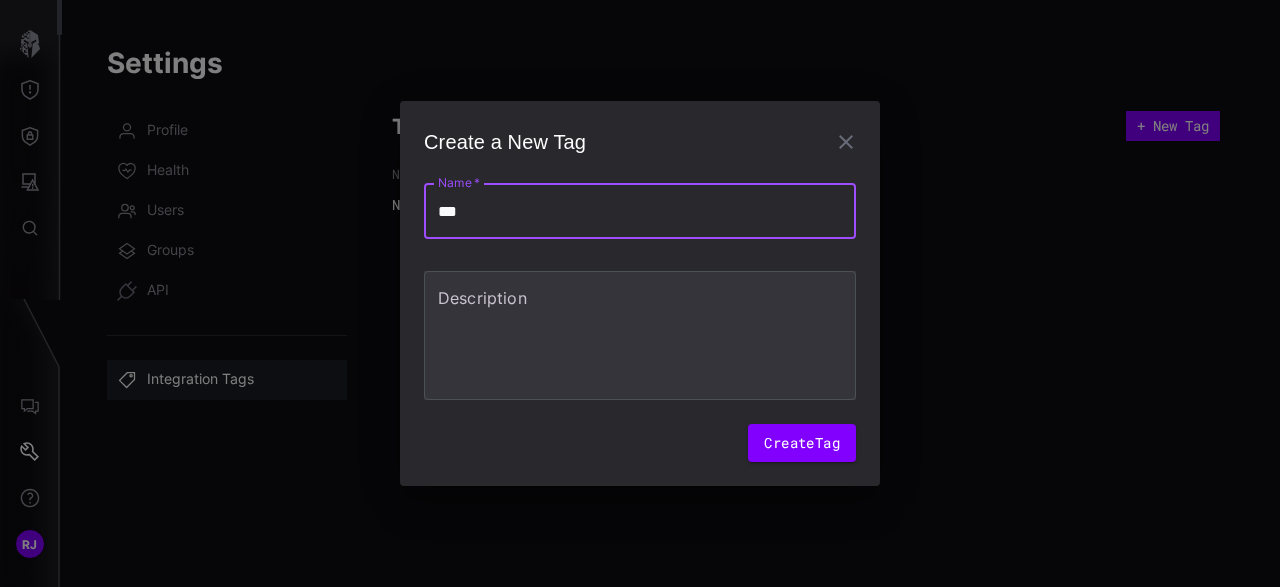 type on "****" 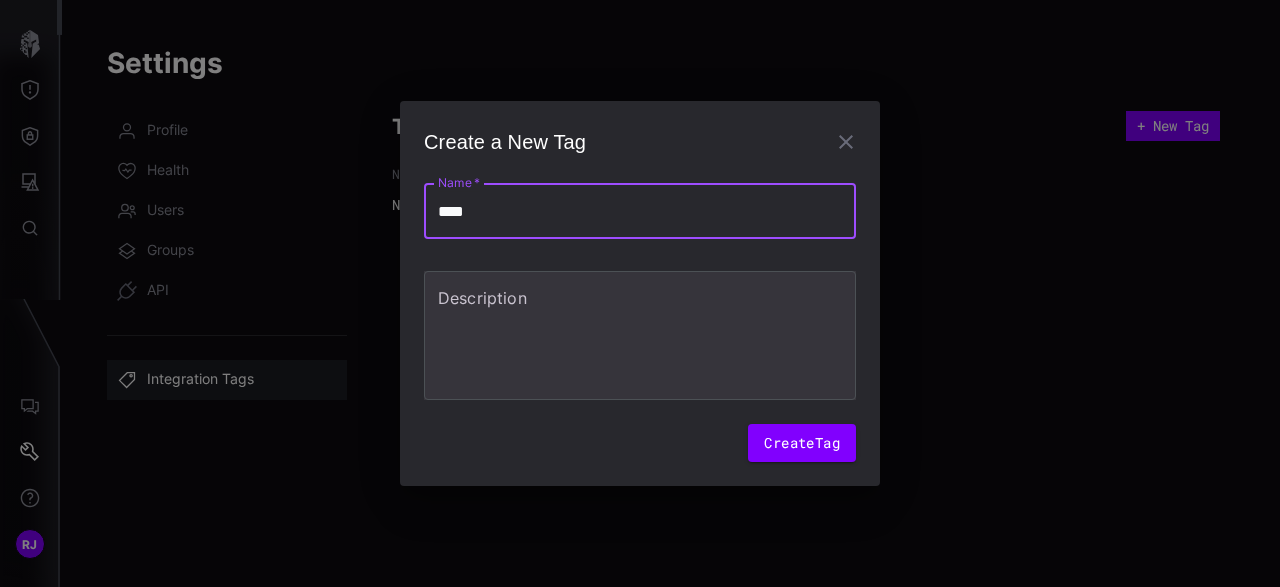 type on "*****" 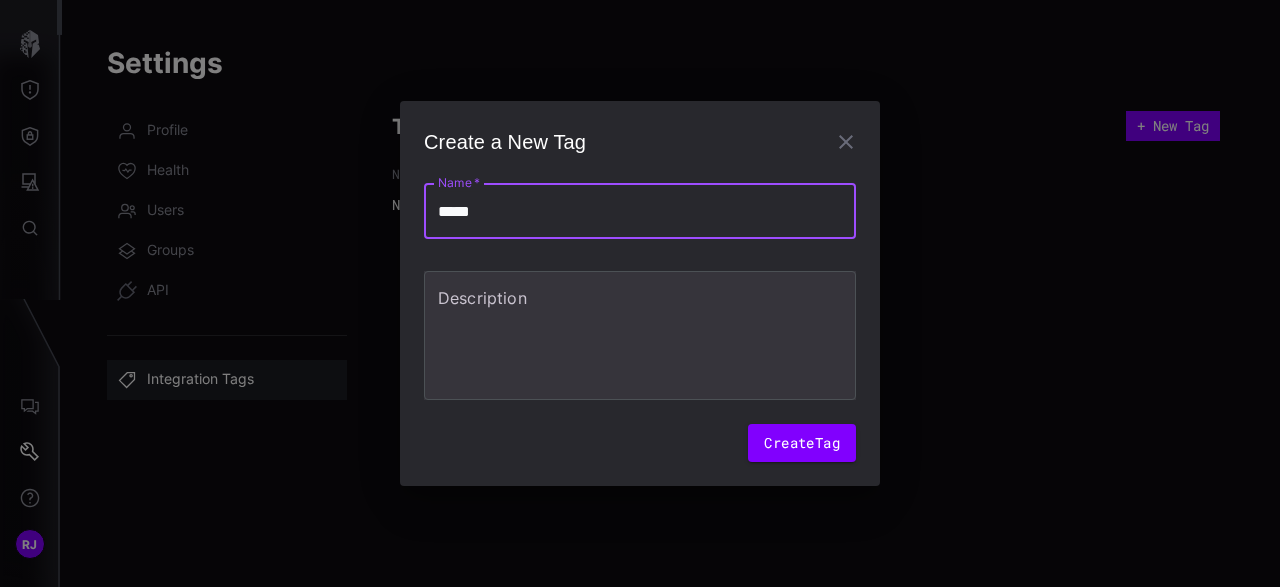 type on "******" 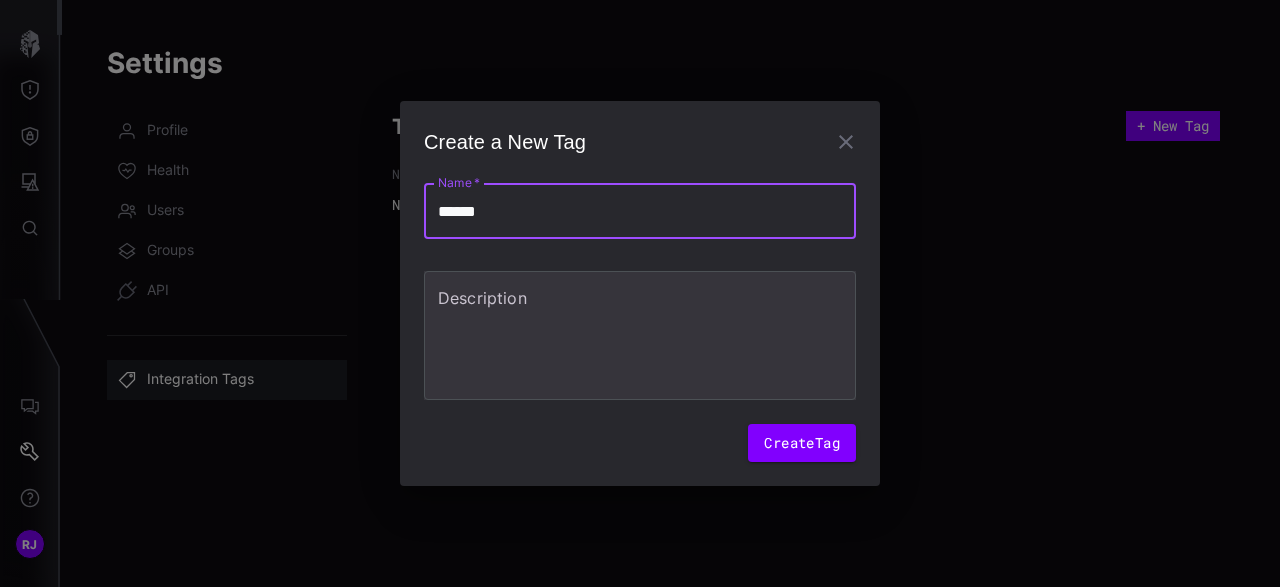 type on "*******" 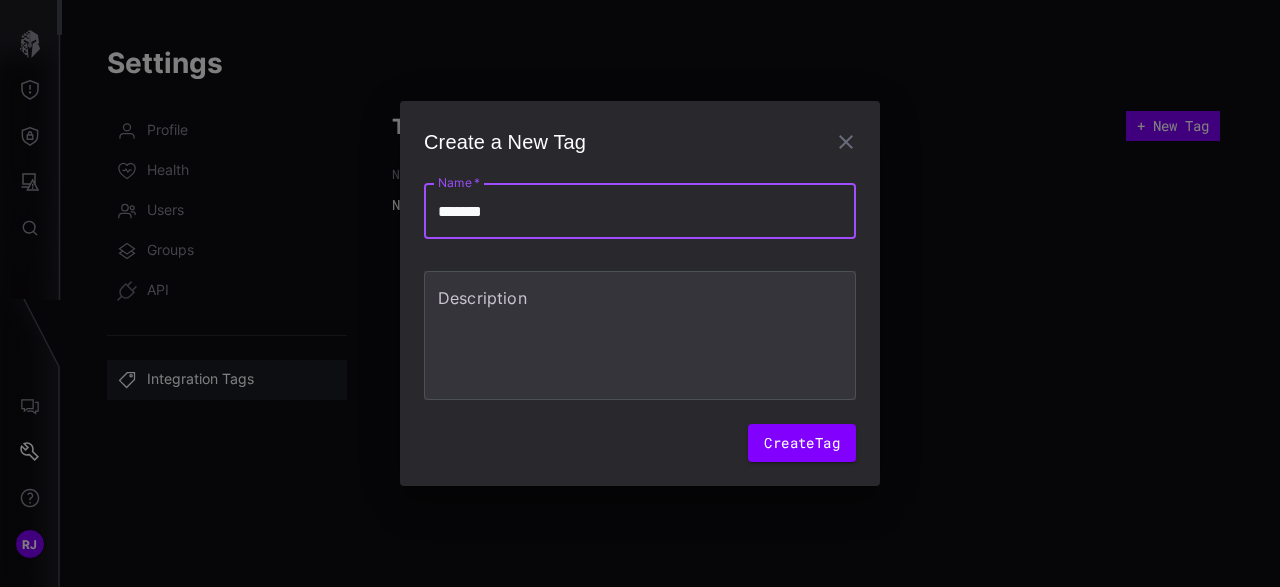 type on "********" 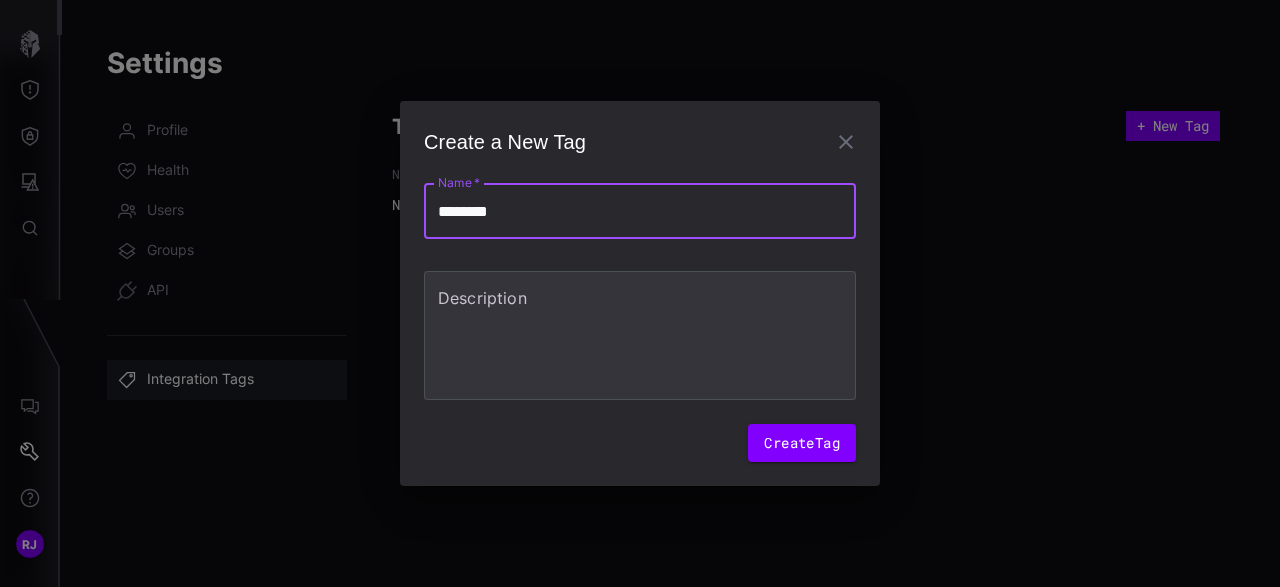 type on "*********" 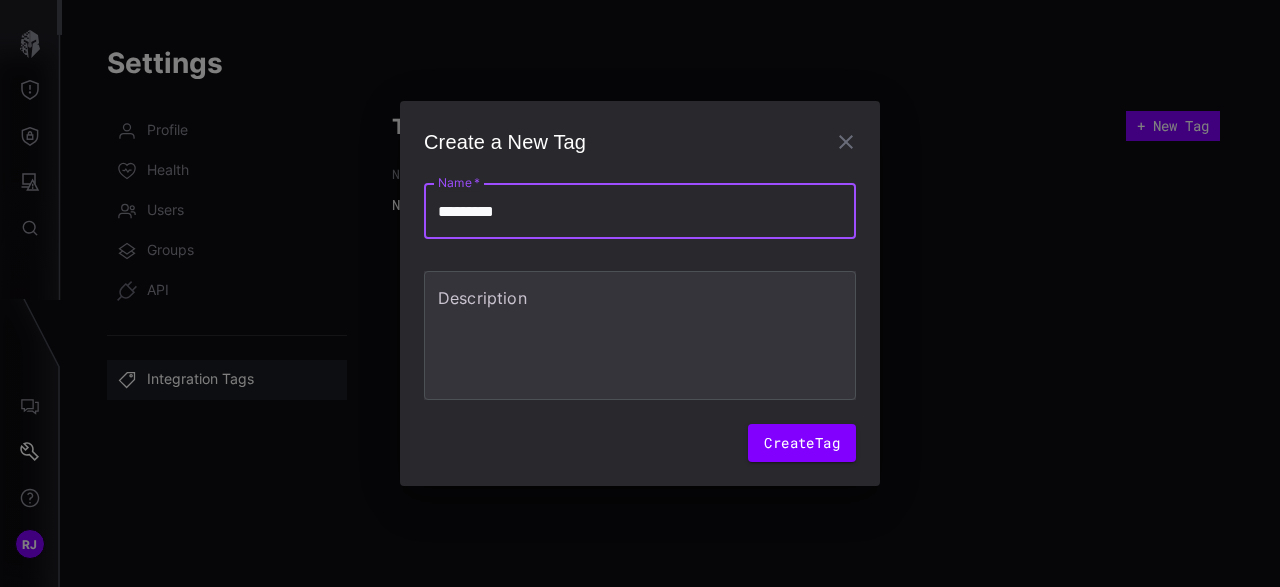 type on "**********" 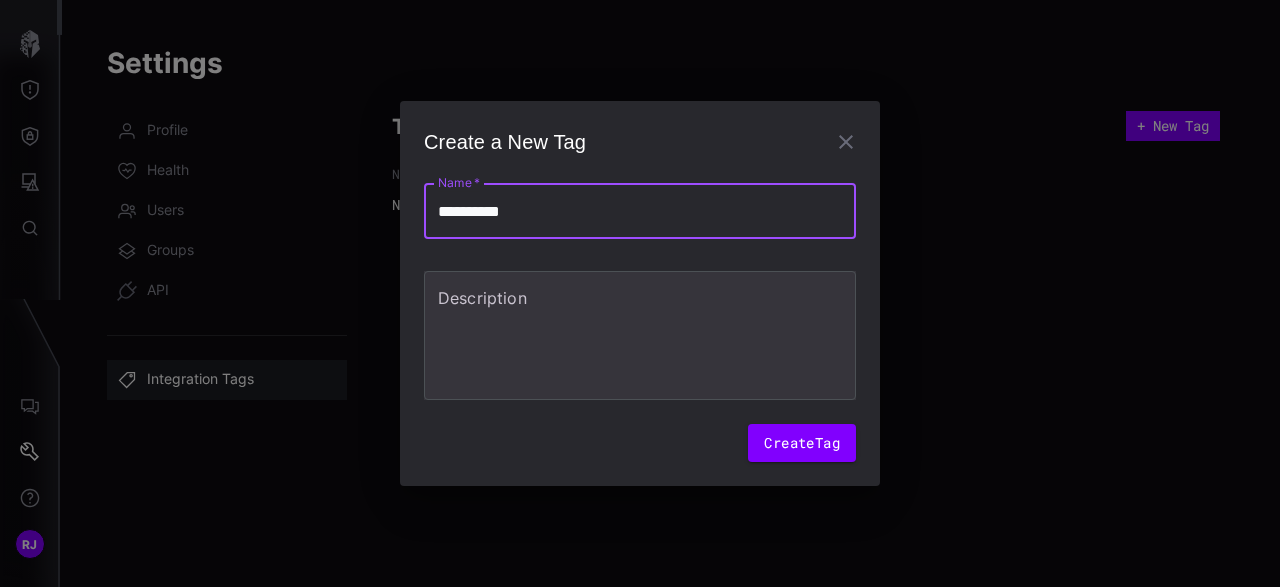 type on "**********" 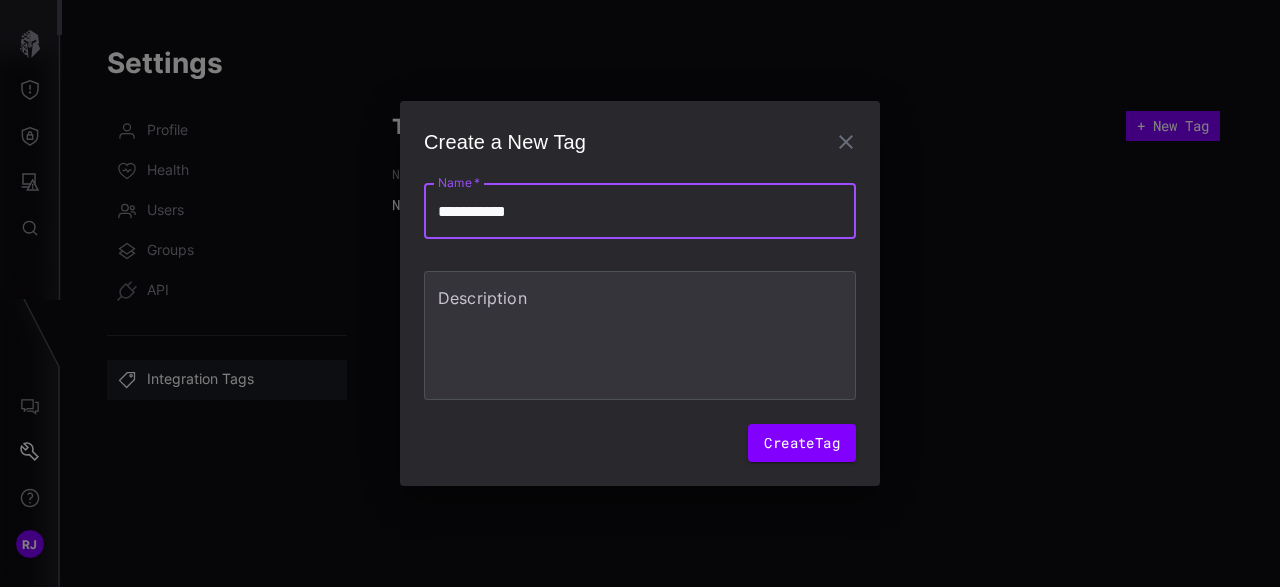 type on "*" 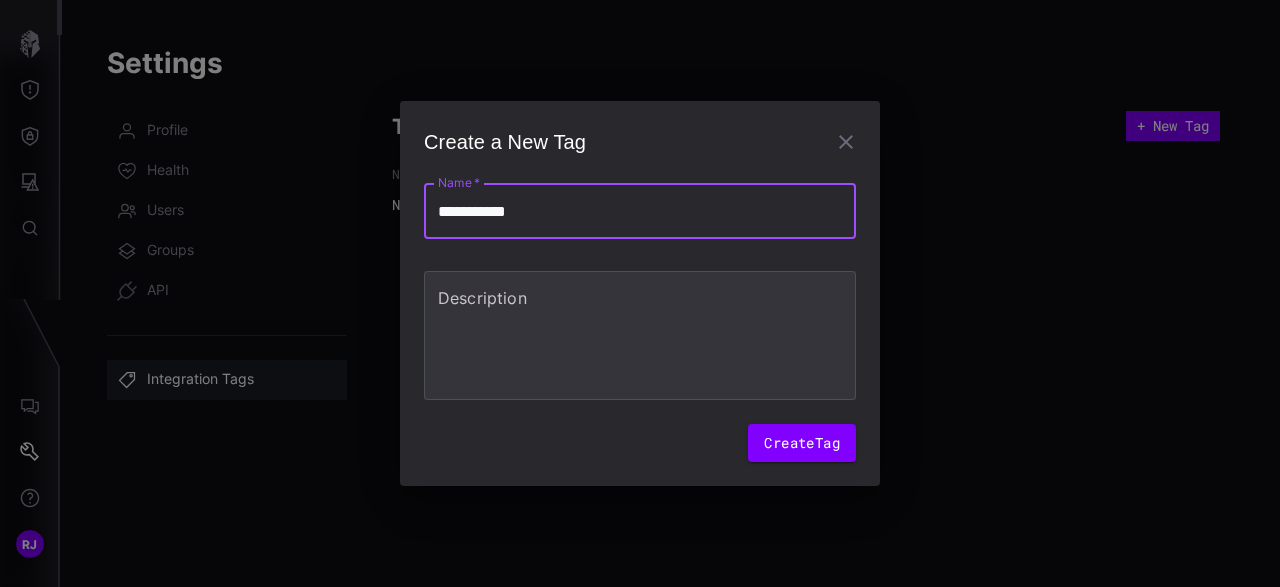 type on "**********" 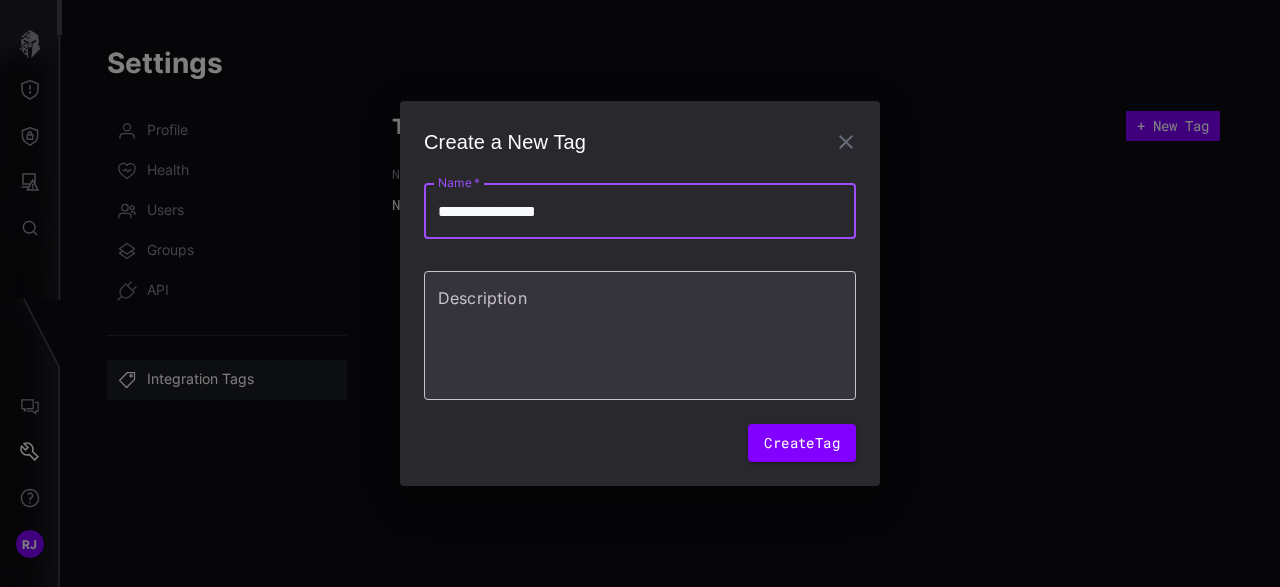 type on "**********" 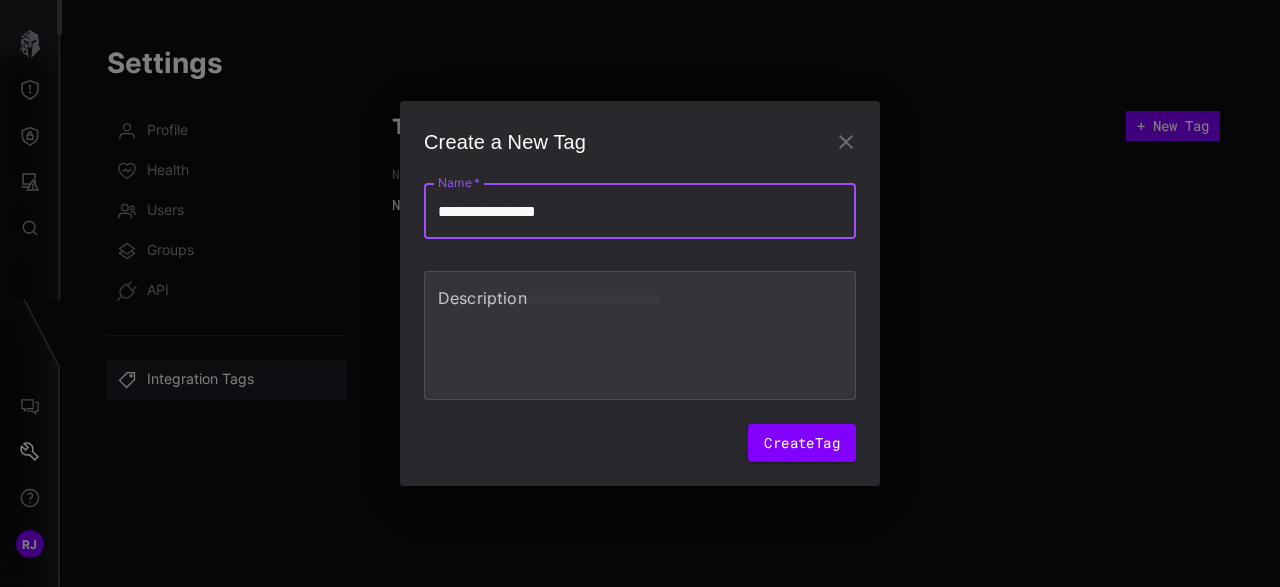 drag, startPoint x: 632, startPoint y: 201, endPoint x: 381, endPoint y: 219, distance: 251.64459 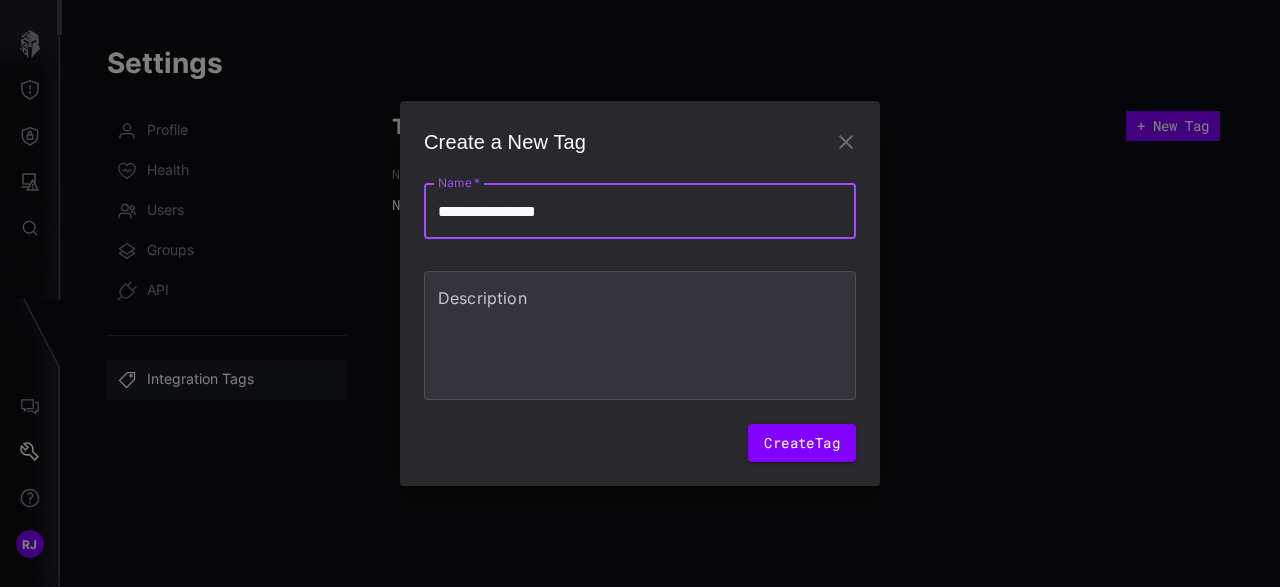 click on "**********" at bounding box center [640, 211] 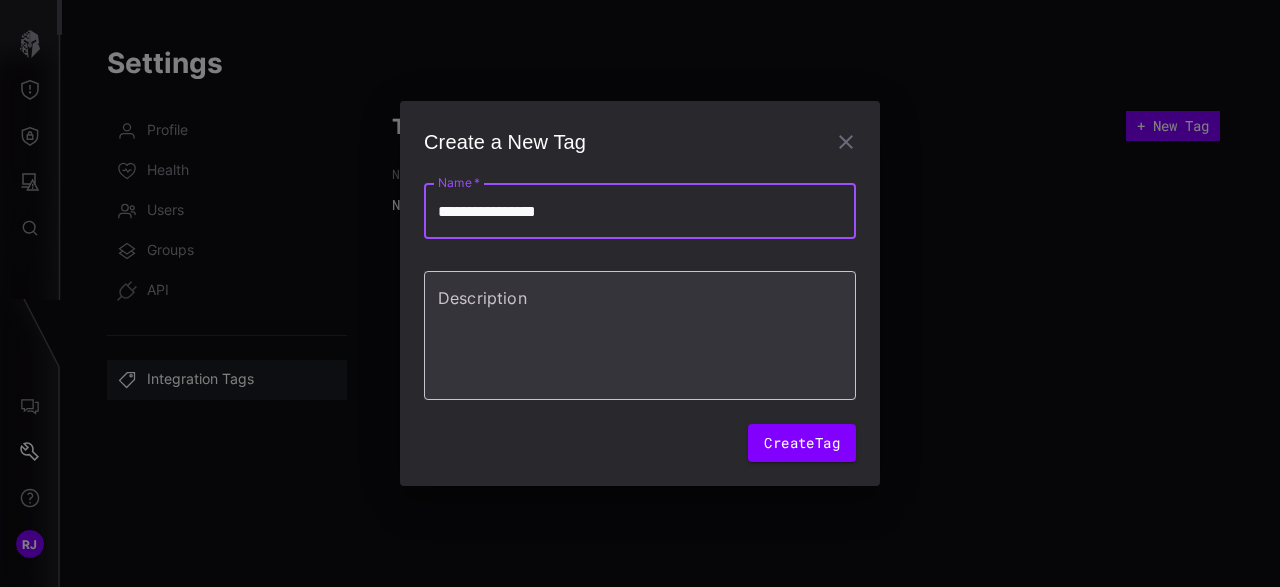 type on "*" 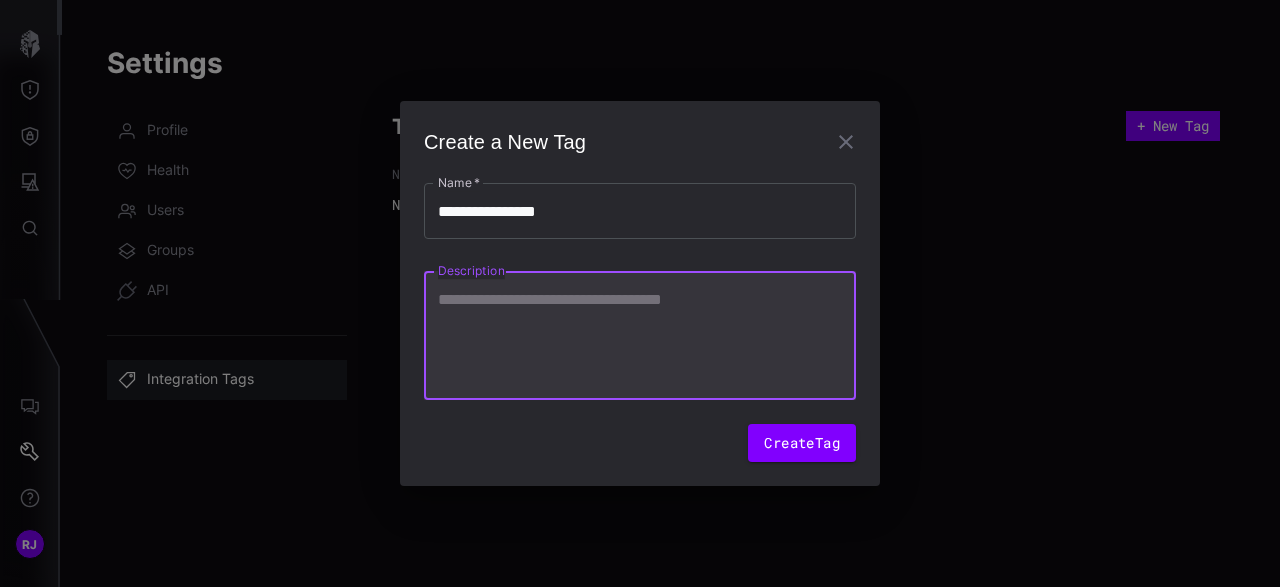 click on "Description" at bounding box center (640, 336) 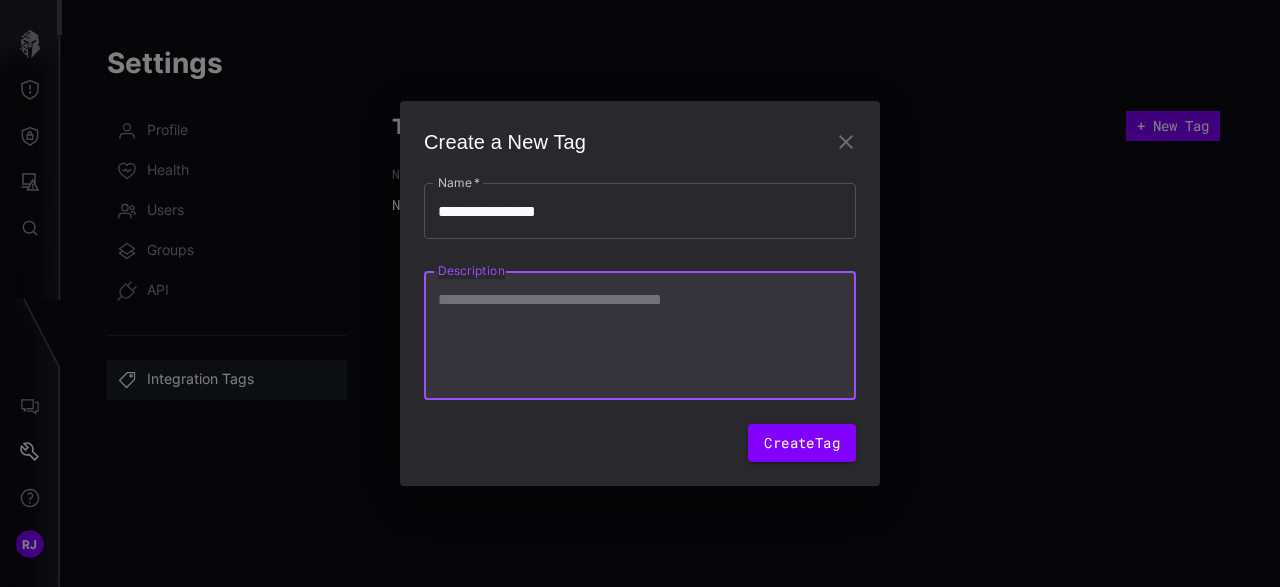 paste on "**********" 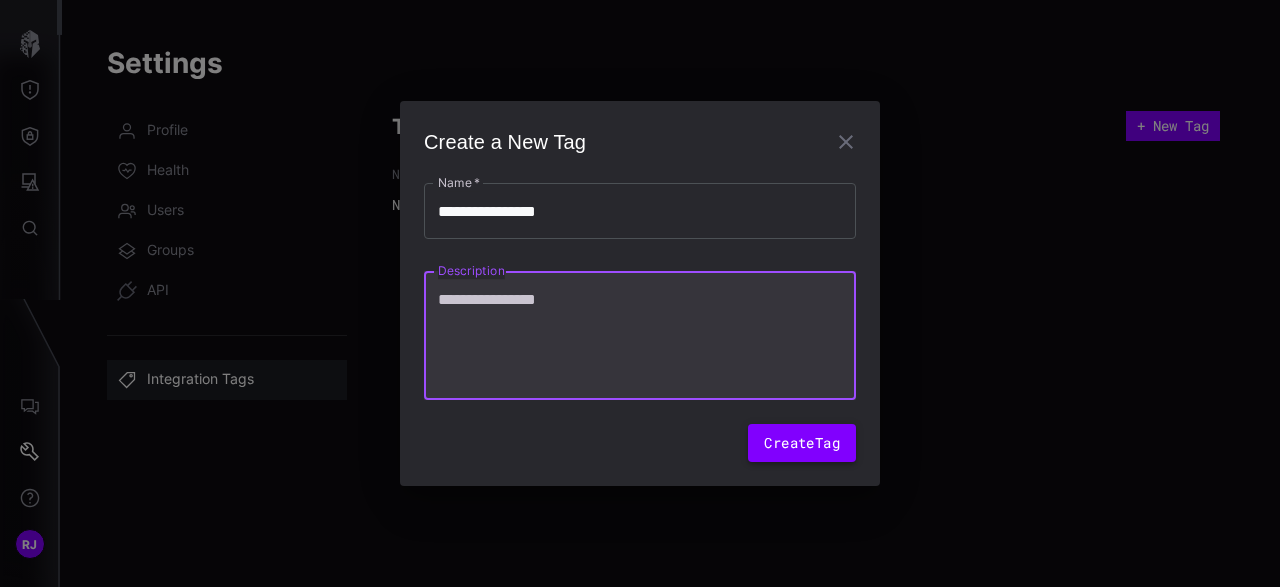 type on "**********" 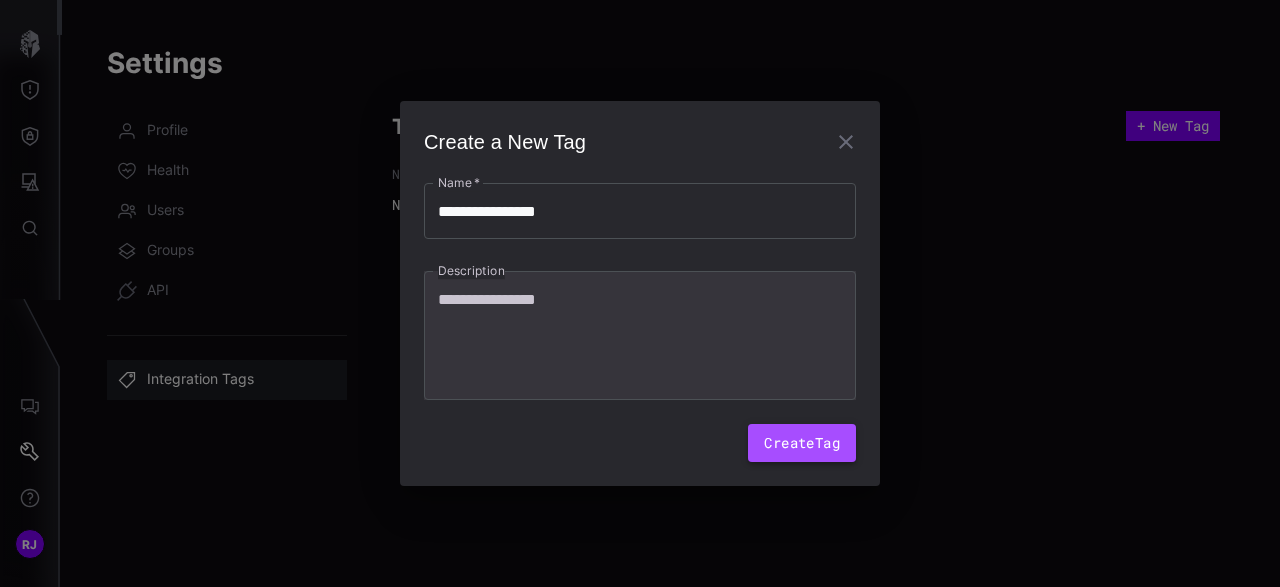 click on "Create  Tag" at bounding box center [802, 443] 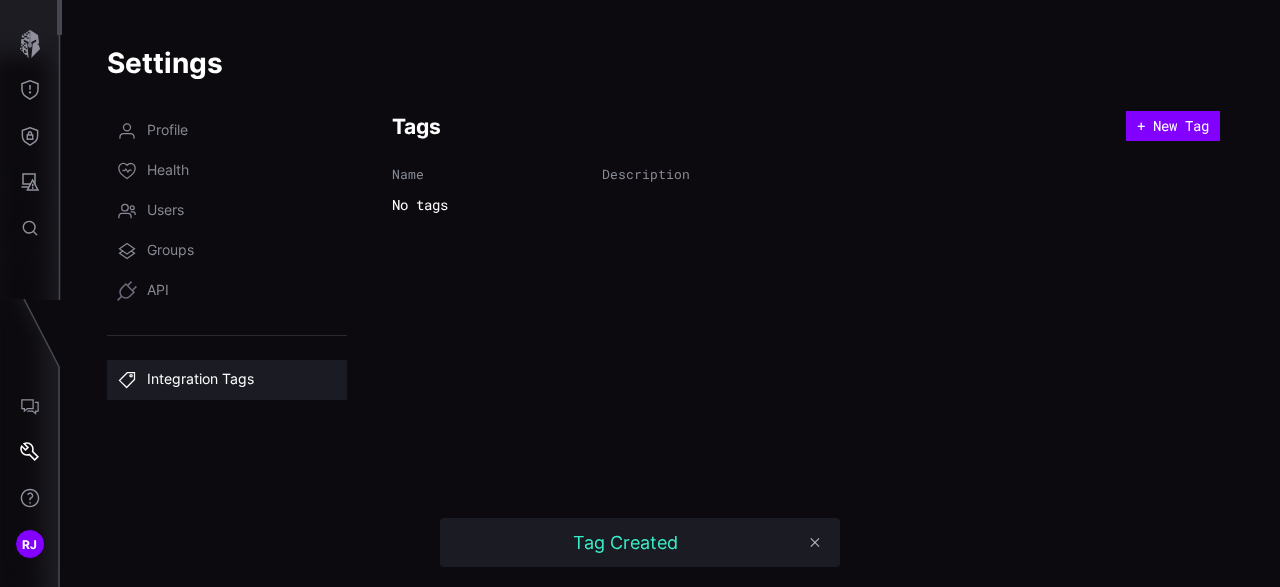 type 